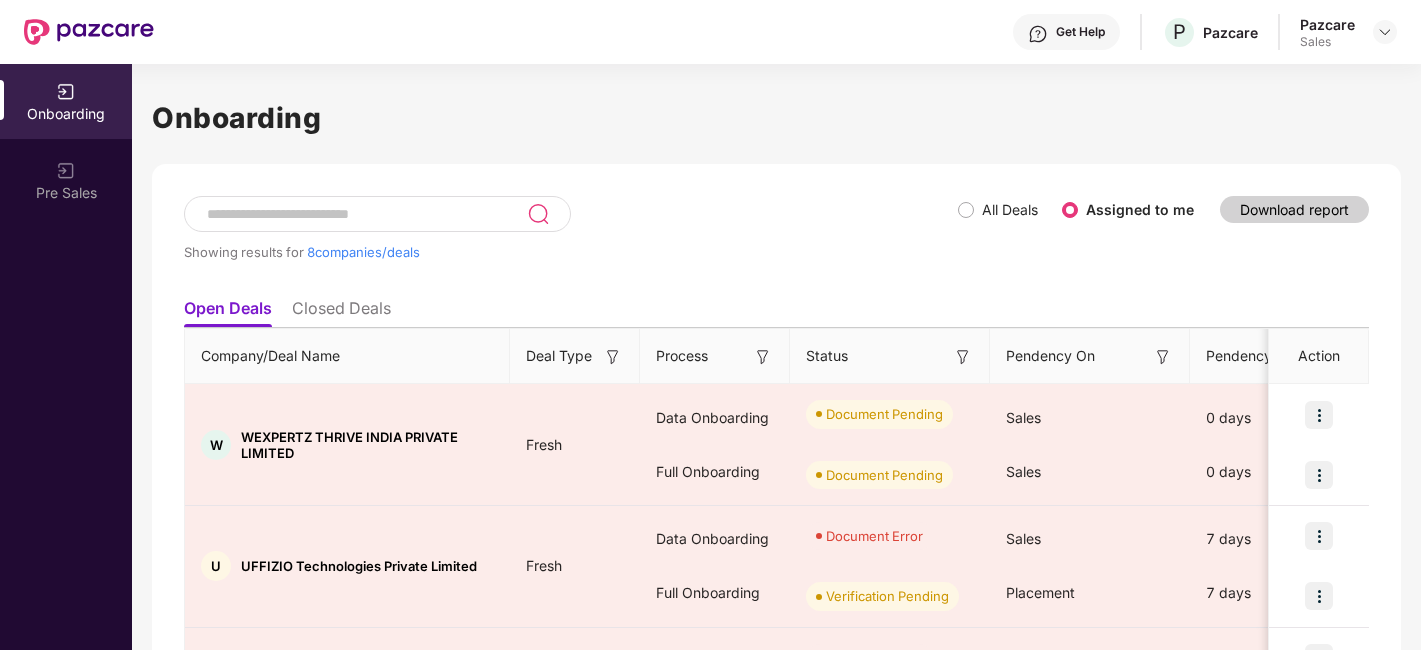 scroll, scrollTop: 0, scrollLeft: 0, axis: both 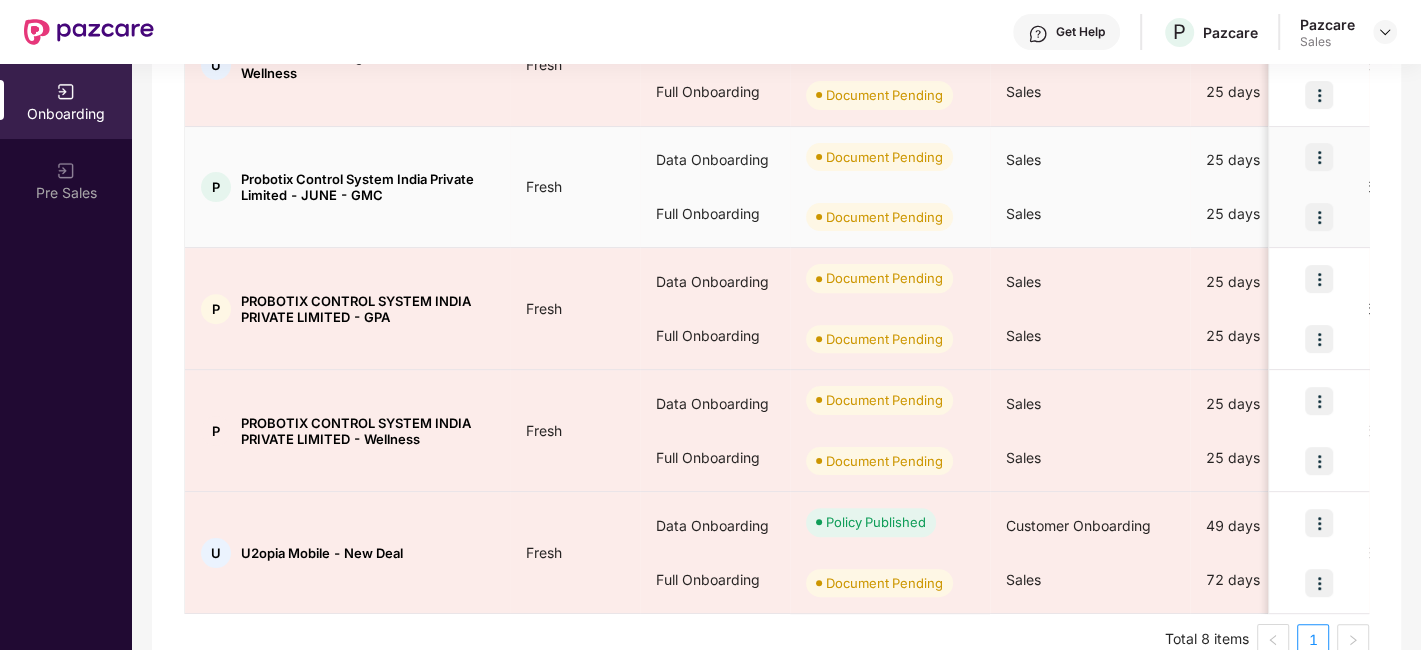 click at bounding box center (1319, 157) 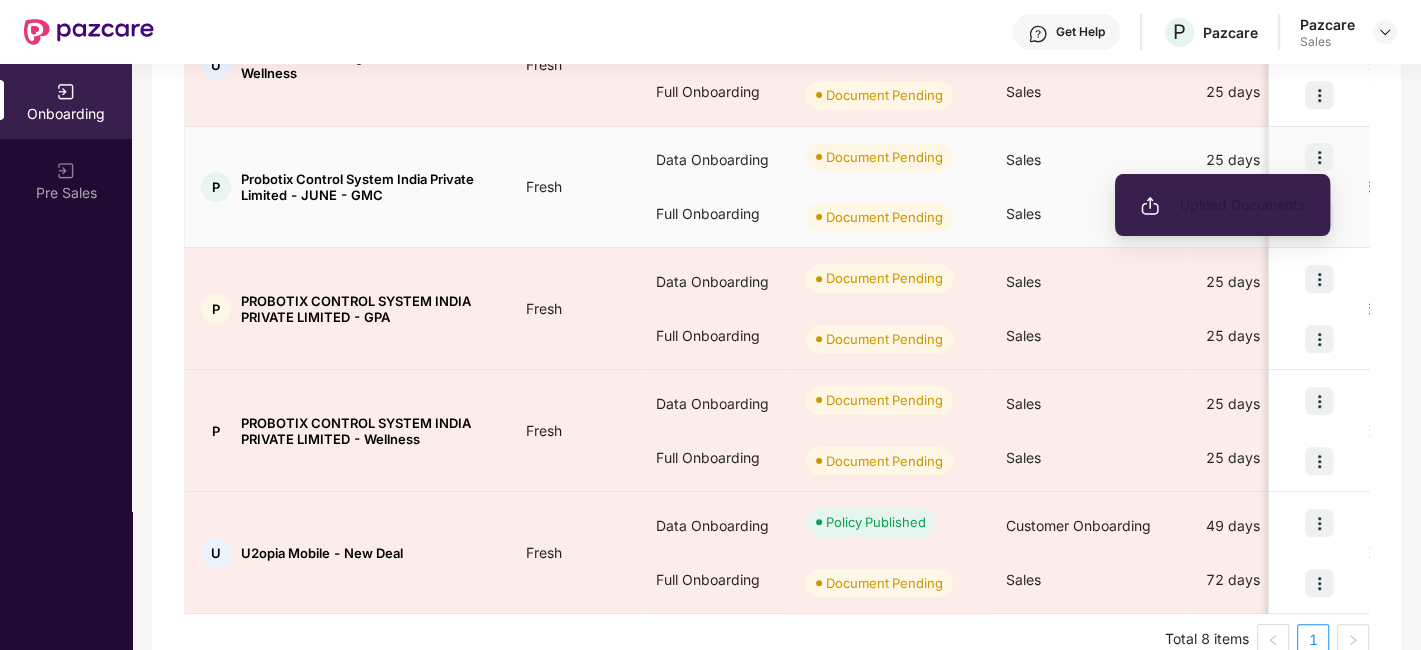 click on "Upload Documents" at bounding box center [1222, 205] 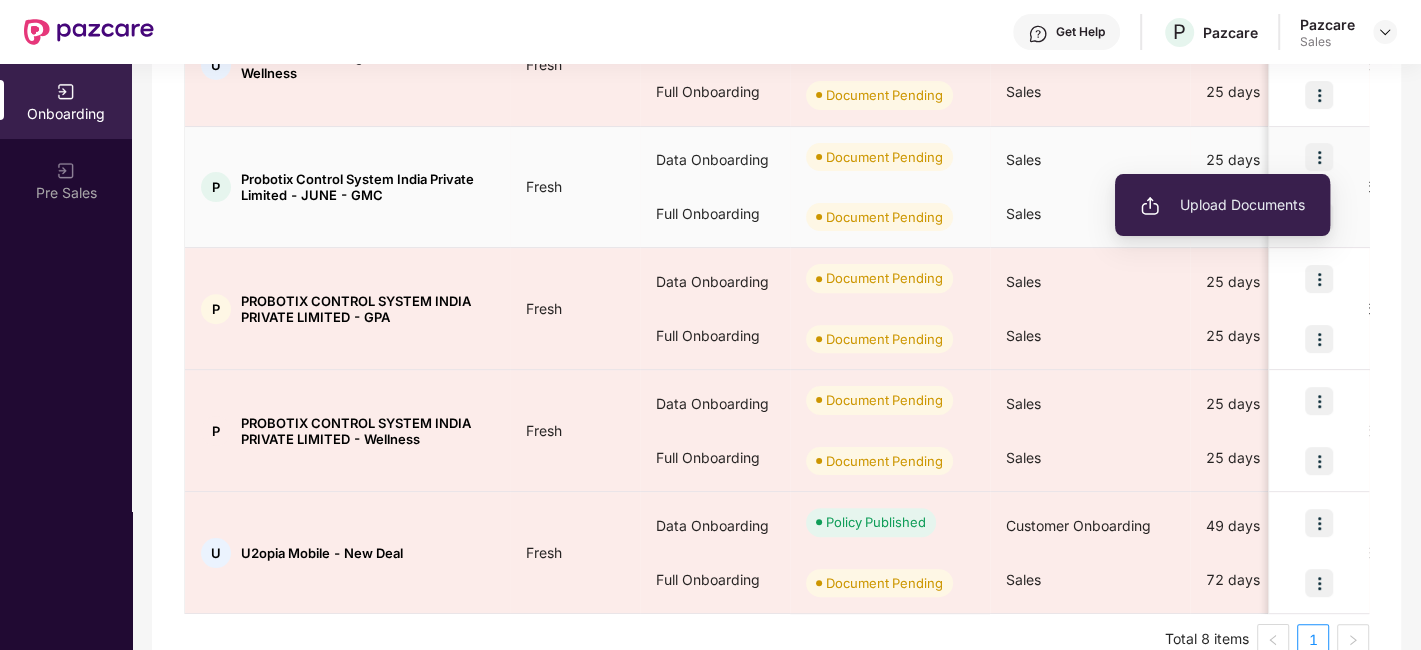 click on "Upload Documents" at bounding box center [1222, 205] 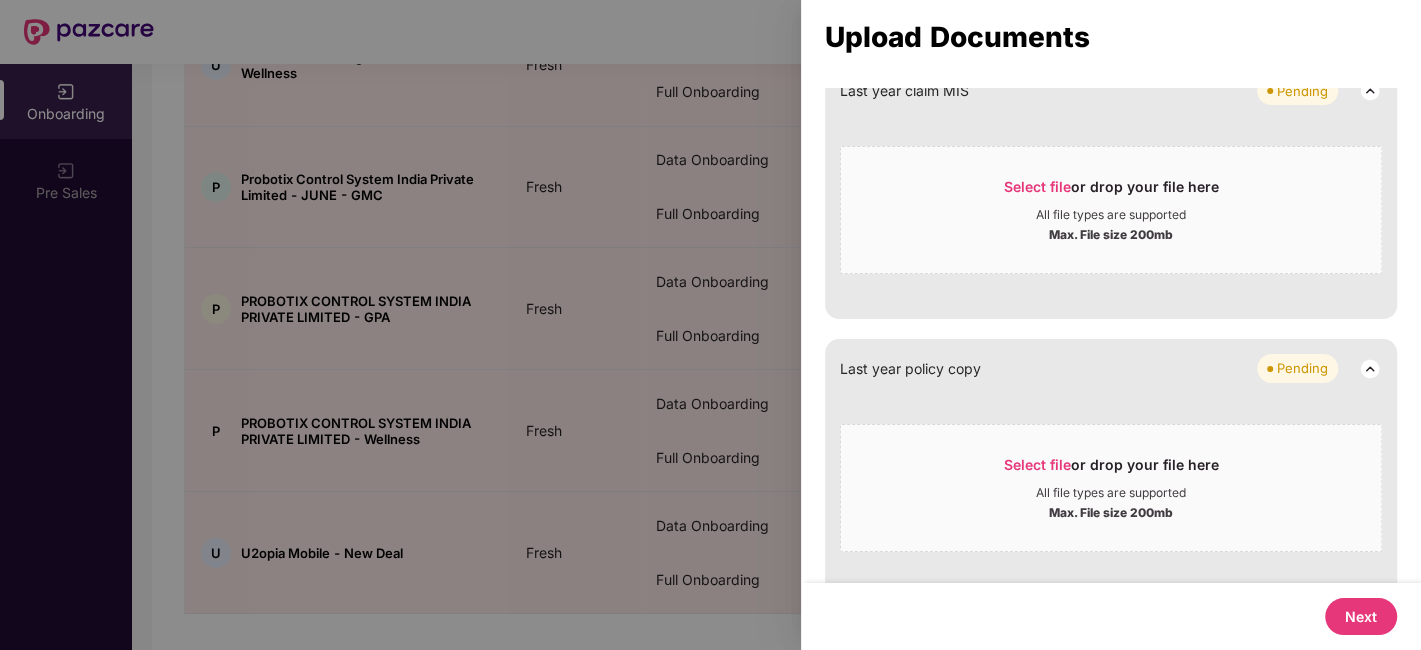 scroll, scrollTop: 991, scrollLeft: 0, axis: vertical 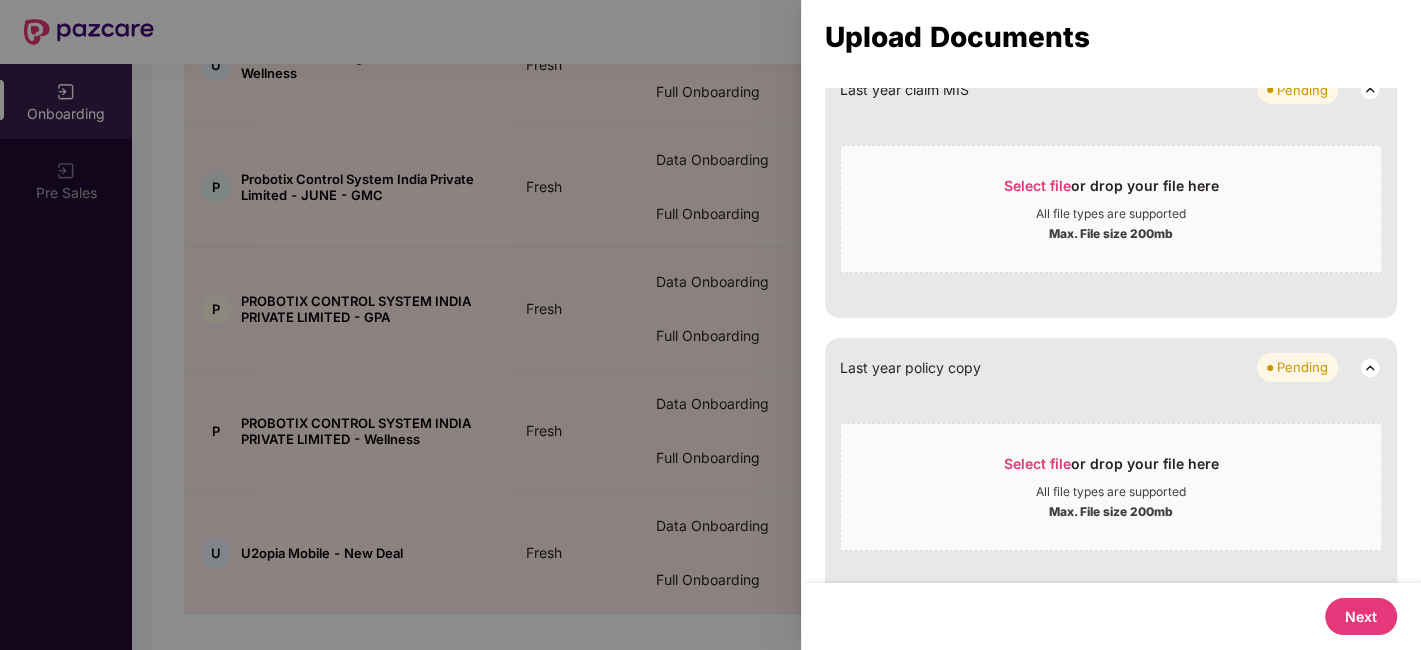 click on "Next" at bounding box center [1361, 616] 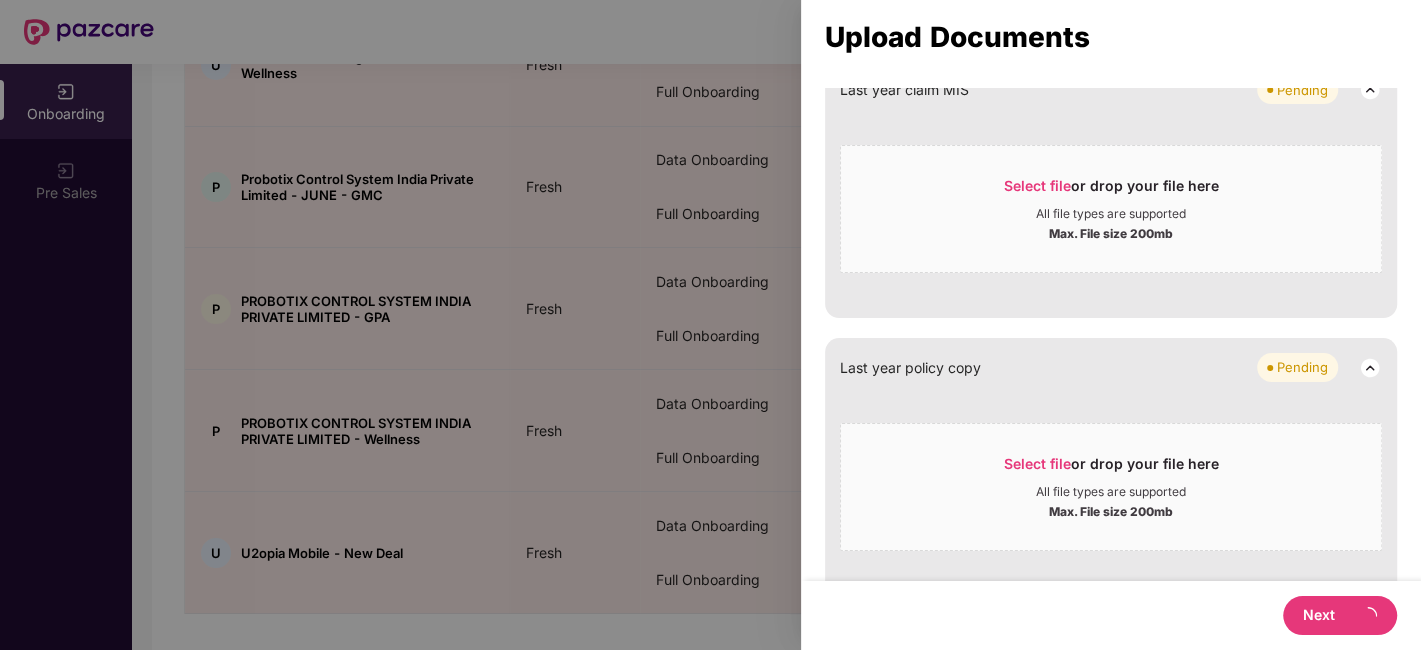 select on "**********" 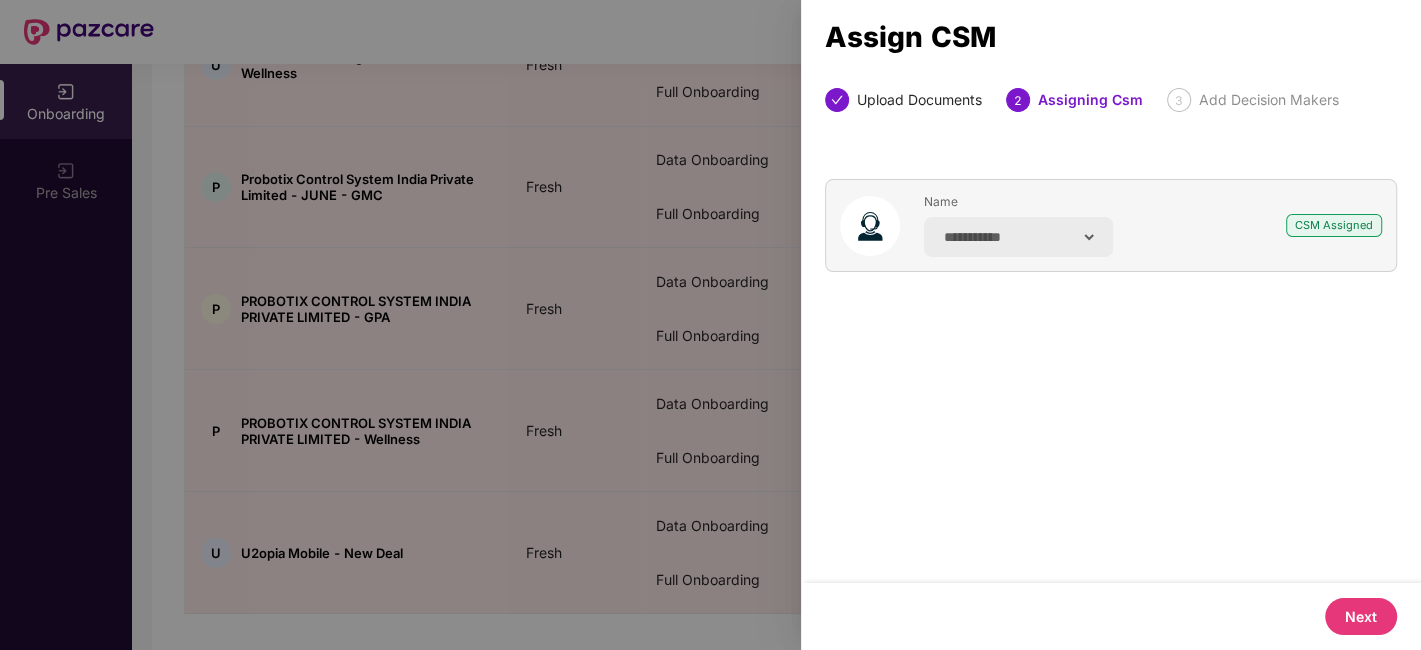 scroll, scrollTop: 0, scrollLeft: 0, axis: both 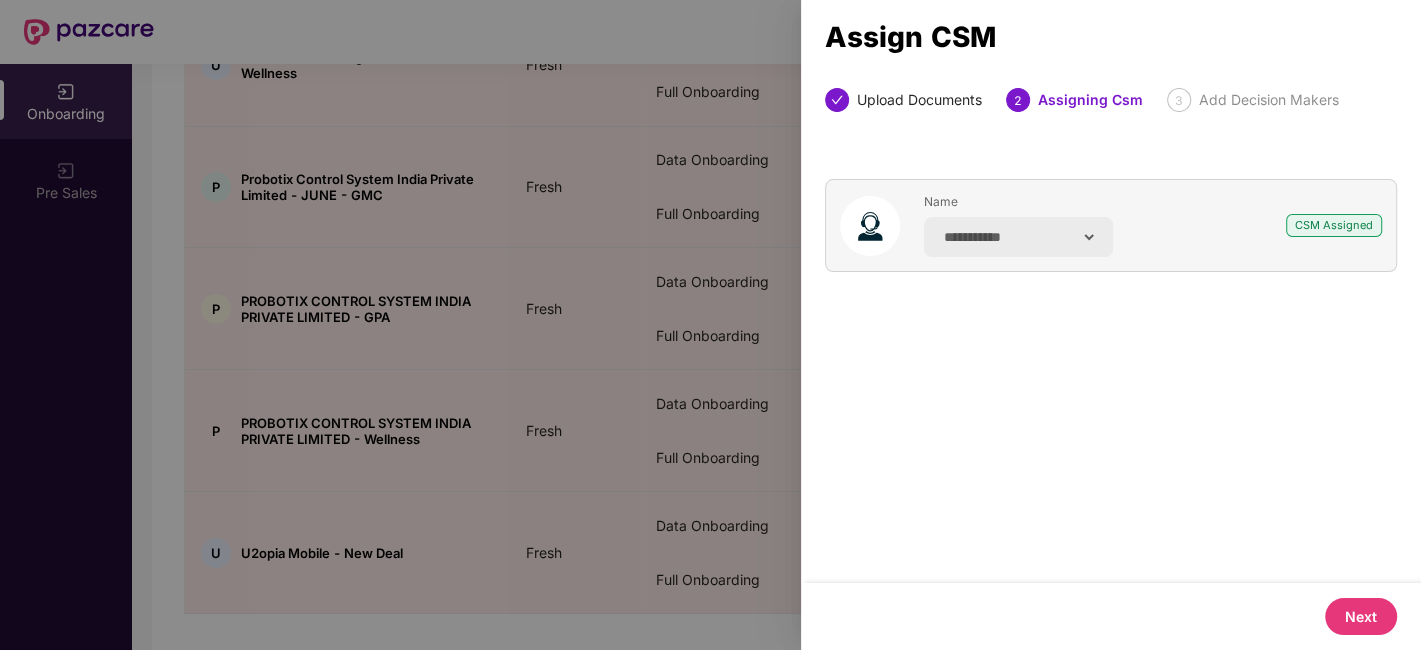 click at bounding box center [710, 325] 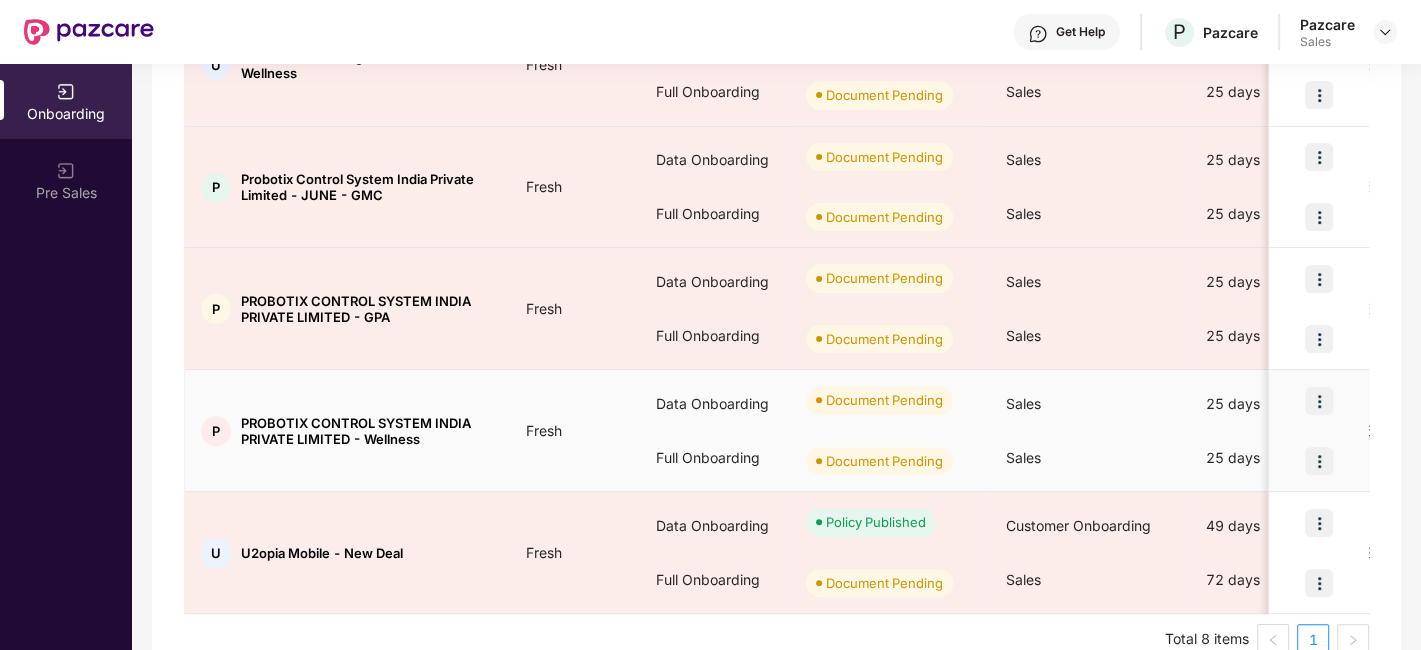 scroll, scrollTop: 777, scrollLeft: 0, axis: vertical 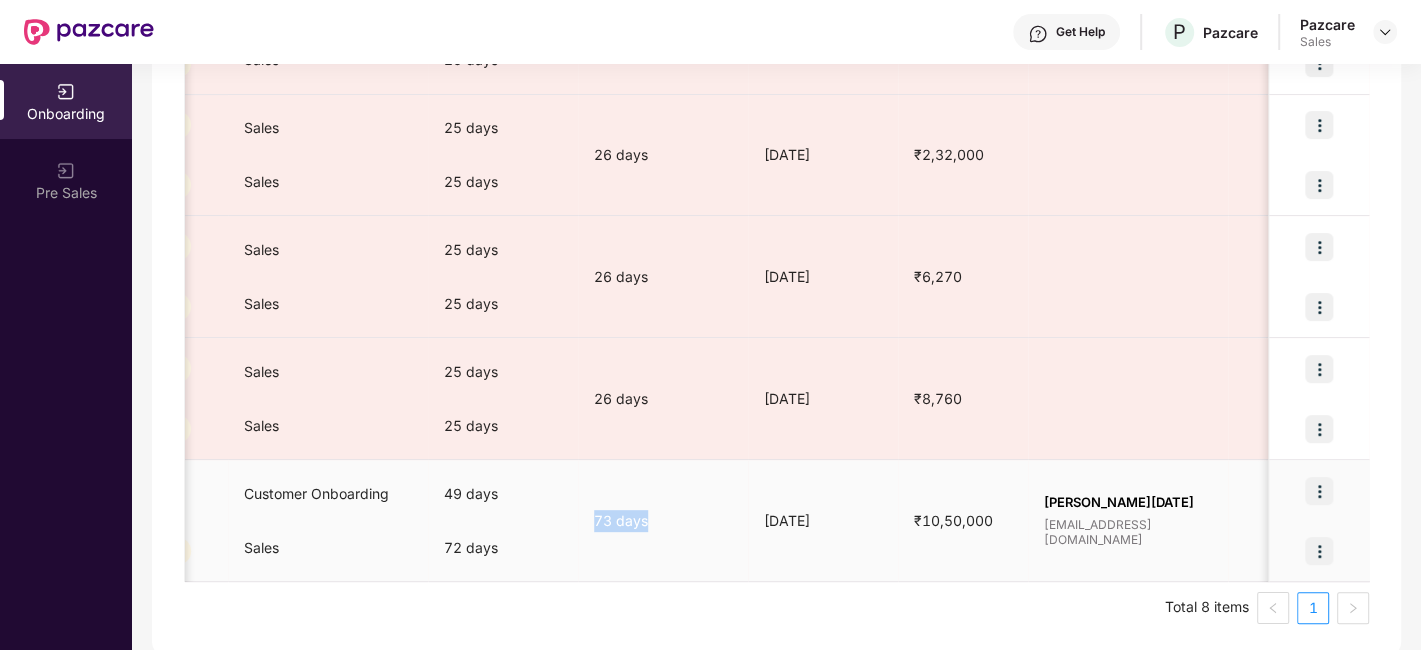 drag, startPoint x: 588, startPoint y: 519, endPoint x: 698, endPoint y: 508, distance: 110.54863 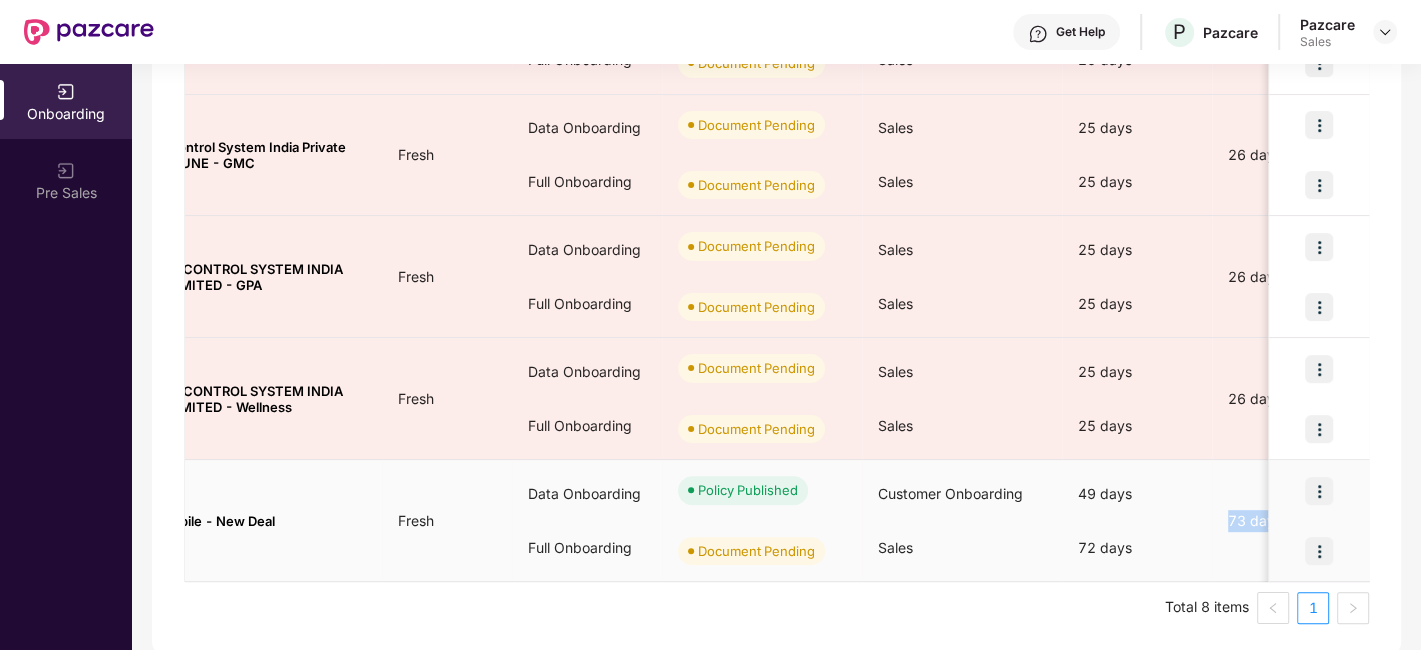 scroll, scrollTop: 0, scrollLeft: 0, axis: both 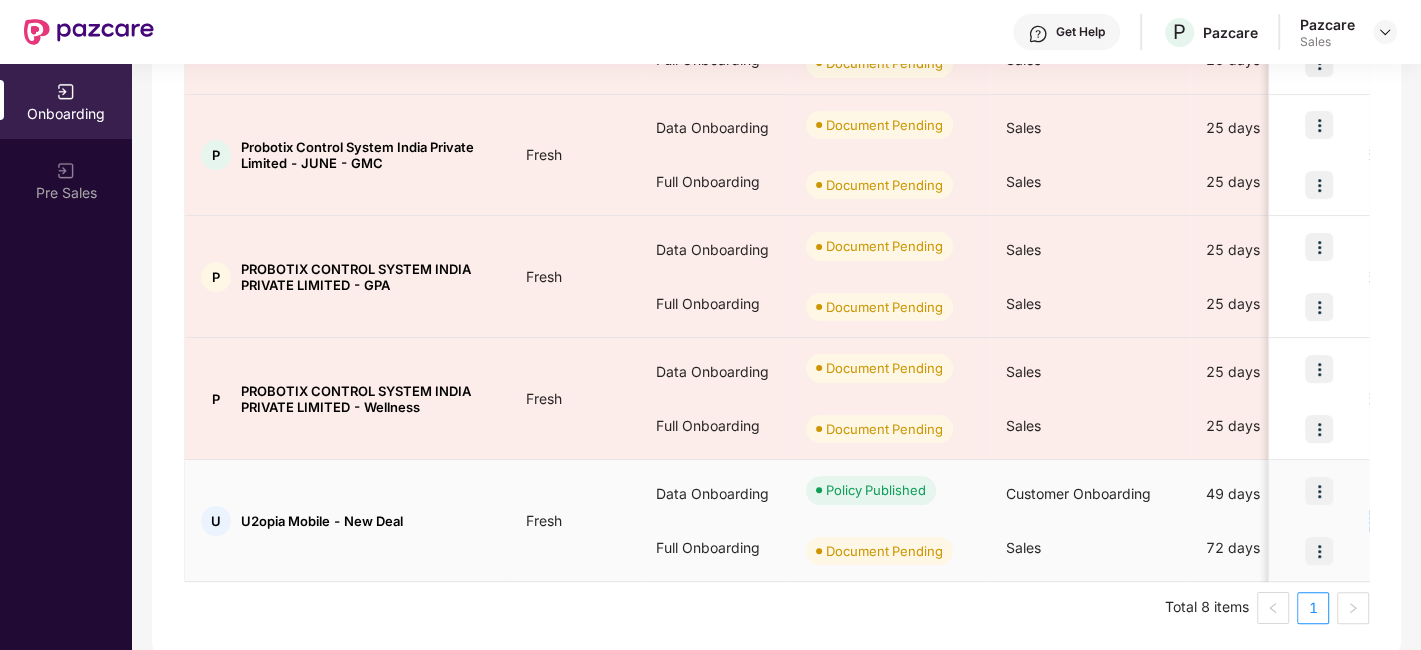 click at bounding box center [1319, 491] 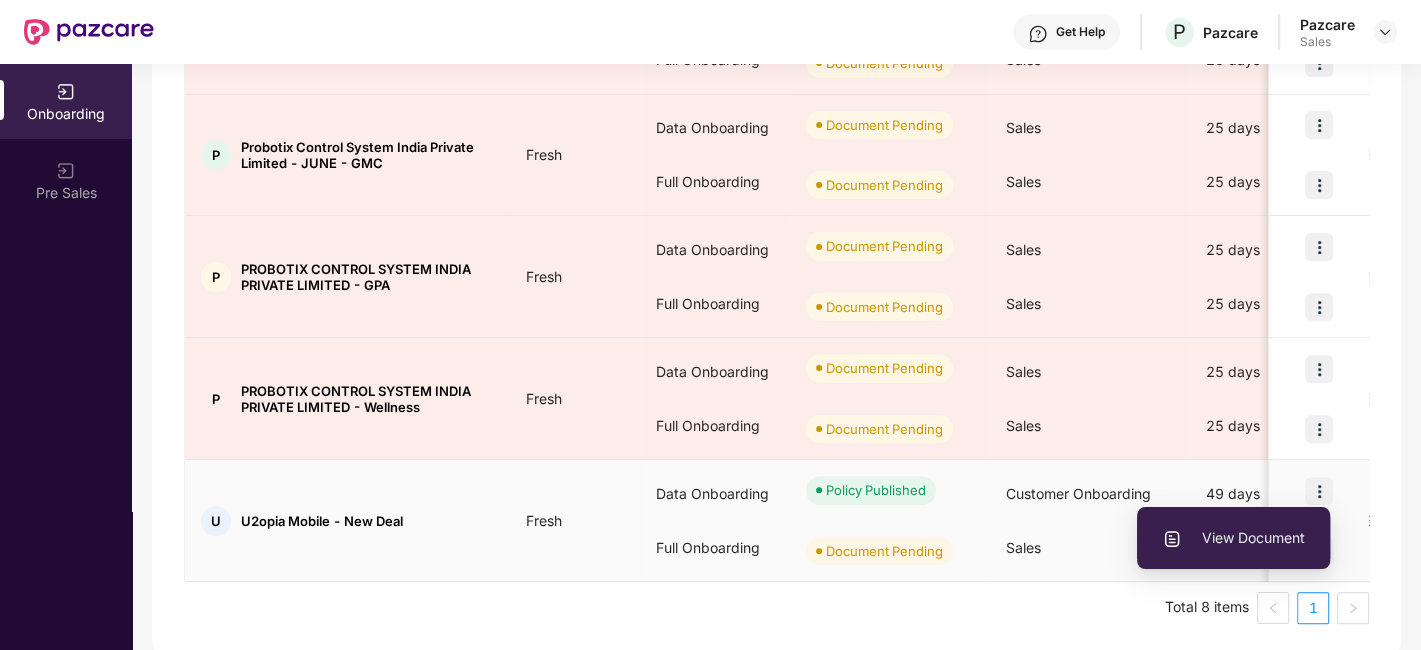 click on "View Document" at bounding box center (1233, 538) 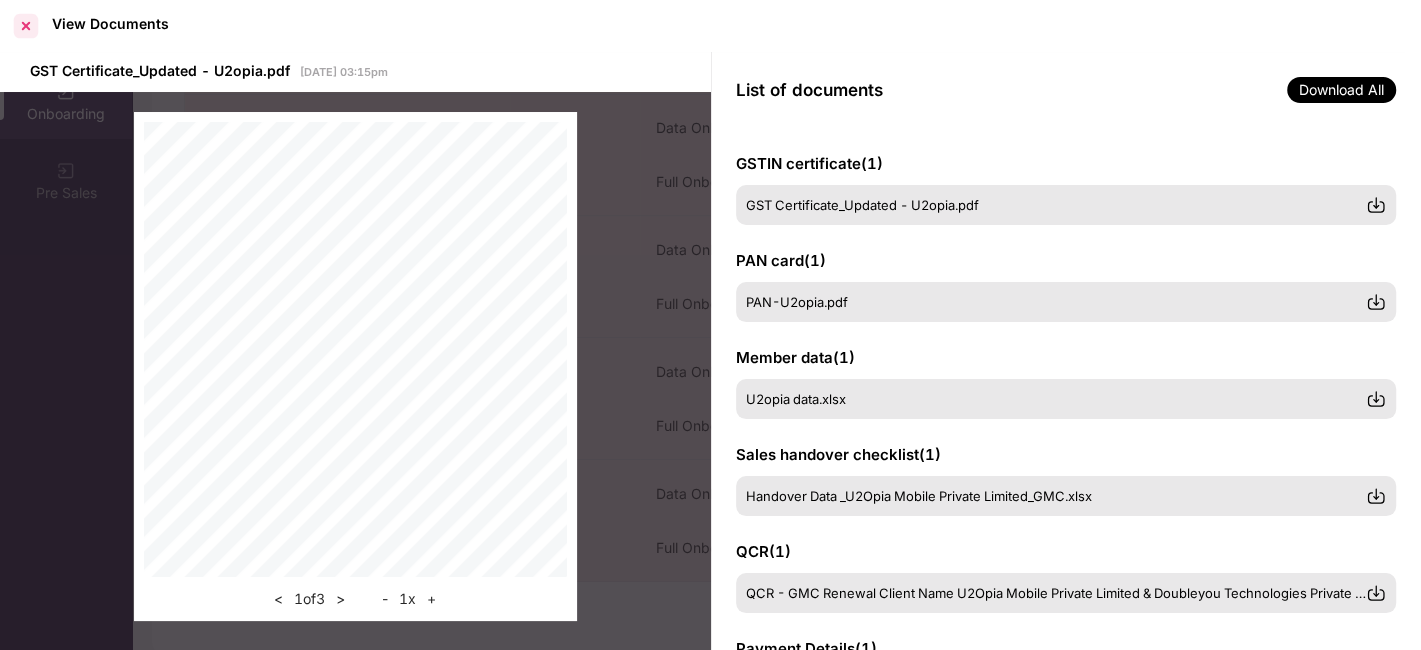 click at bounding box center [26, 26] 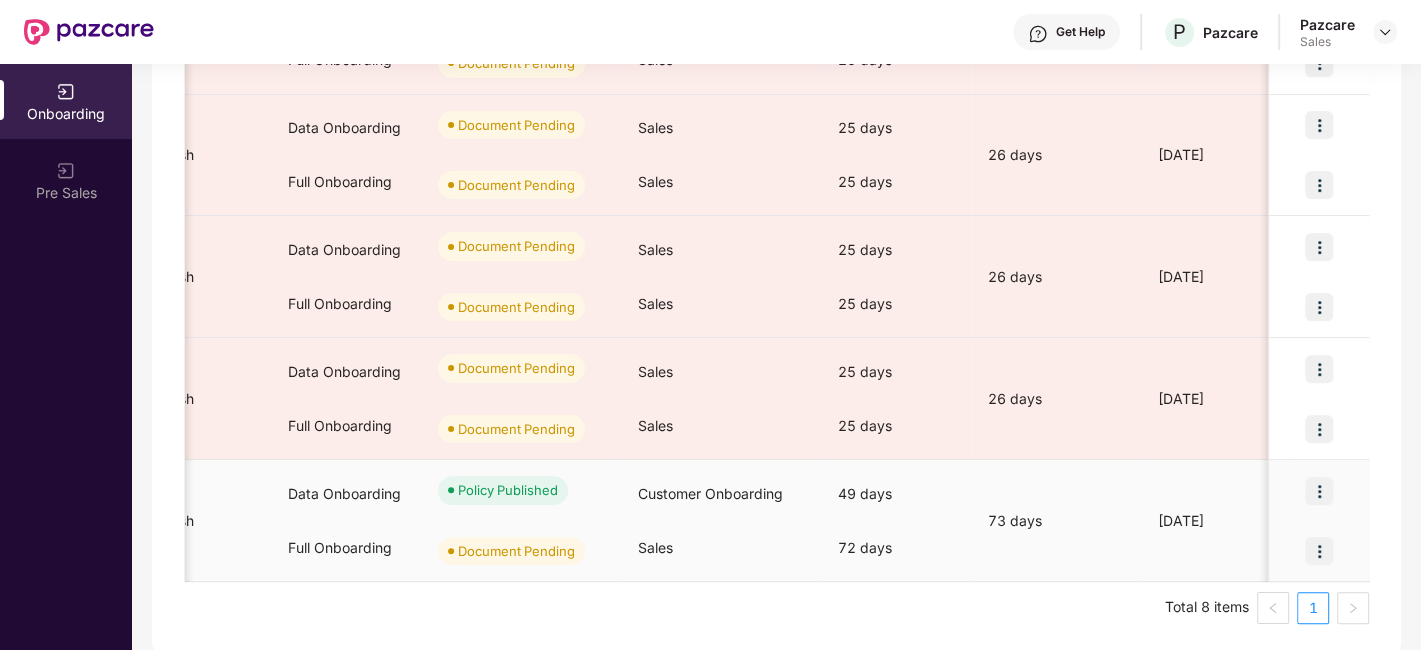 scroll, scrollTop: 0, scrollLeft: 0, axis: both 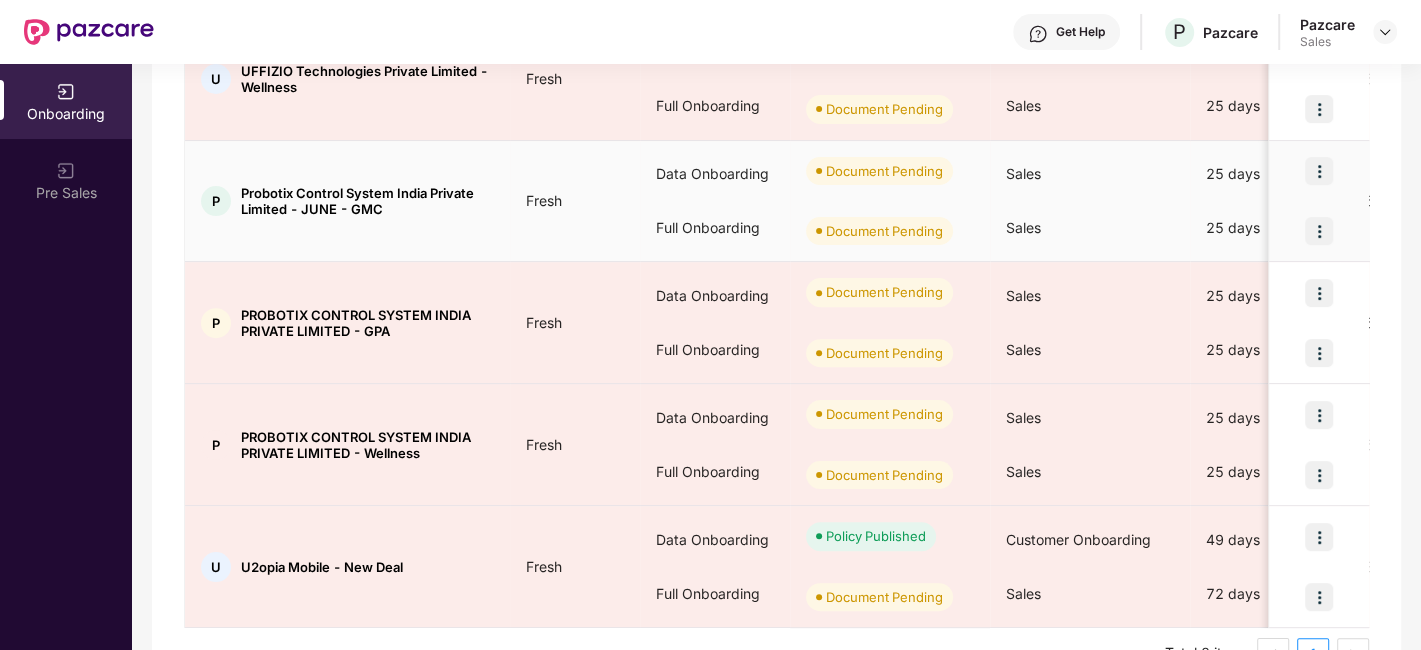 click at bounding box center (1319, 171) 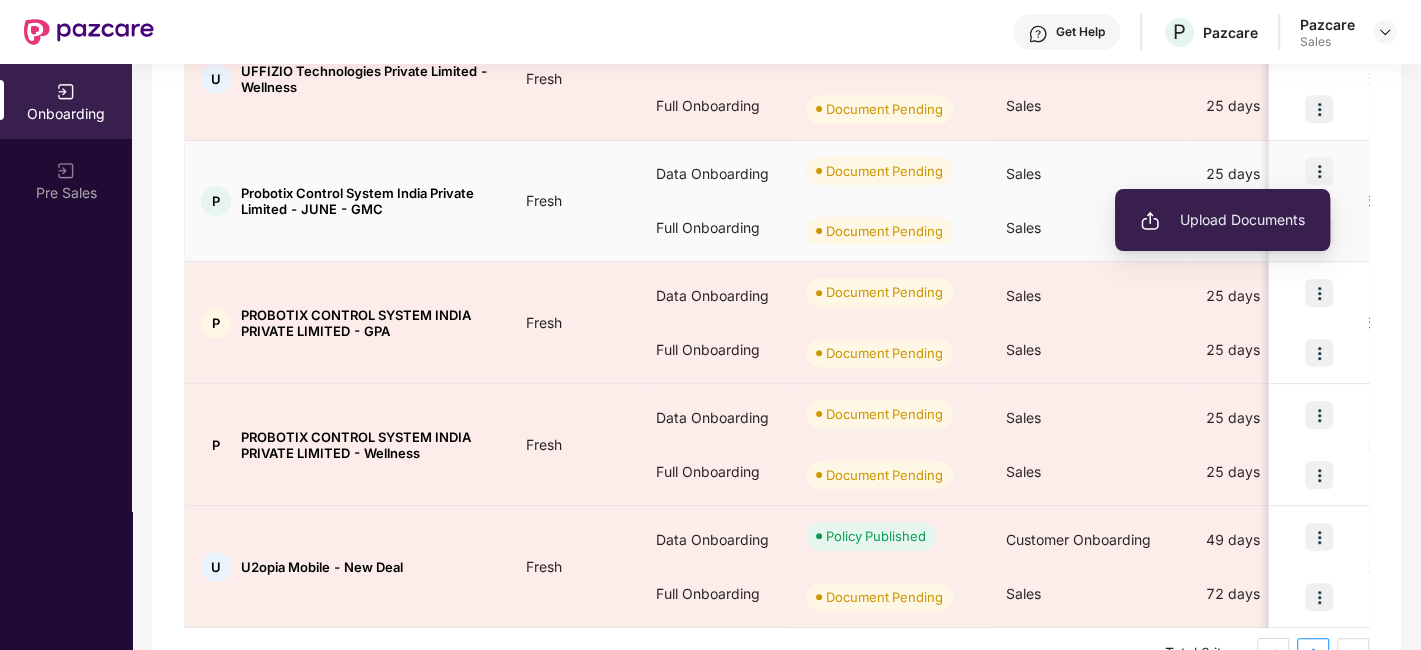 click on "Upload Documents" at bounding box center [1222, 220] 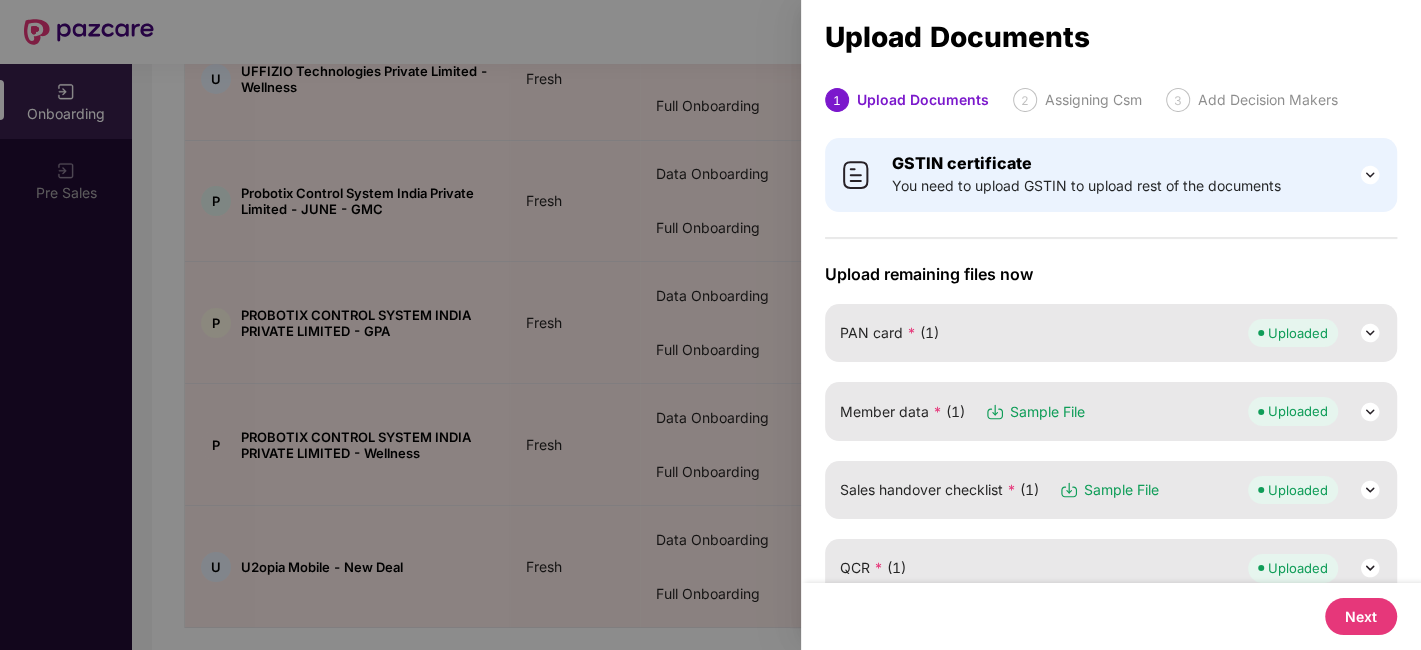 click on "Next" at bounding box center [1361, 616] 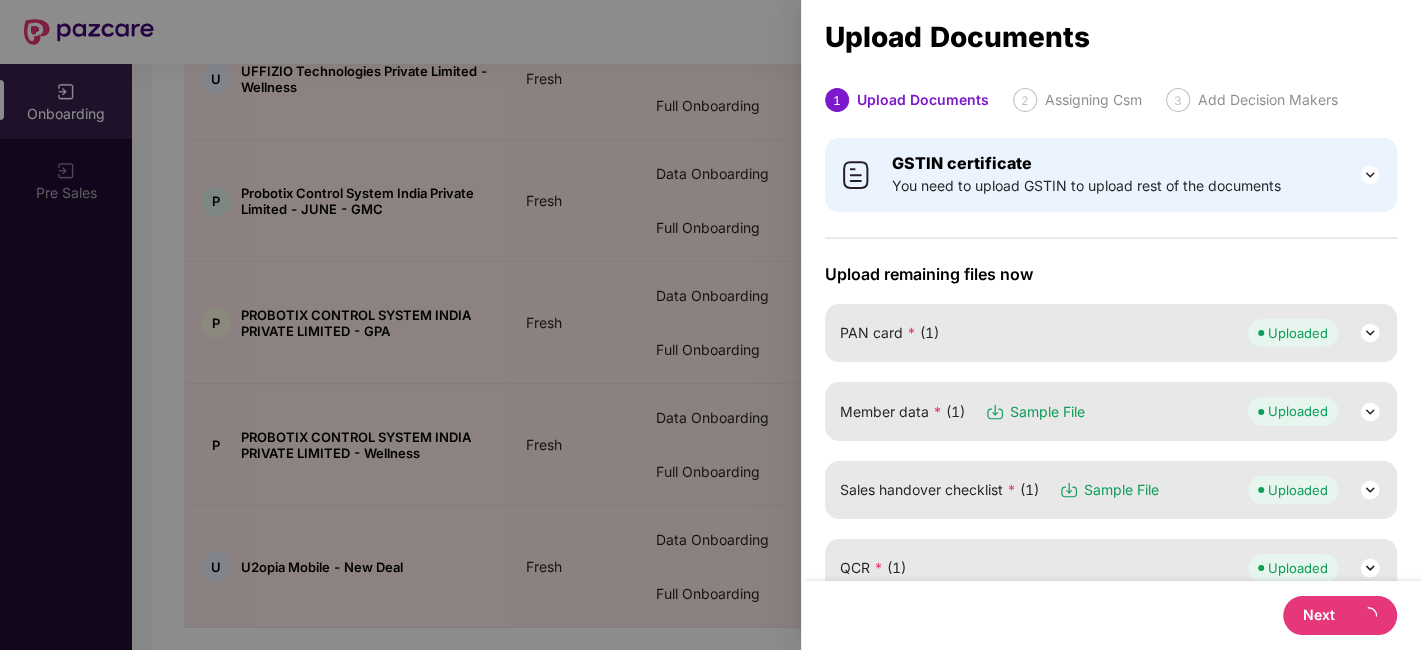 select on "**********" 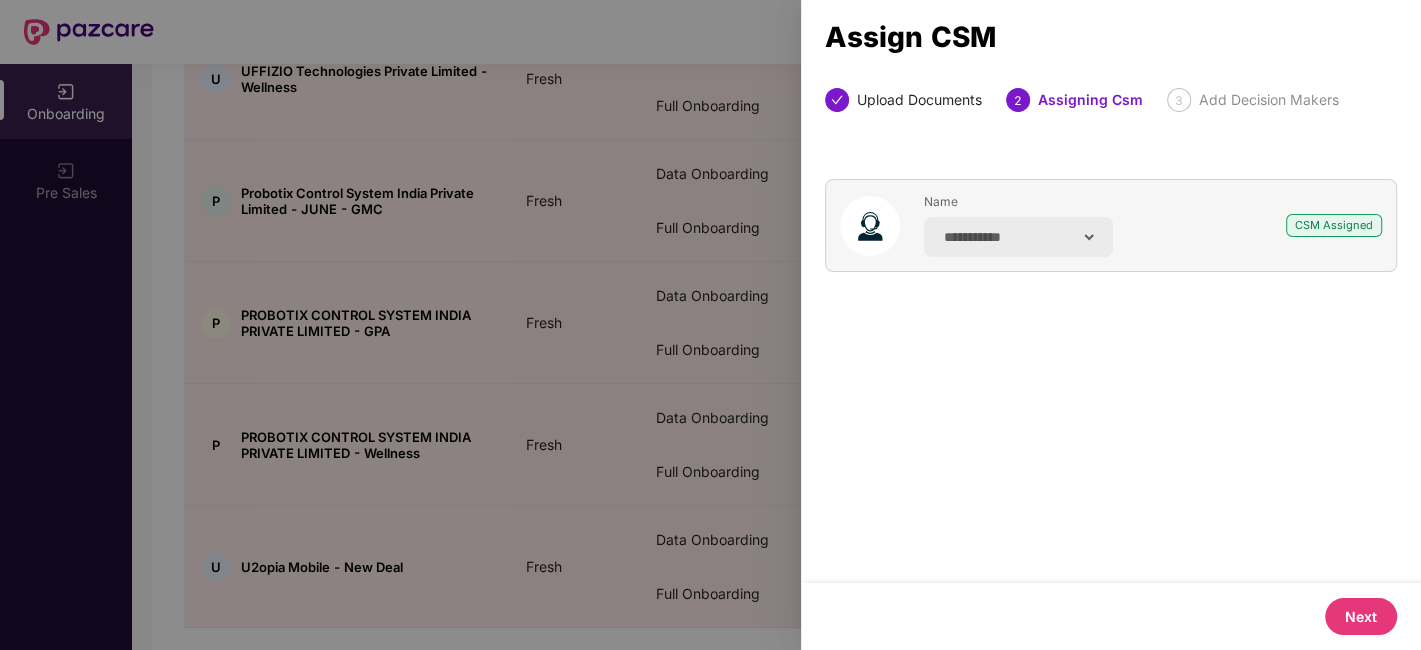 click on "Next" at bounding box center (1361, 616) 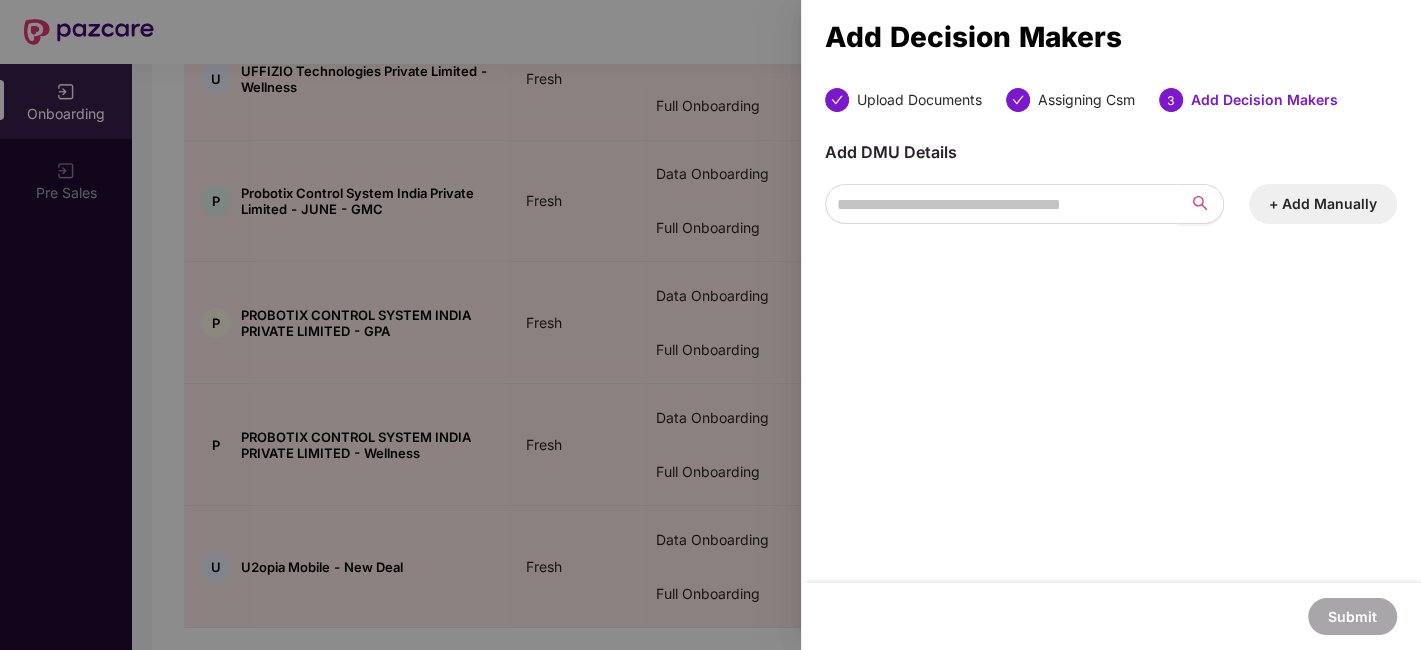 click on "+ Add Manually" at bounding box center (1323, 204) 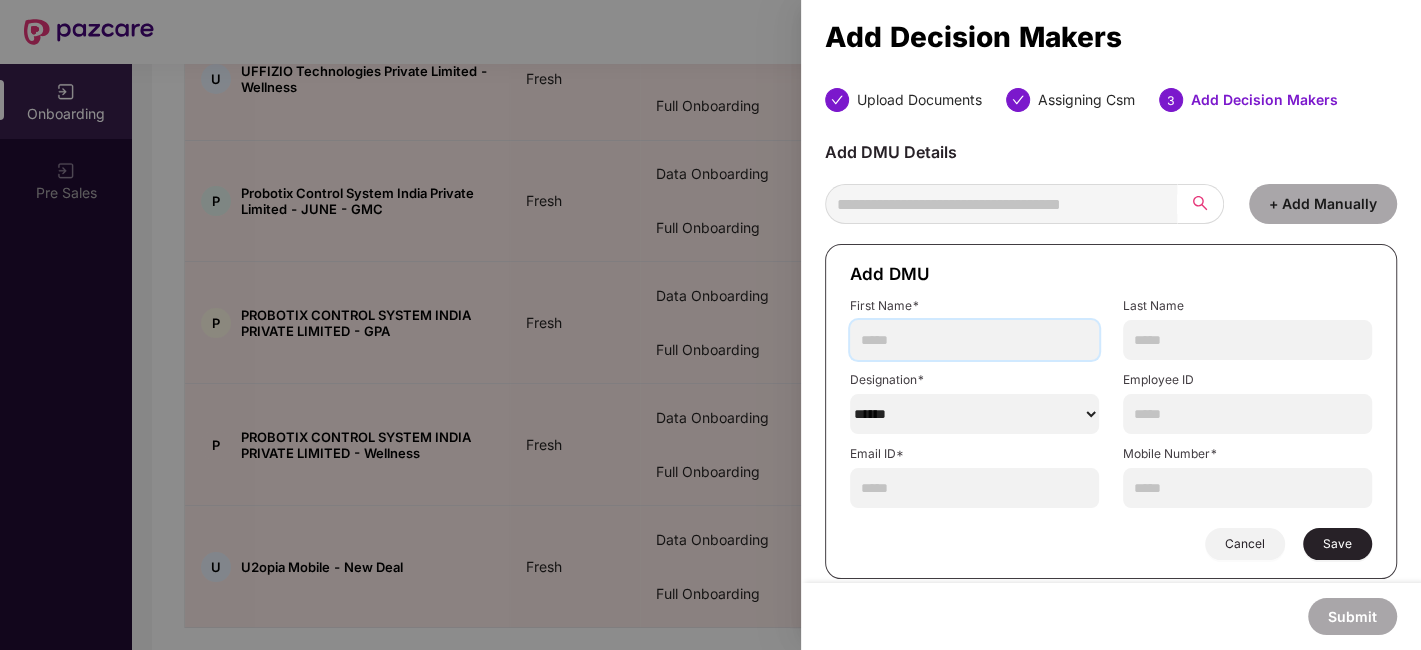 click at bounding box center [974, 340] 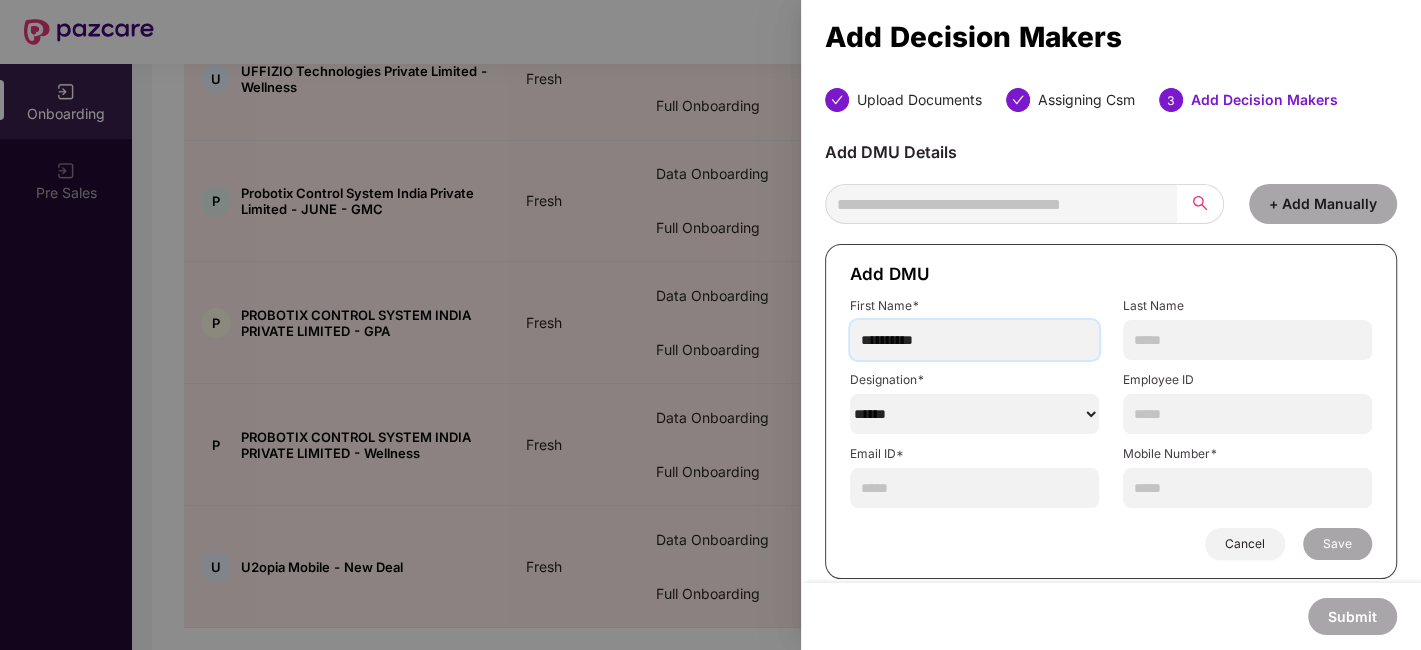 drag, startPoint x: 944, startPoint y: 342, endPoint x: 911, endPoint y: 343, distance: 33.01515 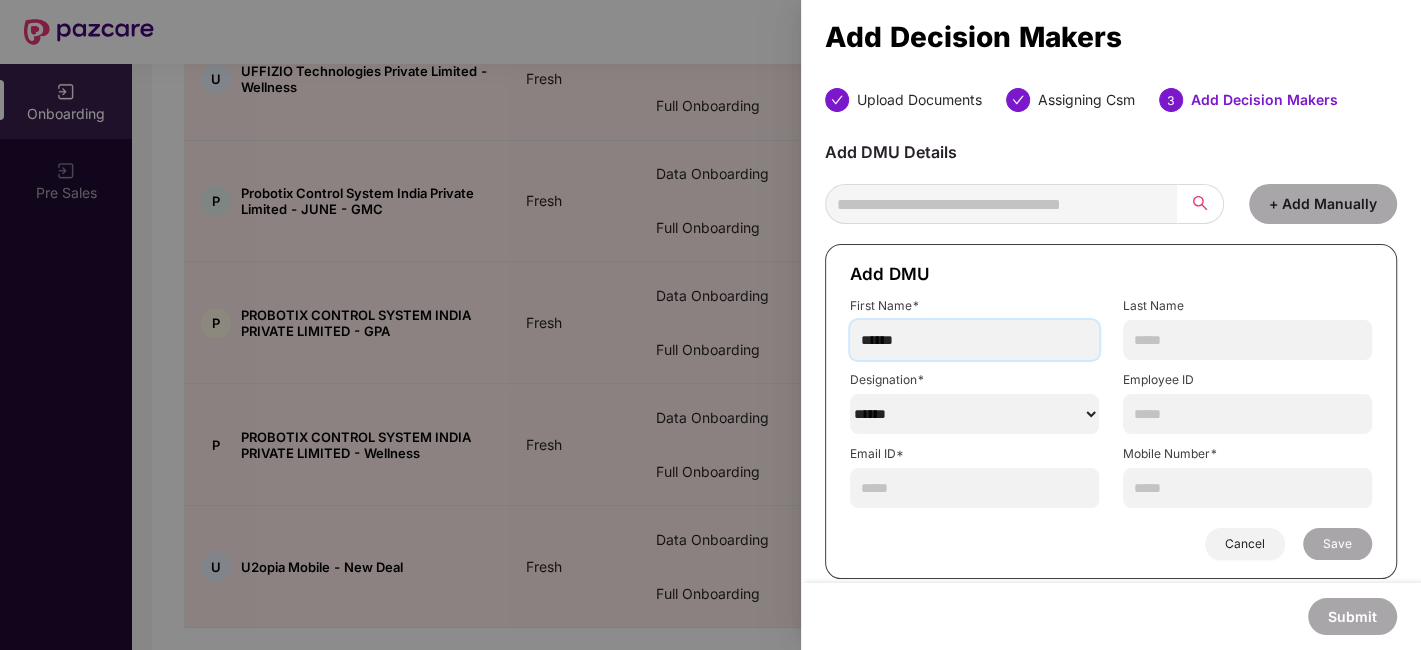 type on "******" 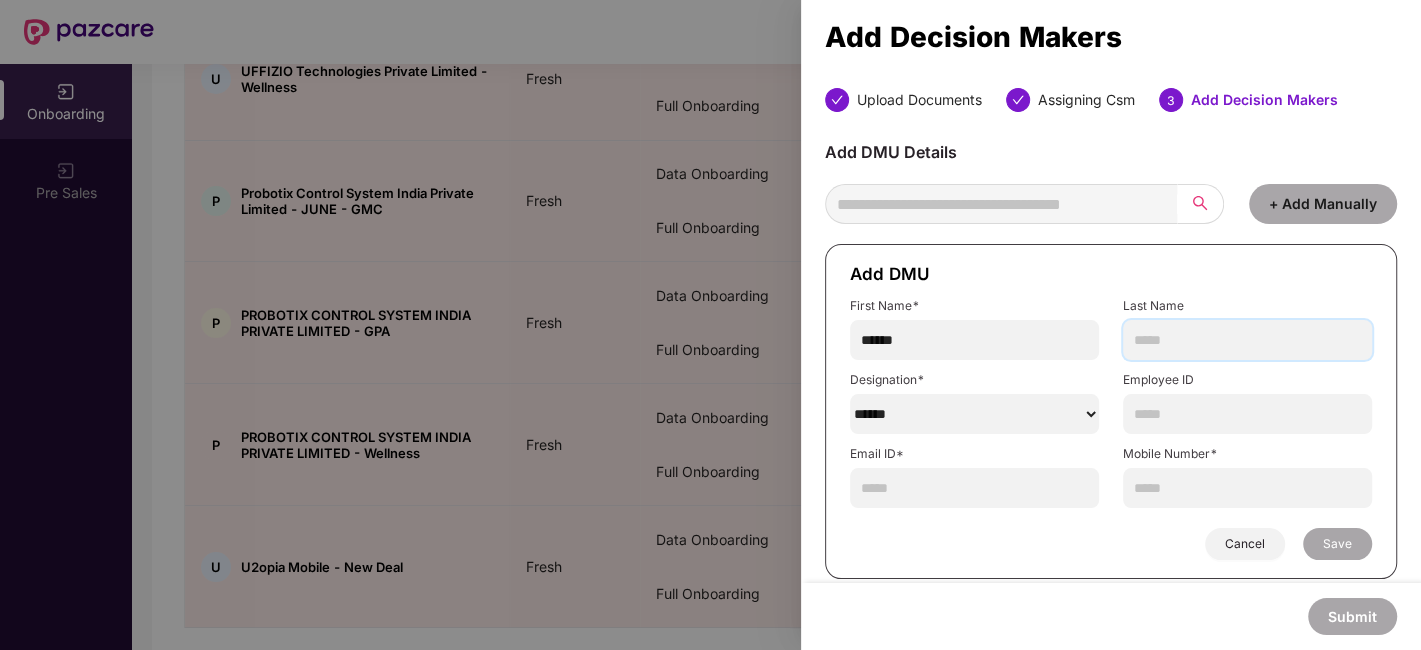 click at bounding box center [1247, 340] 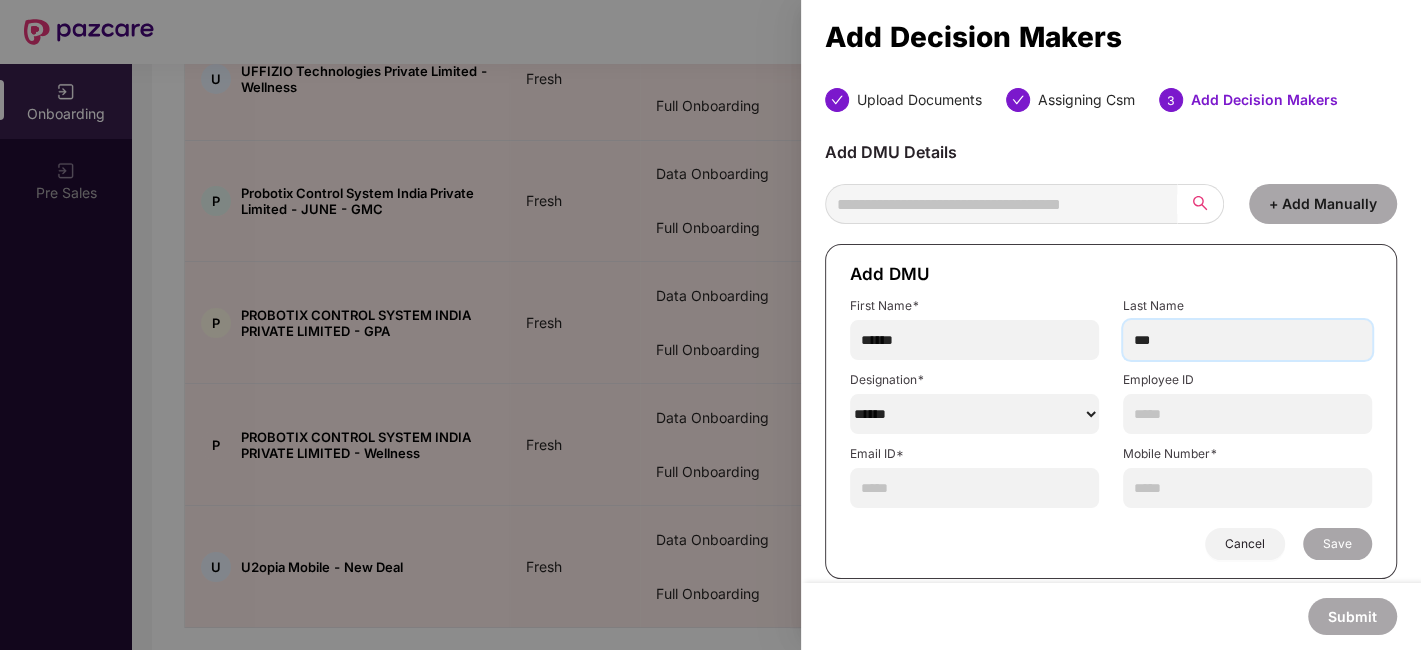 type on "***" 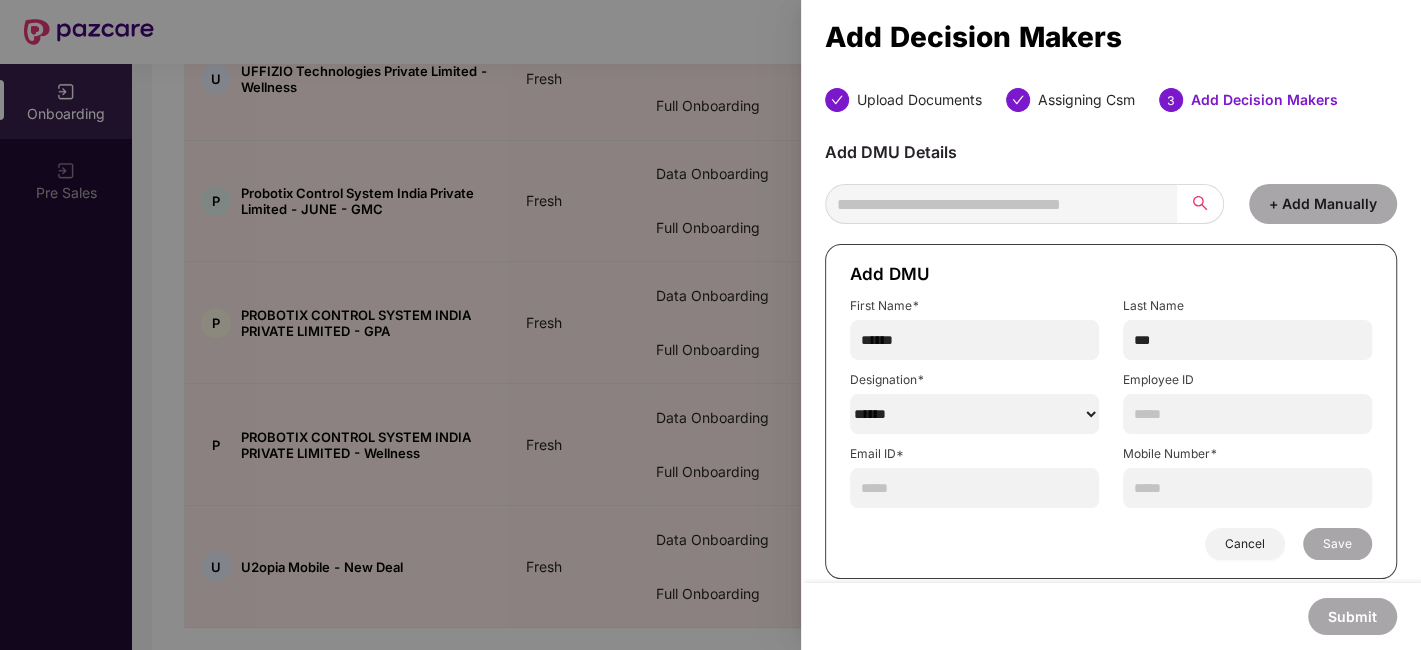 click on "******" at bounding box center [974, 414] 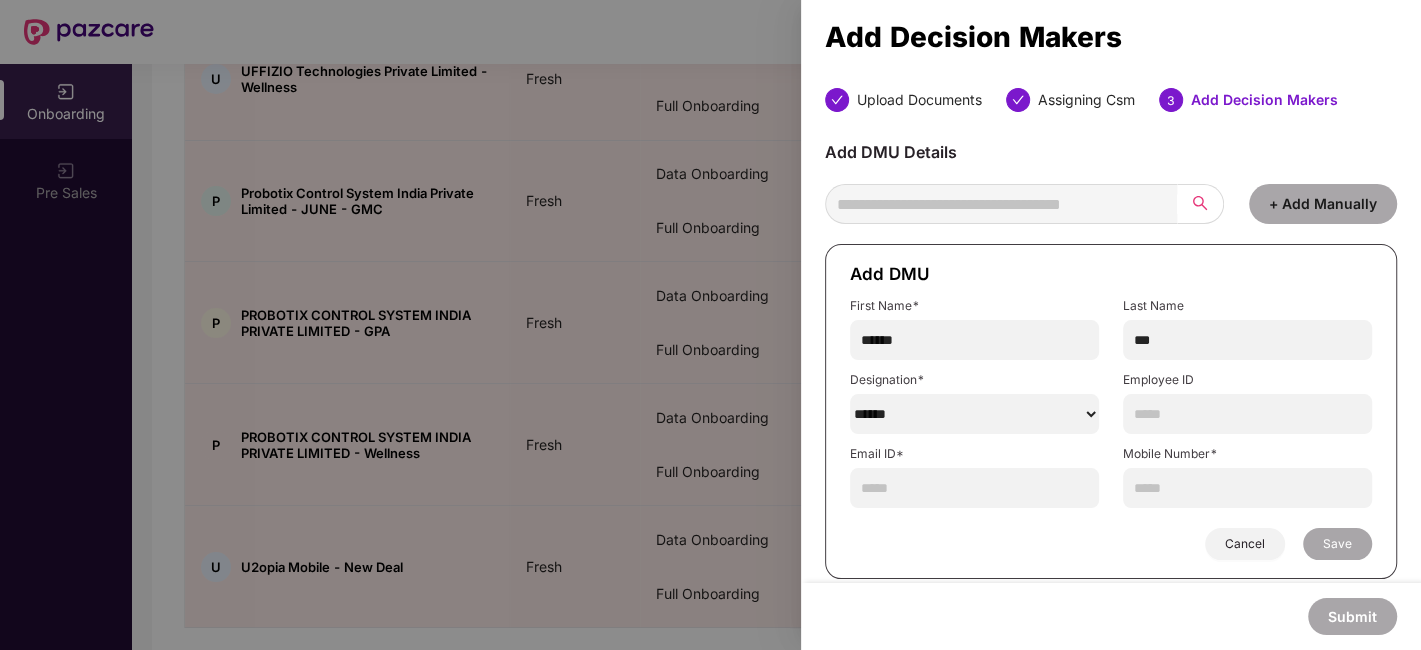select on "**********" 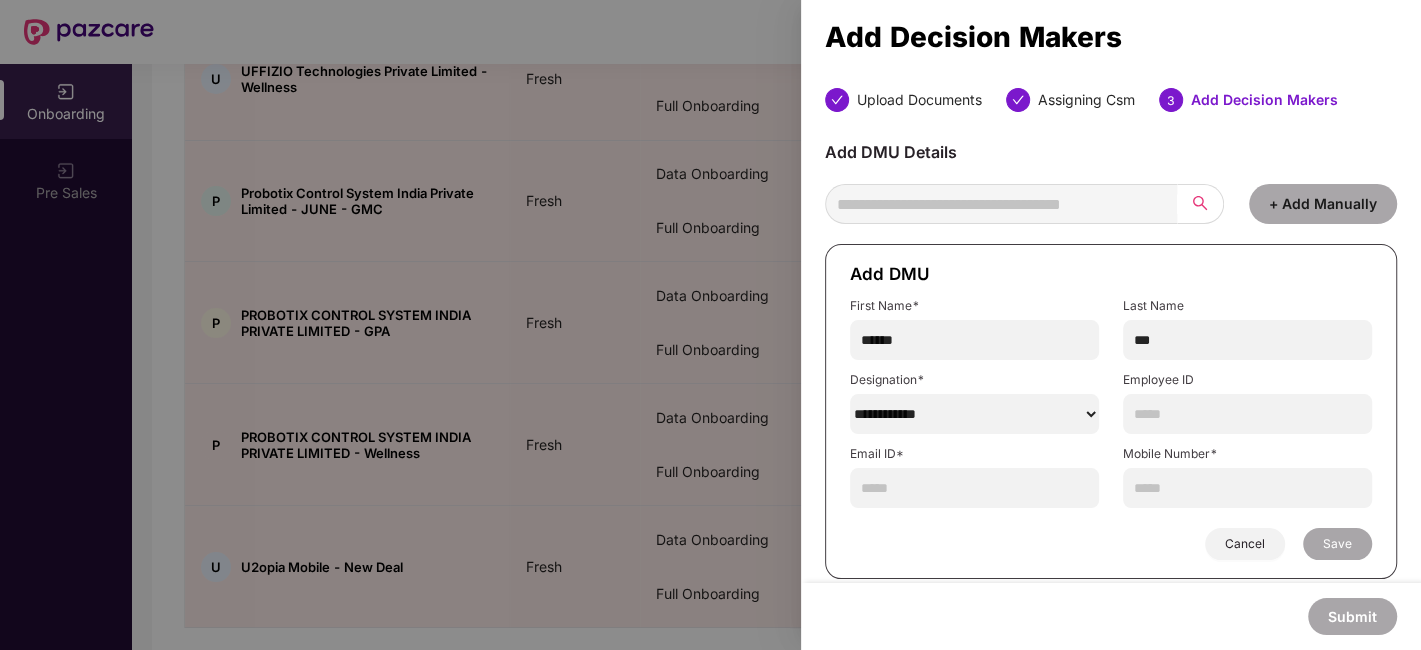 click on "******" at bounding box center (974, 414) 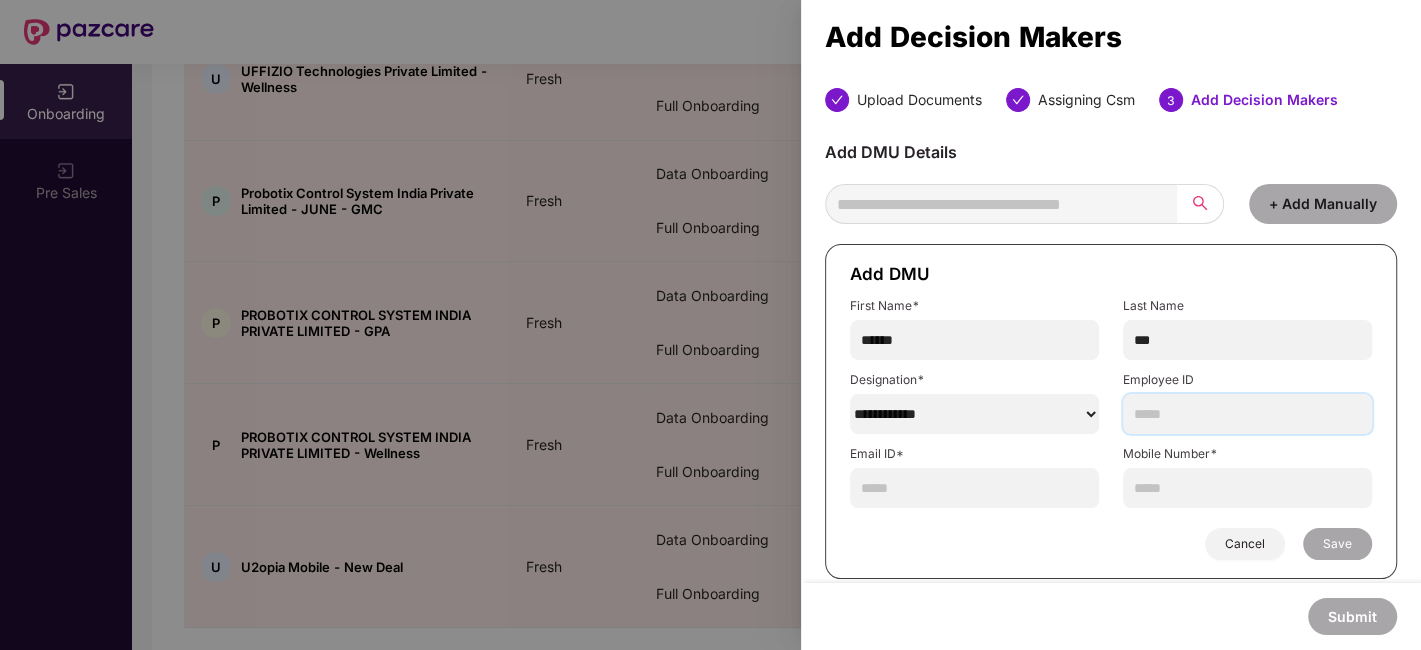 click at bounding box center (1247, 414) 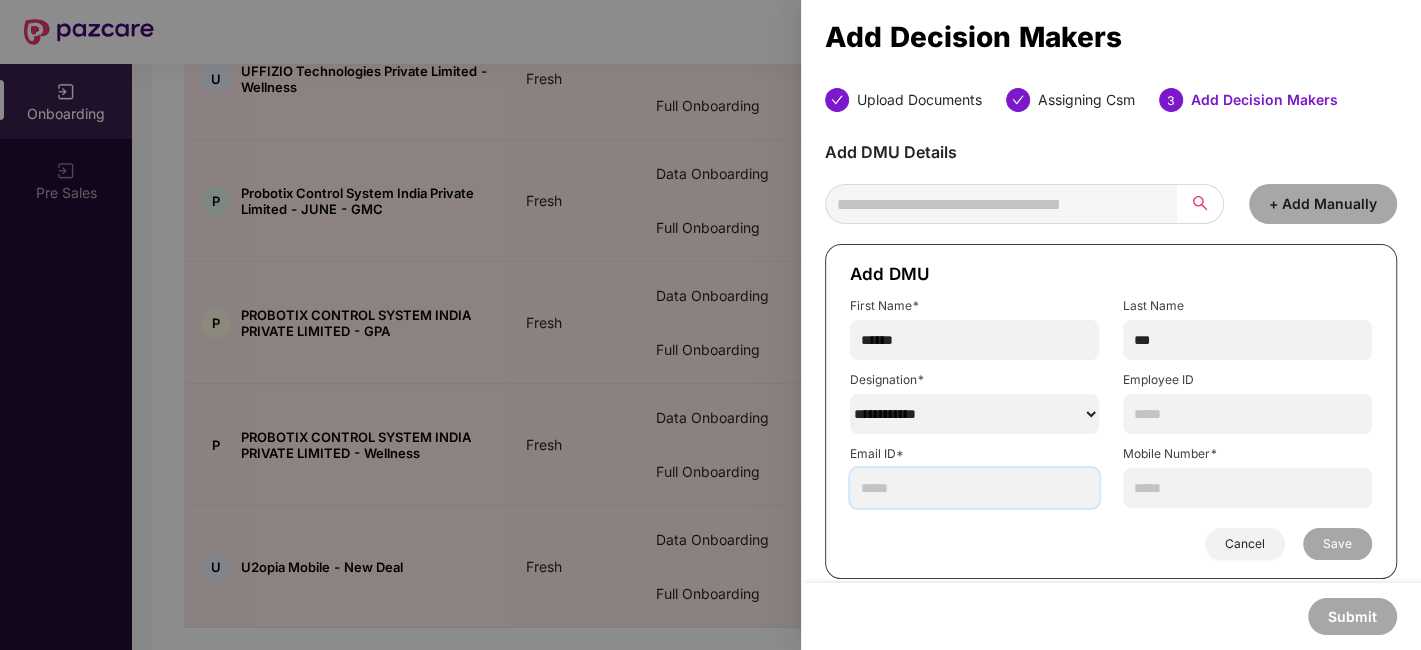 click at bounding box center [974, 488] 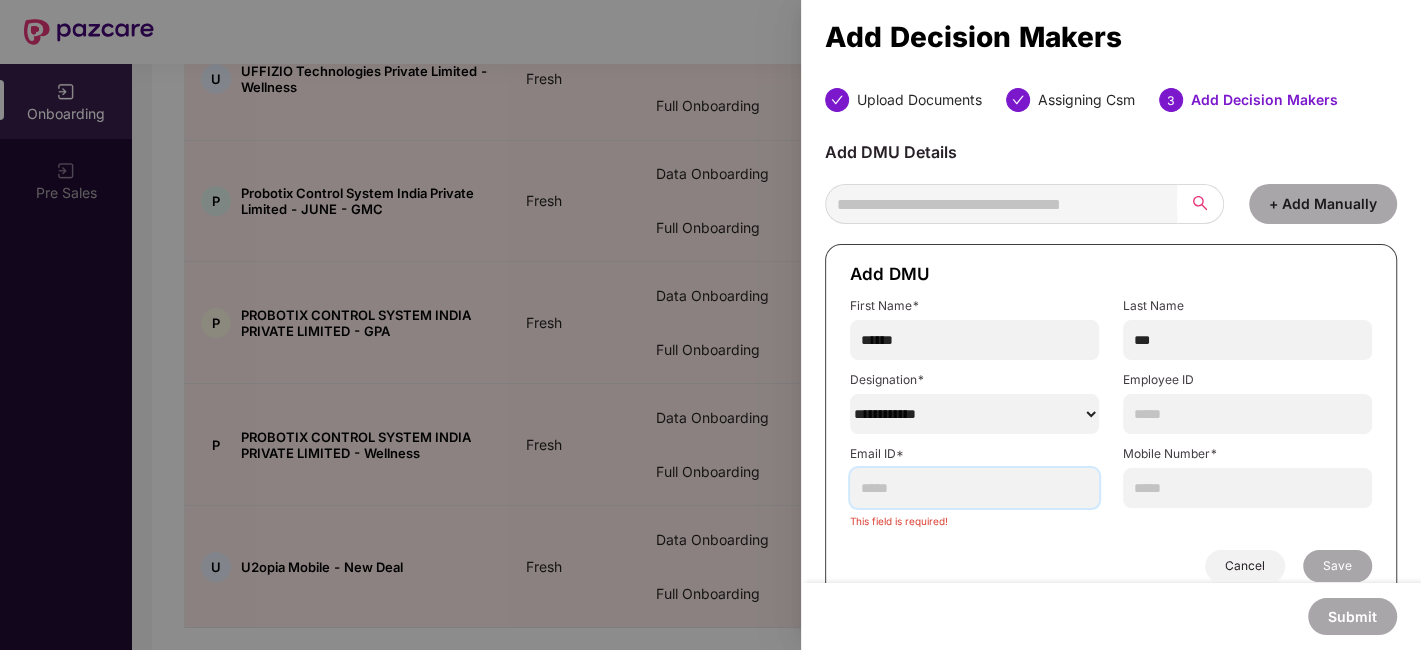 paste on "**********" 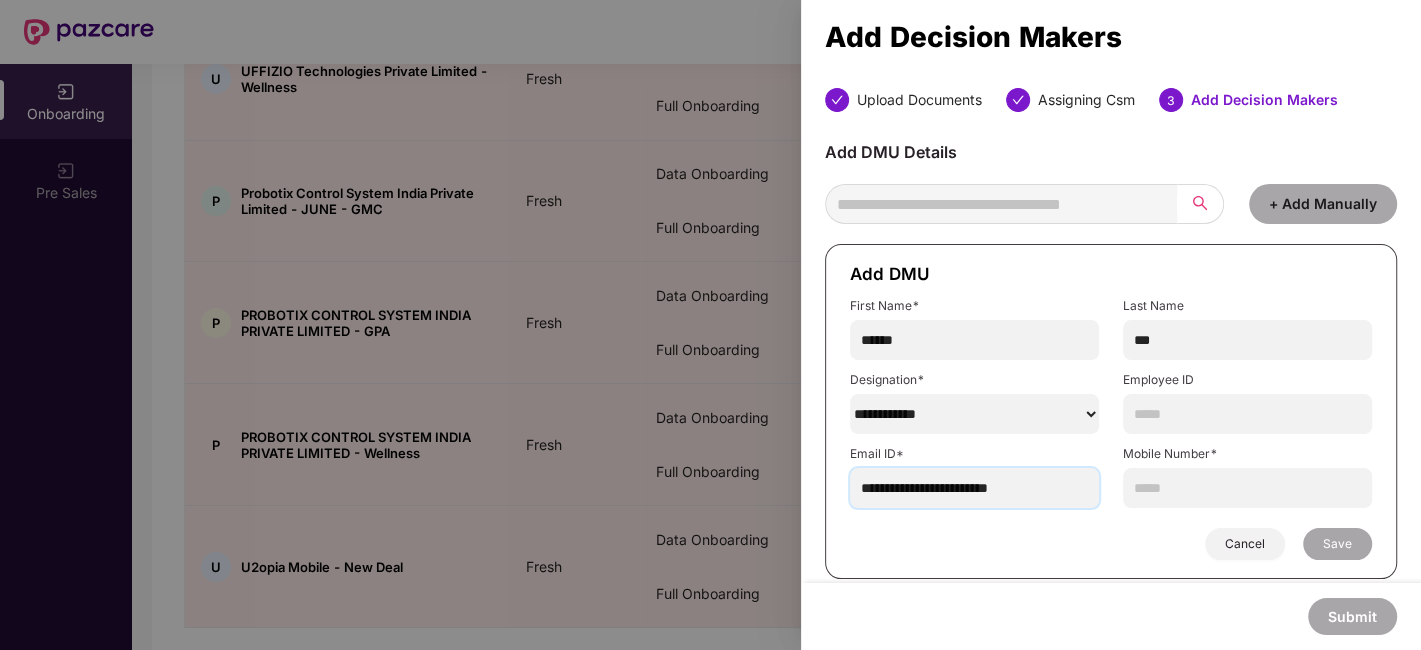 type on "**********" 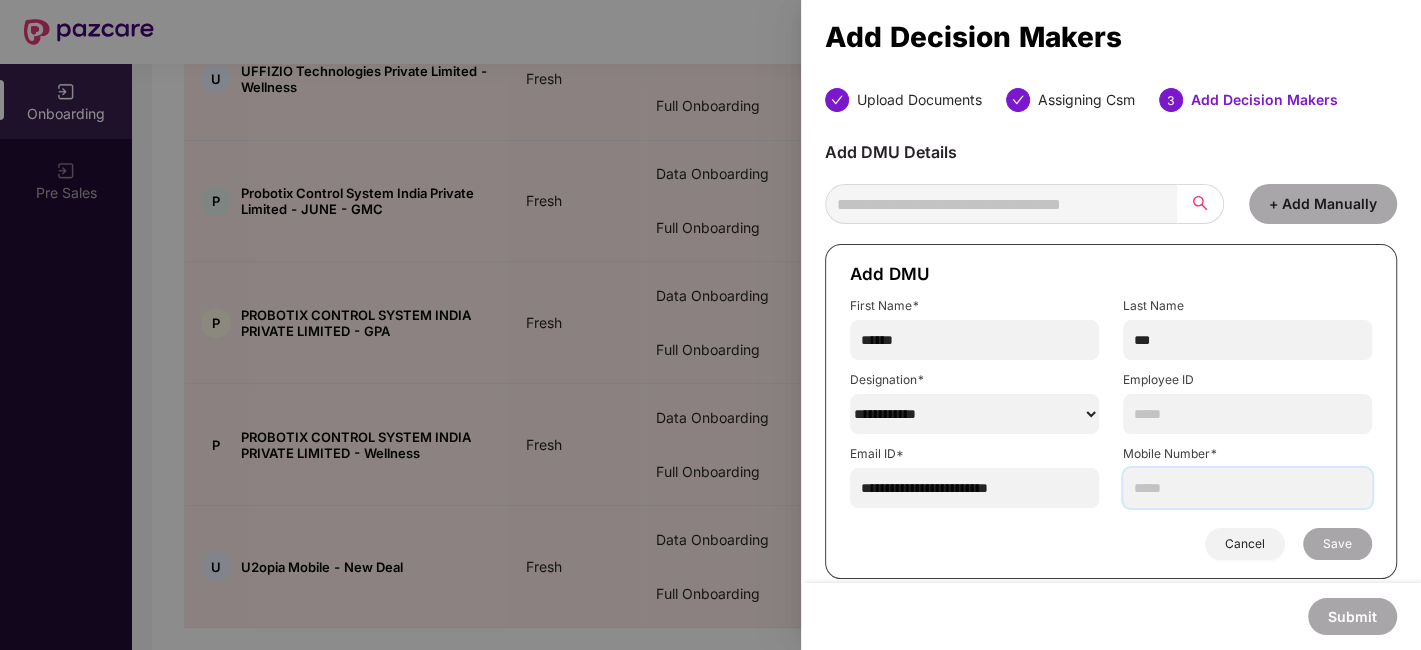 click at bounding box center [1247, 488] 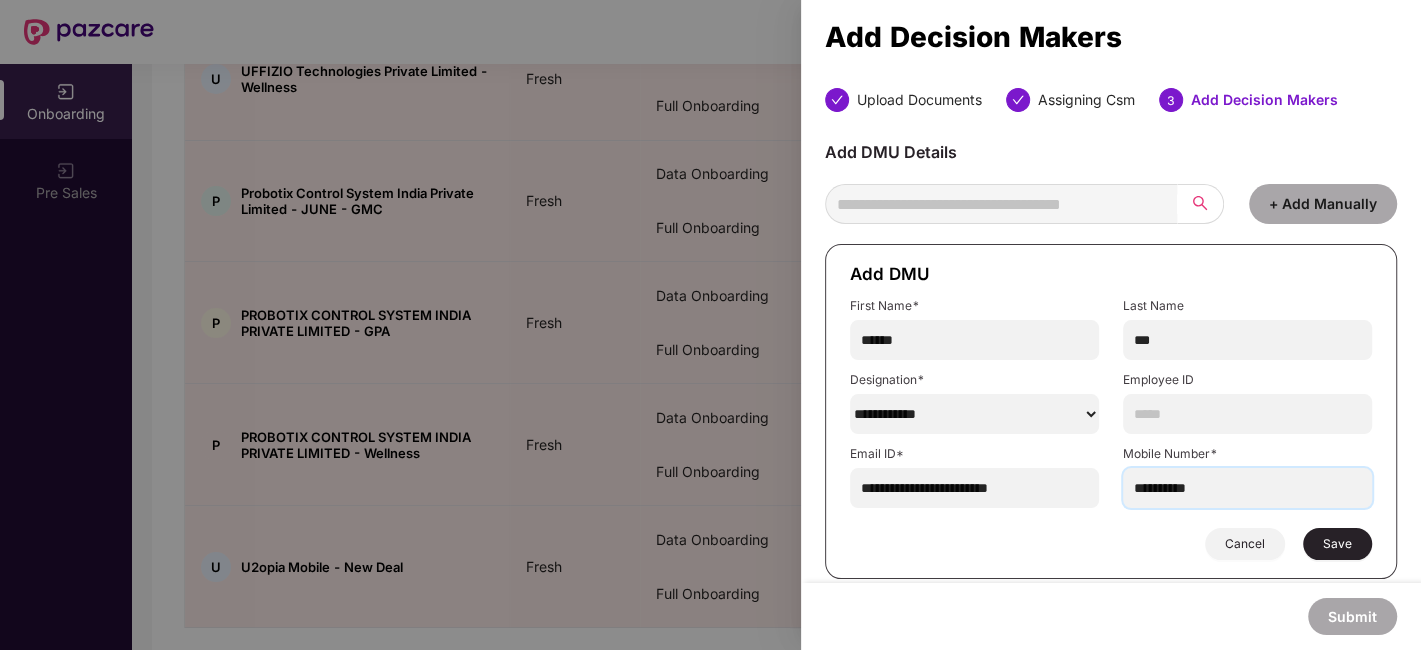 type on "**********" 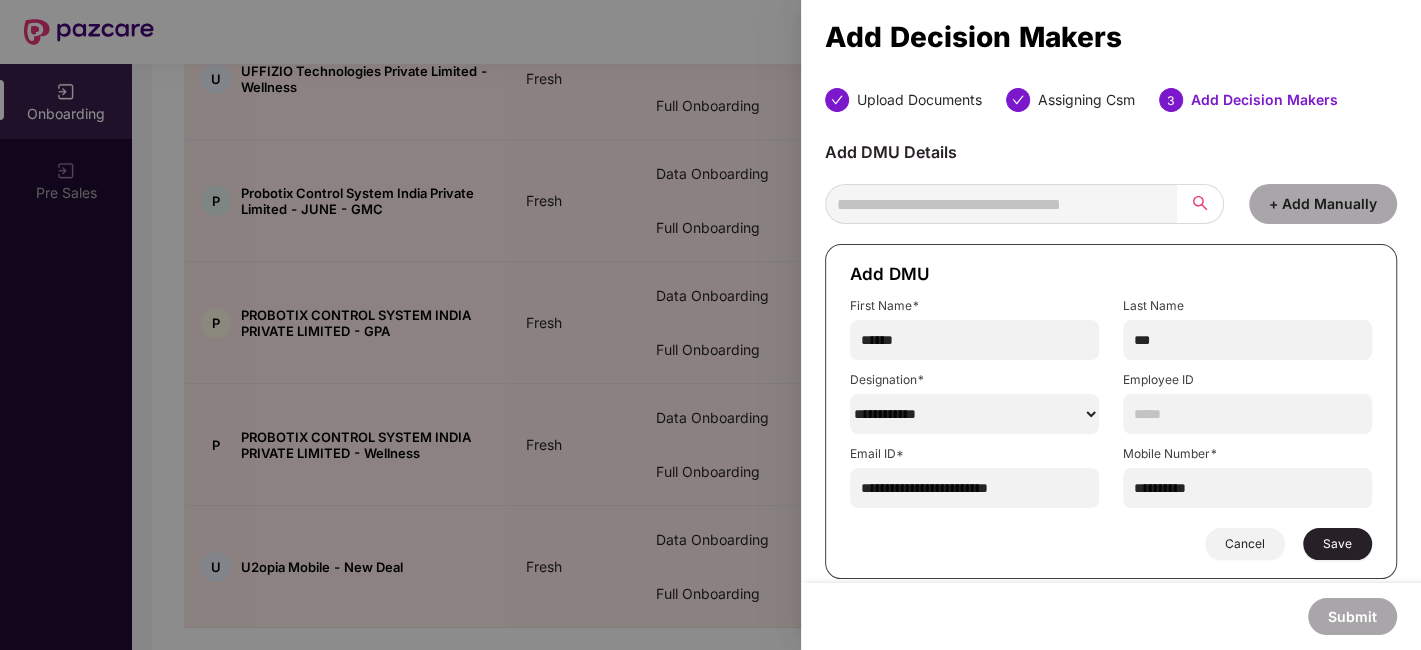 click on "Save" at bounding box center [1337, 544] 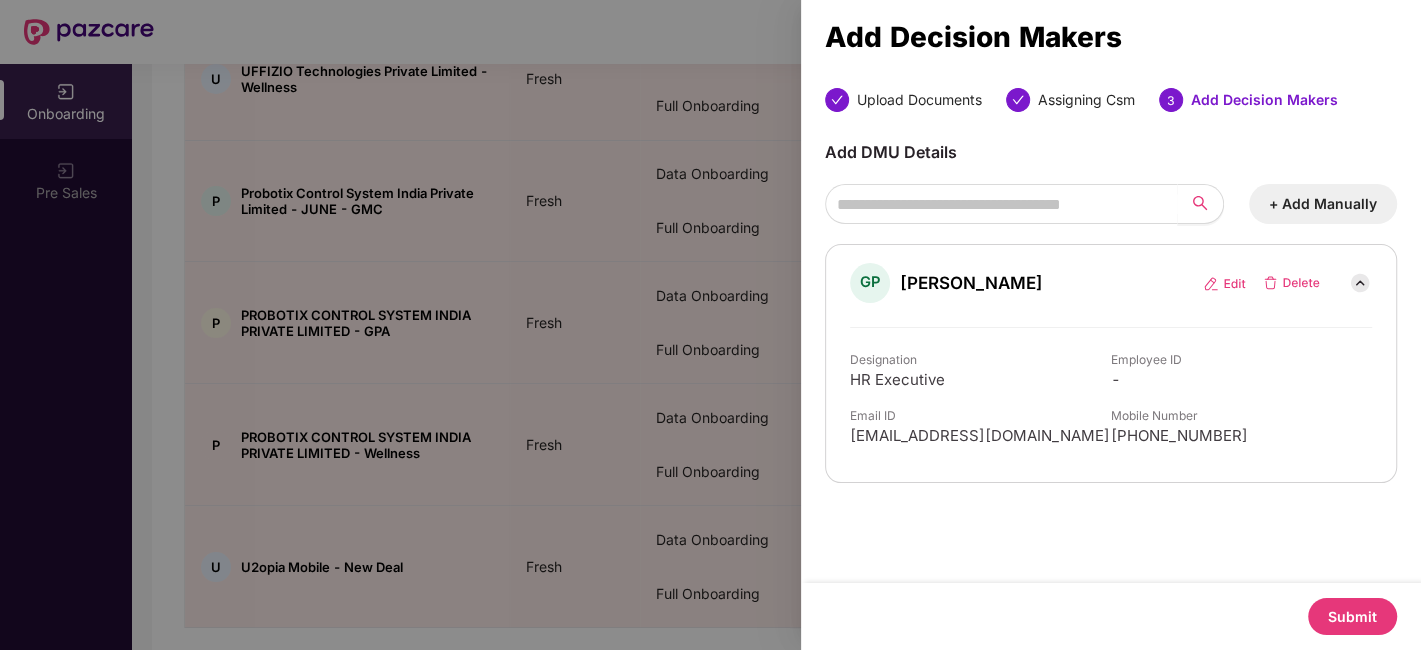 click on "Submit" at bounding box center [1352, 616] 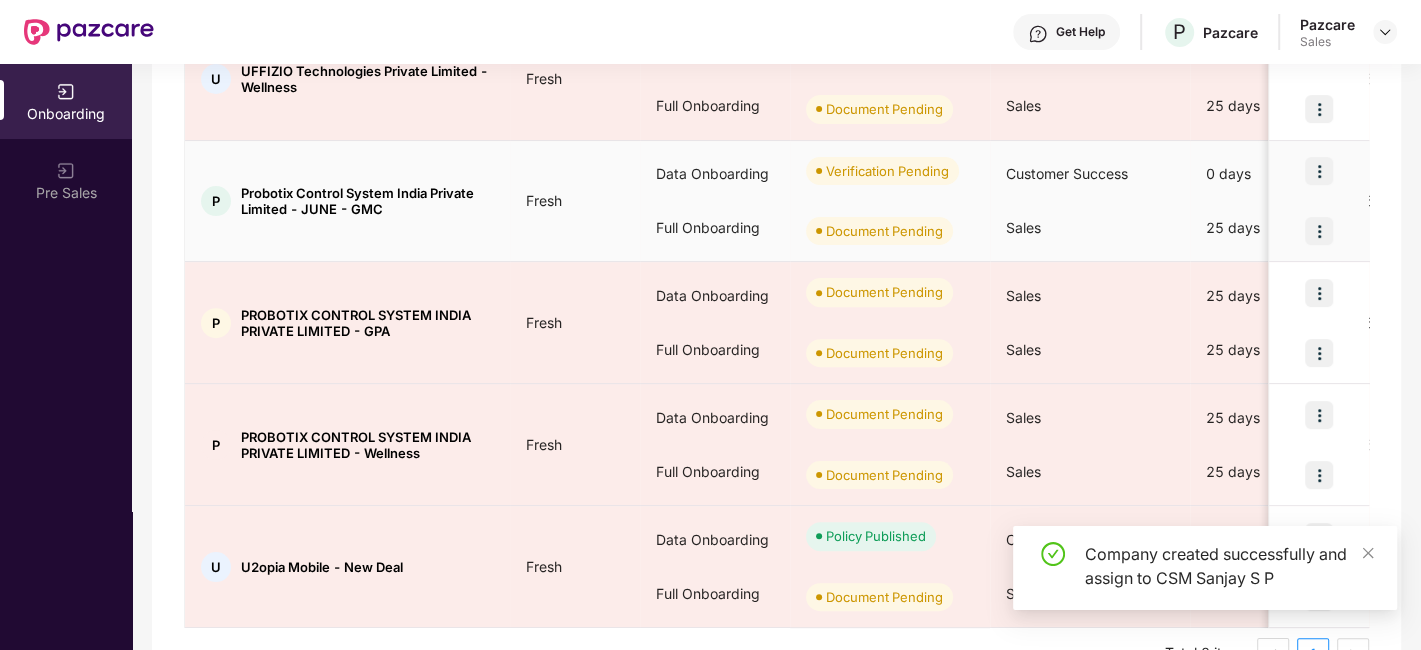 click at bounding box center [1319, 231] 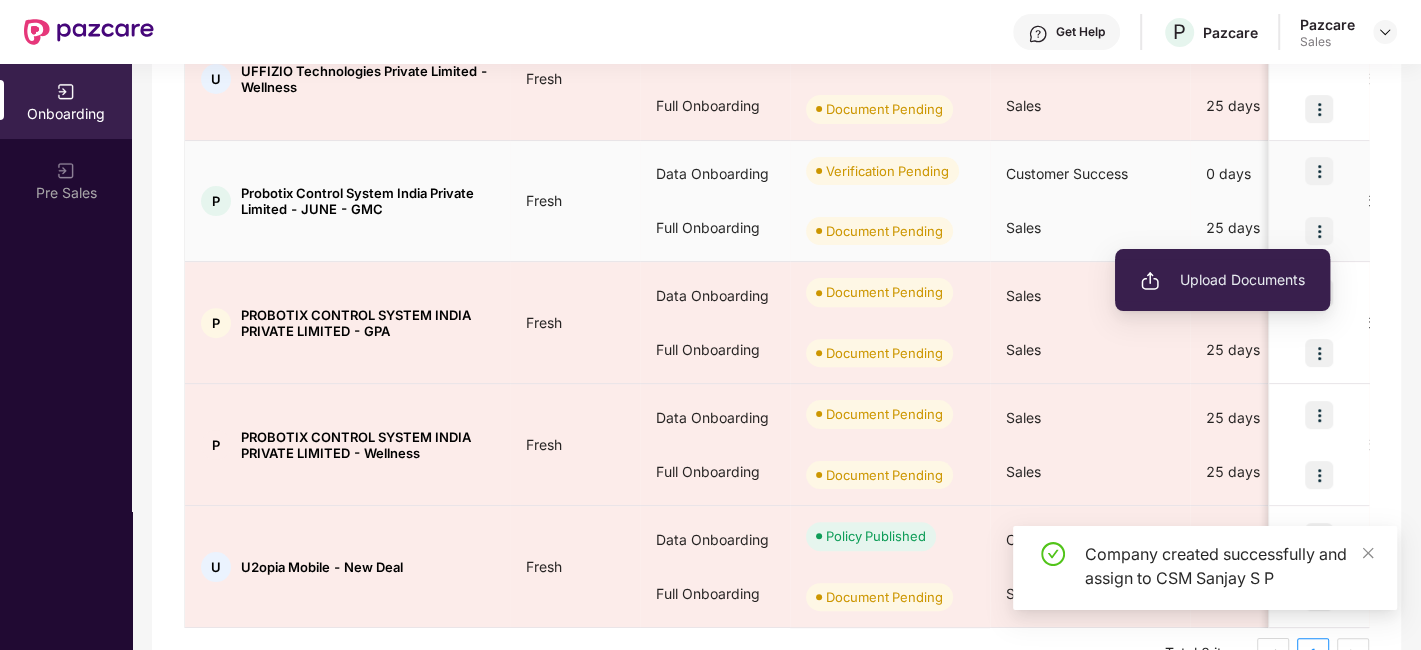 click on "Upload Documents" at bounding box center [1222, 280] 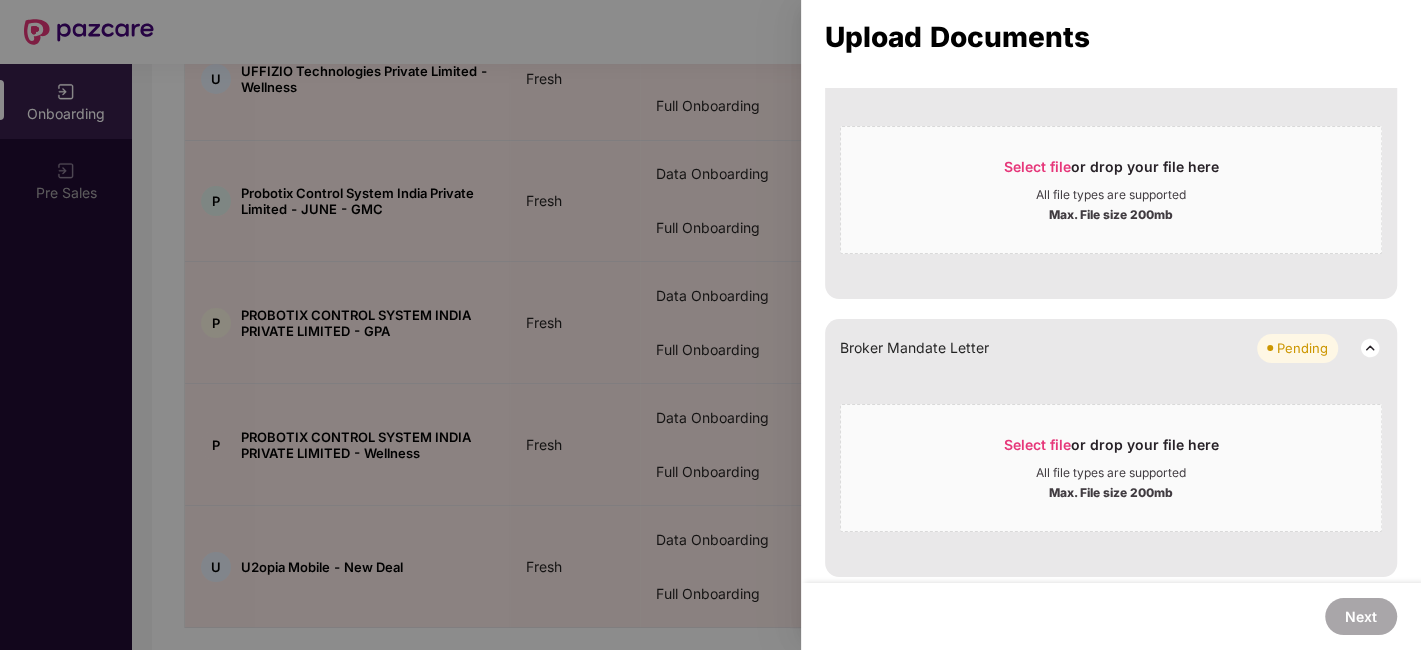 scroll, scrollTop: 0, scrollLeft: 0, axis: both 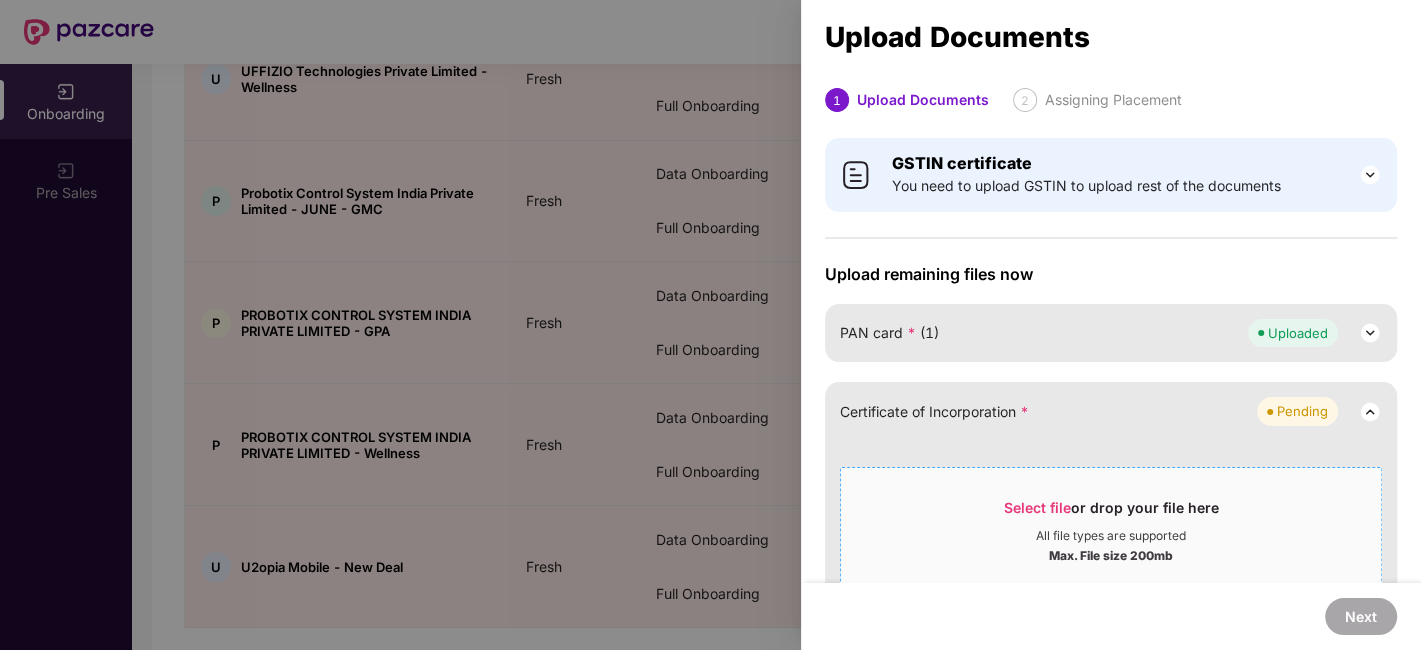 click on "Select file  or drop your file here" at bounding box center [1111, 513] 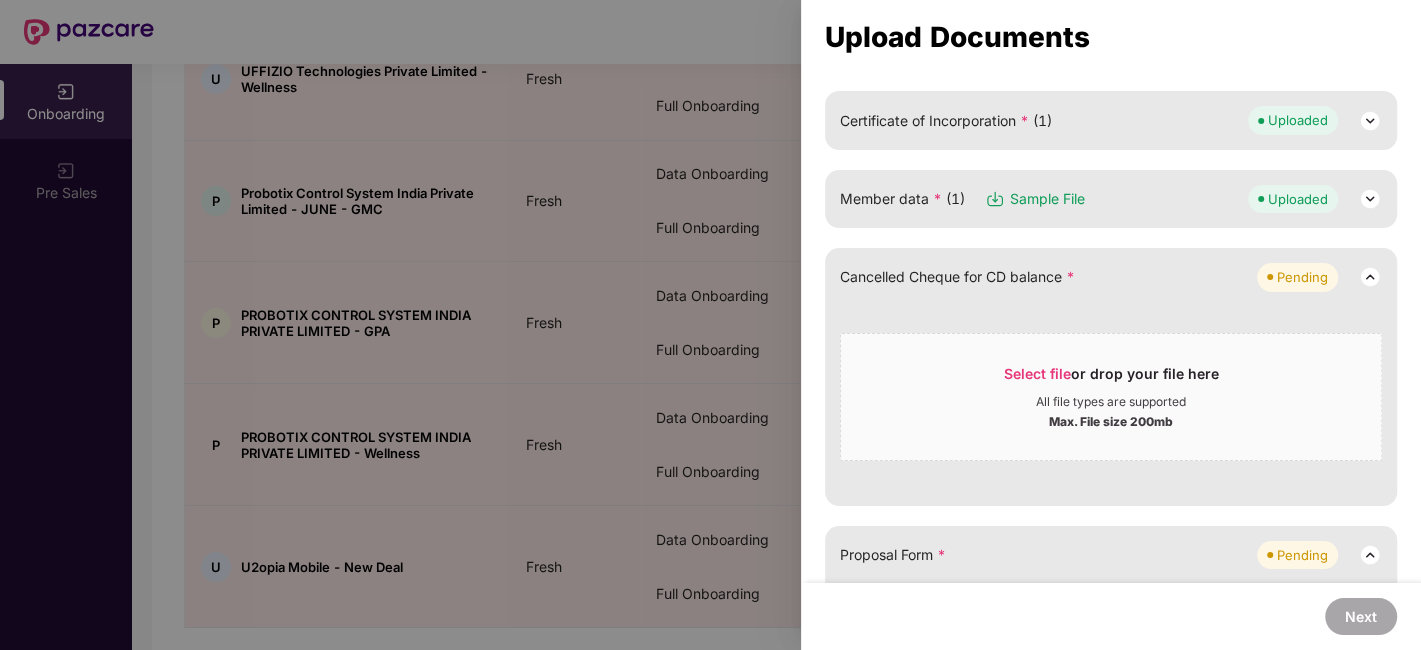 scroll, scrollTop: 322, scrollLeft: 0, axis: vertical 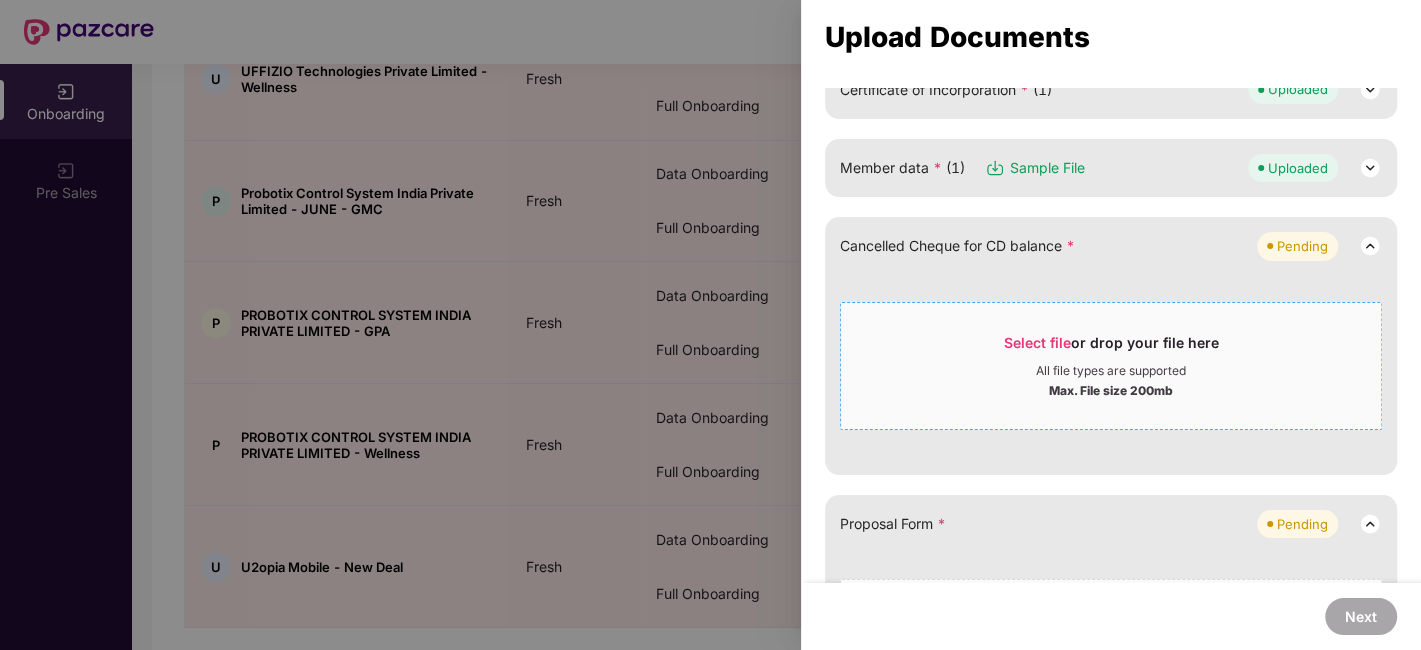 click on "Max. File size 200mb" at bounding box center (1111, 389) 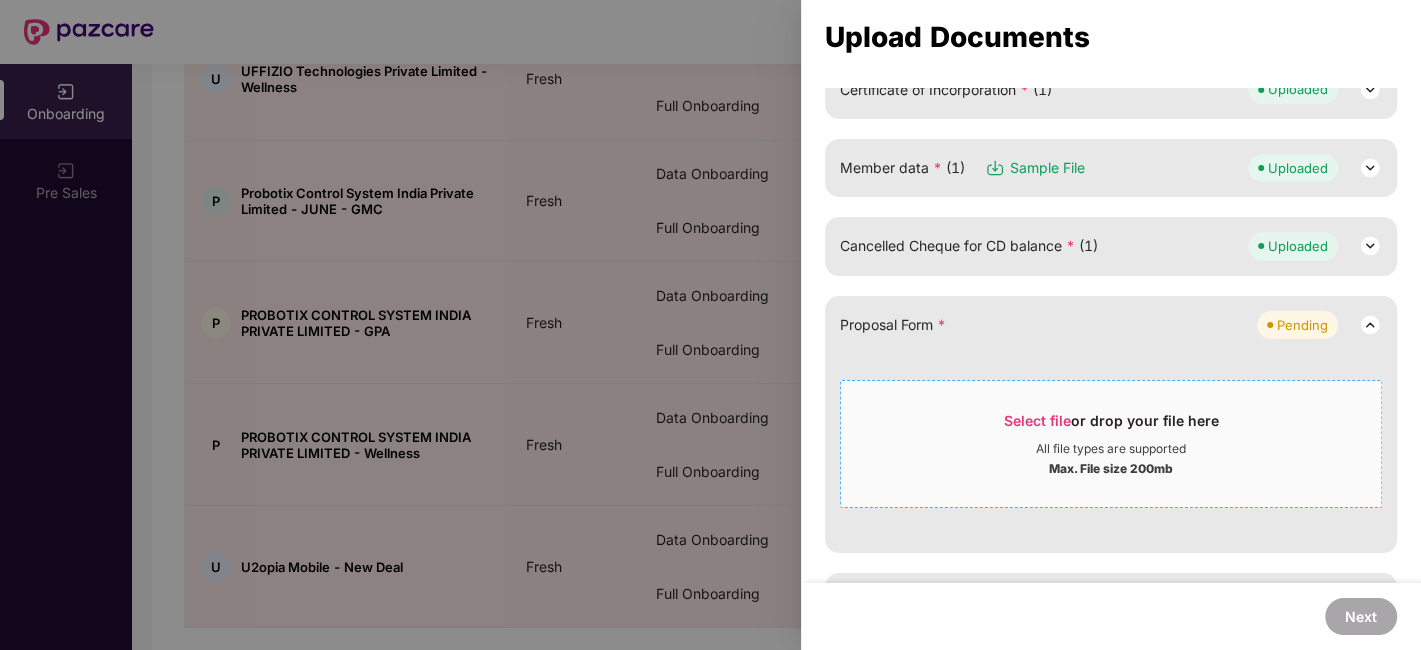 click on "All file types are supported" at bounding box center (1111, 449) 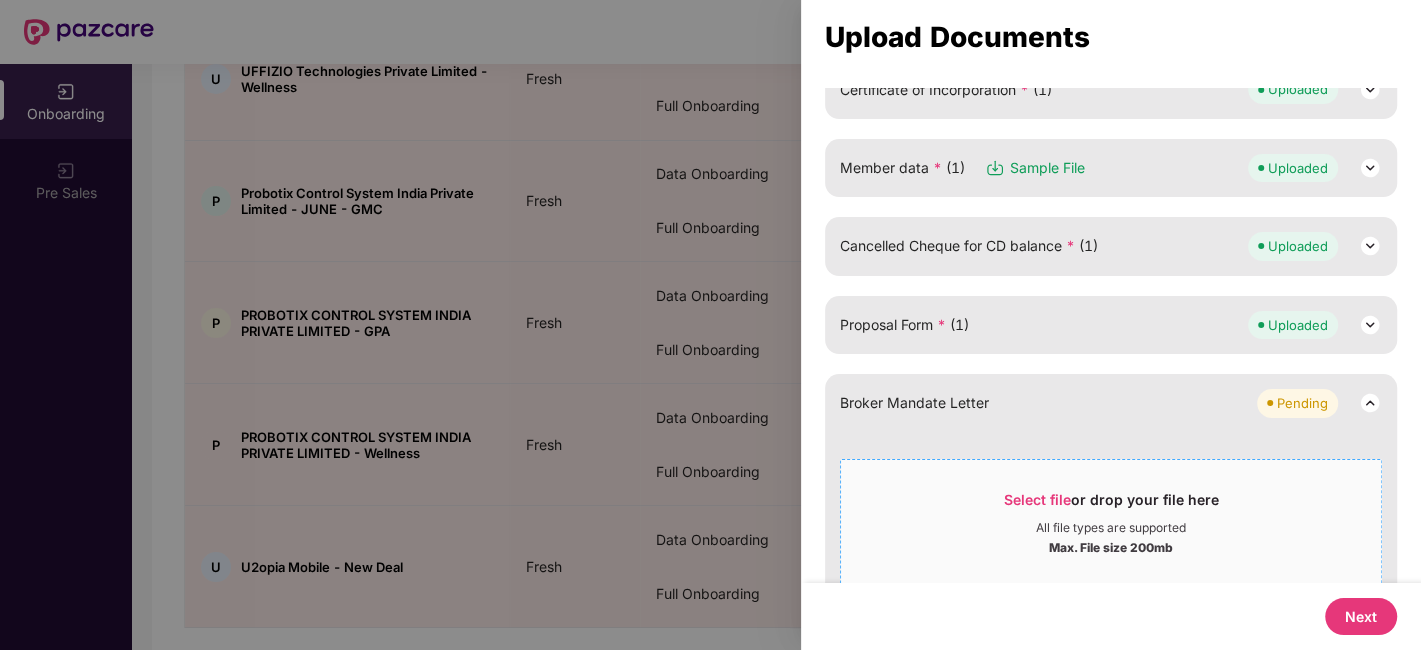 scroll, scrollTop: 378, scrollLeft: 0, axis: vertical 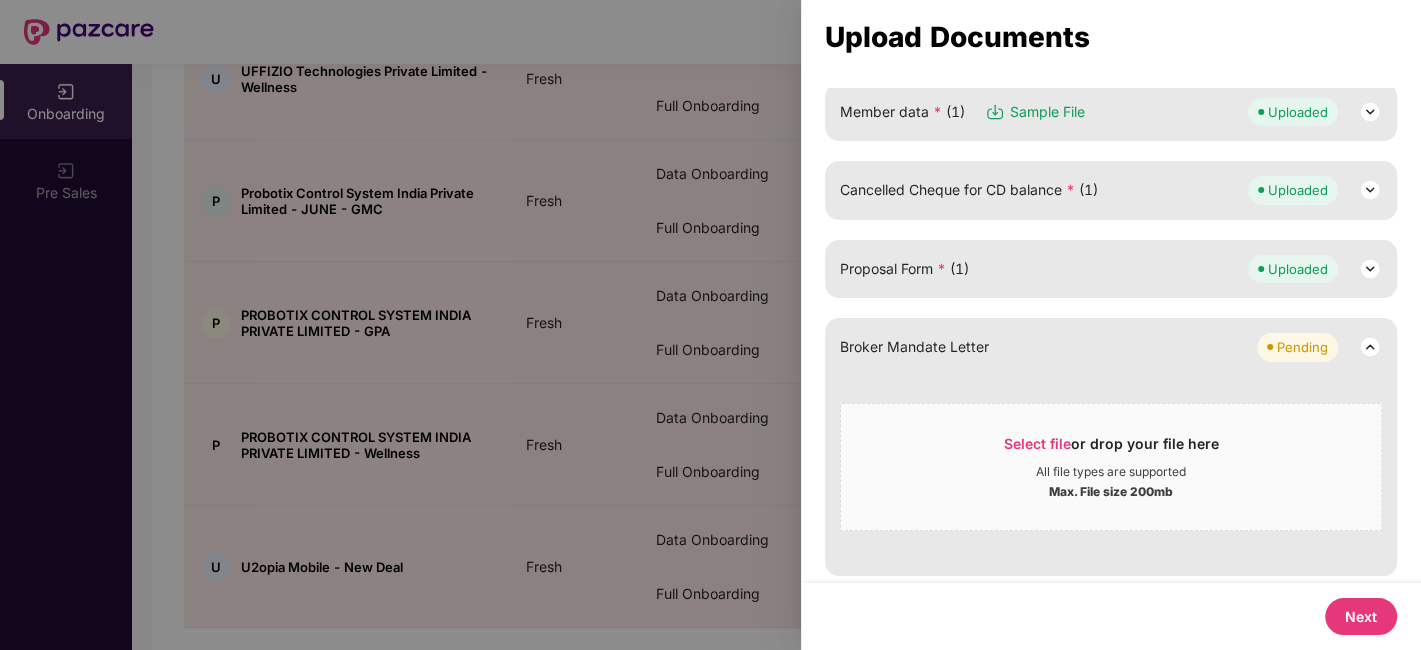 click on "Next" at bounding box center [1361, 616] 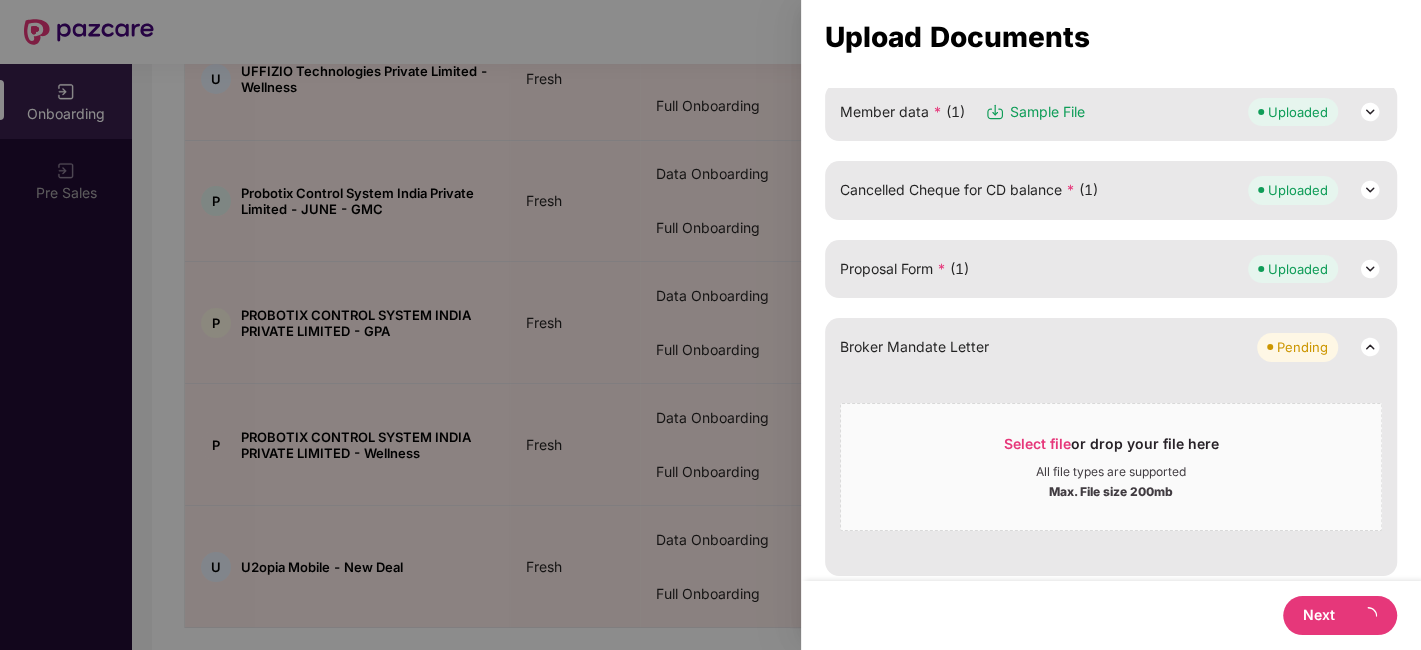 scroll, scrollTop: 0, scrollLeft: 0, axis: both 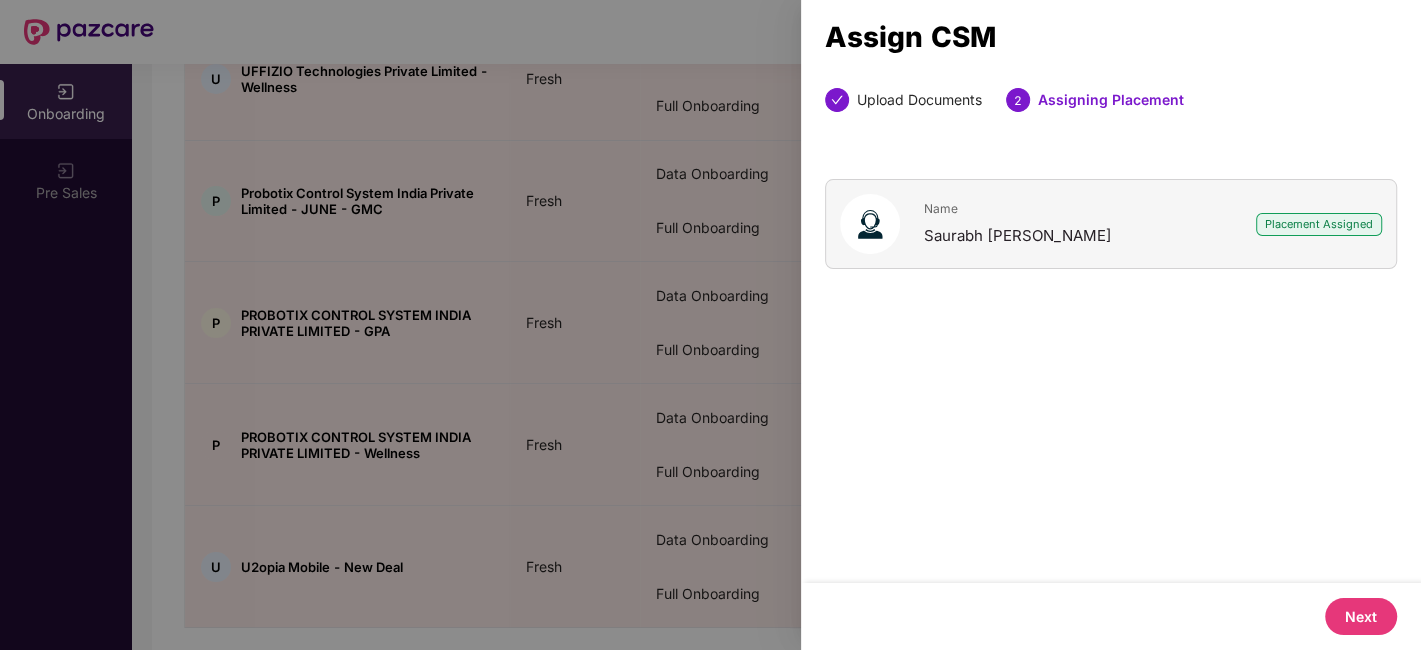 click on "Next" at bounding box center [1361, 616] 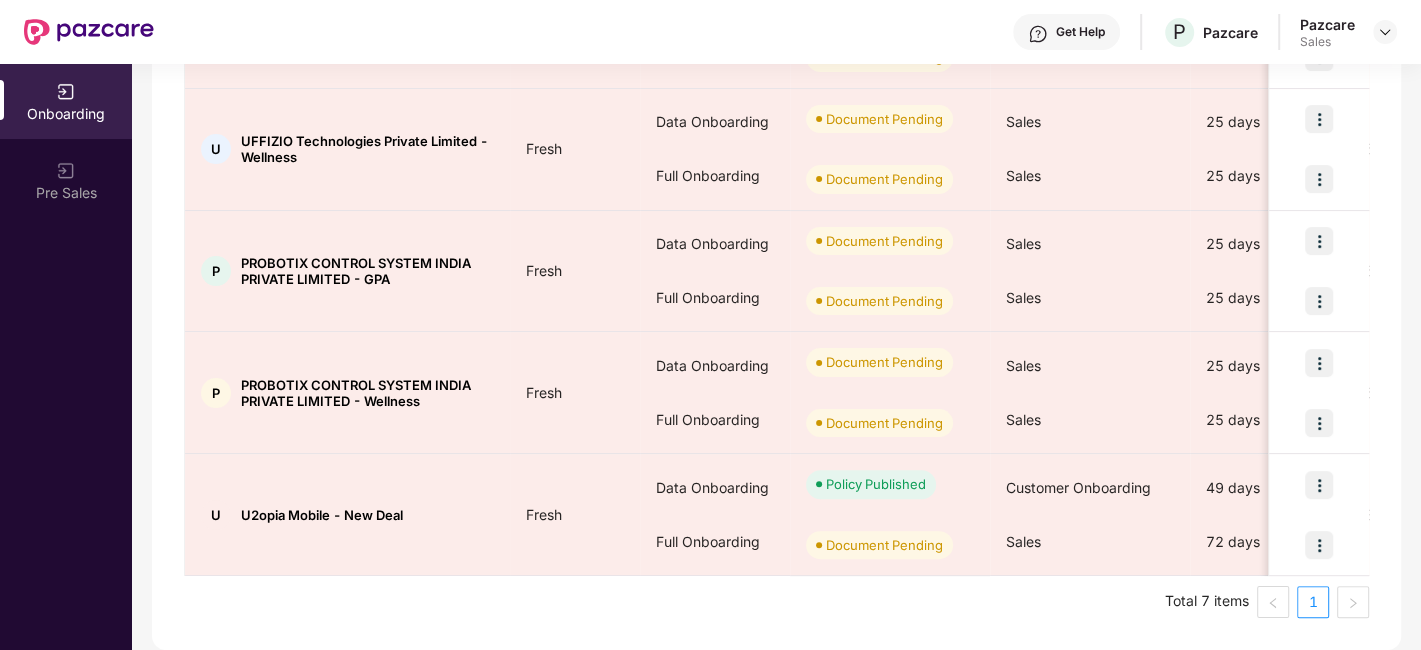 scroll, scrollTop: 656, scrollLeft: 0, axis: vertical 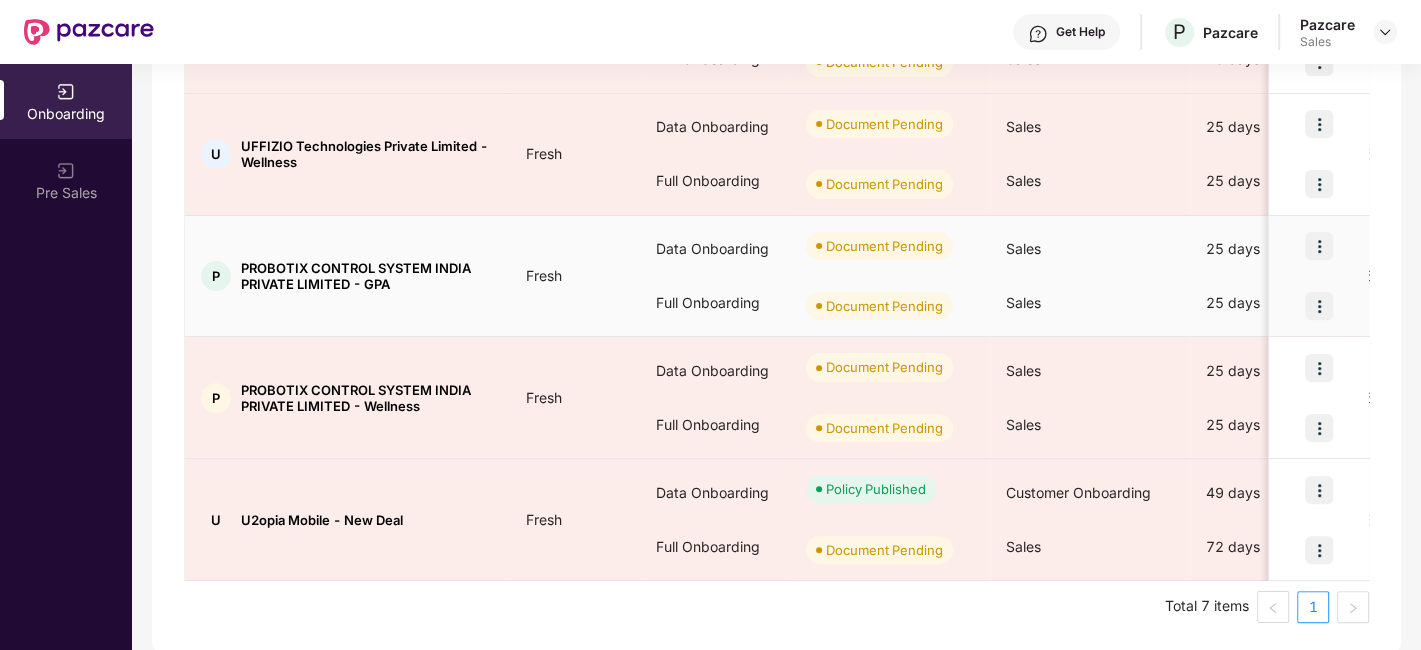 click at bounding box center (1319, 246) 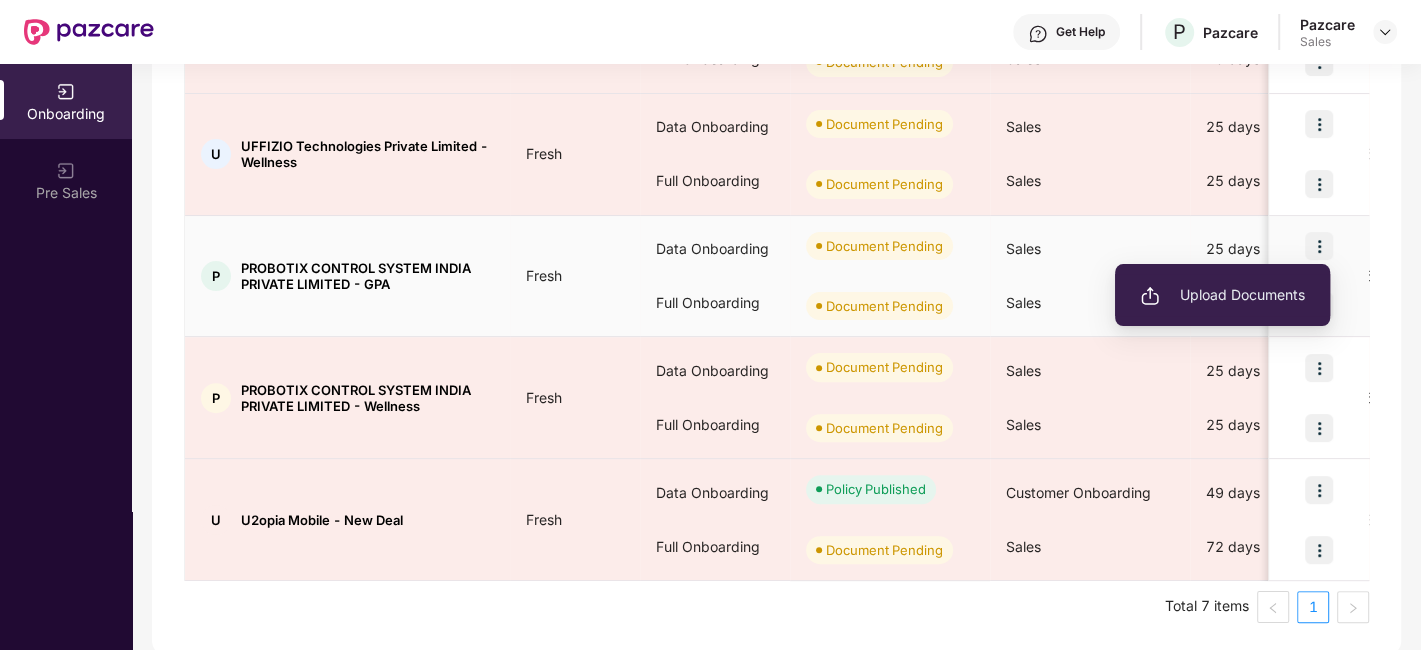 click on "Upload Documents" at bounding box center [1222, 295] 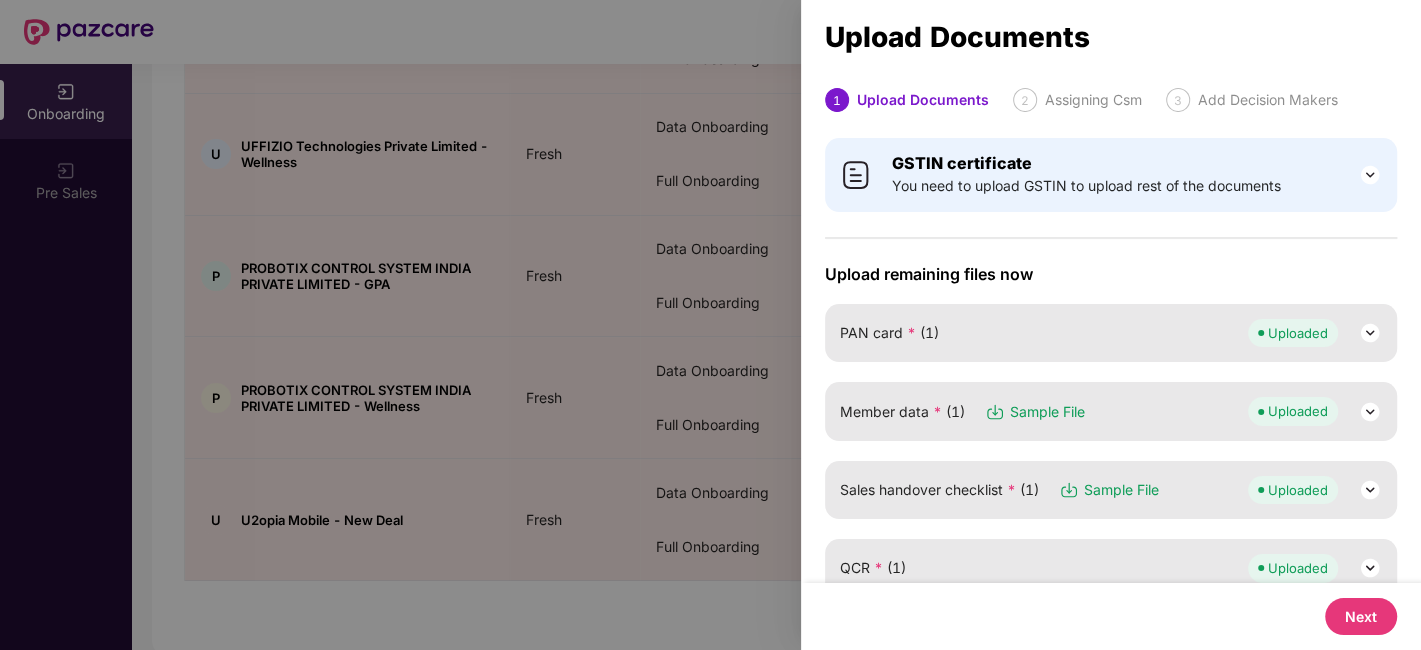 click on "Next" at bounding box center (1361, 616) 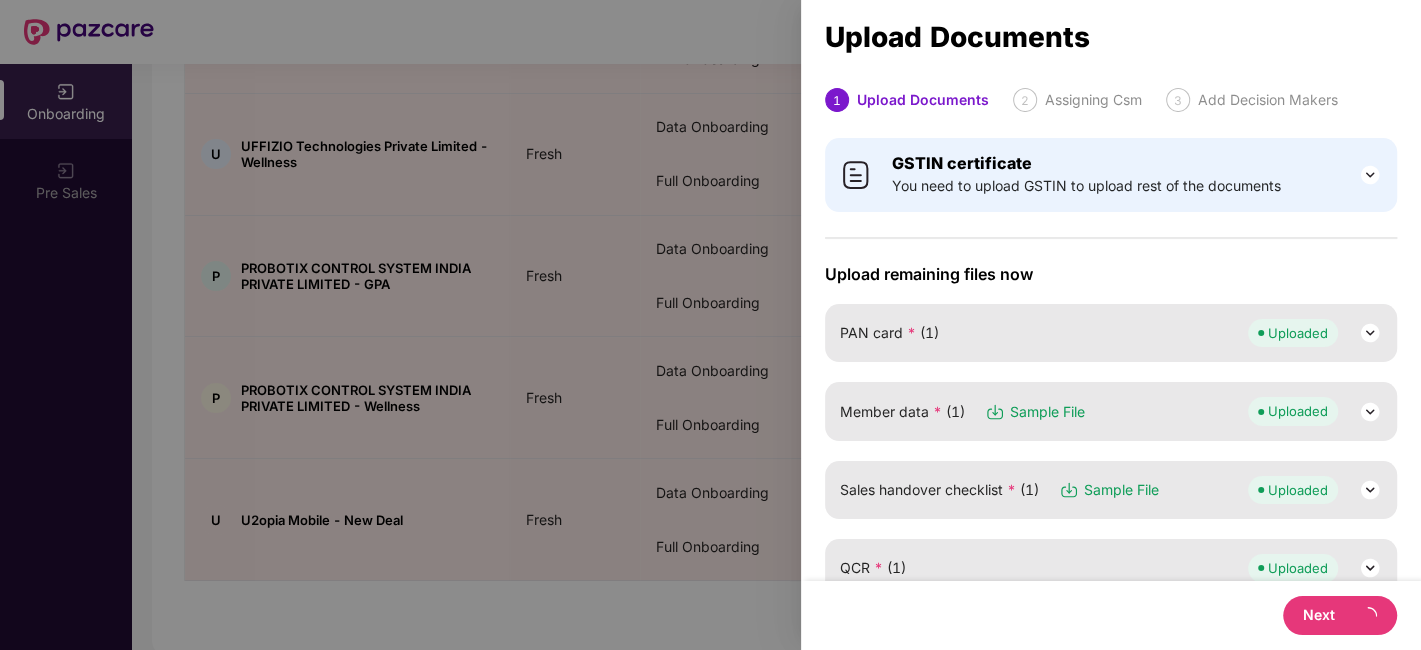 select on "**********" 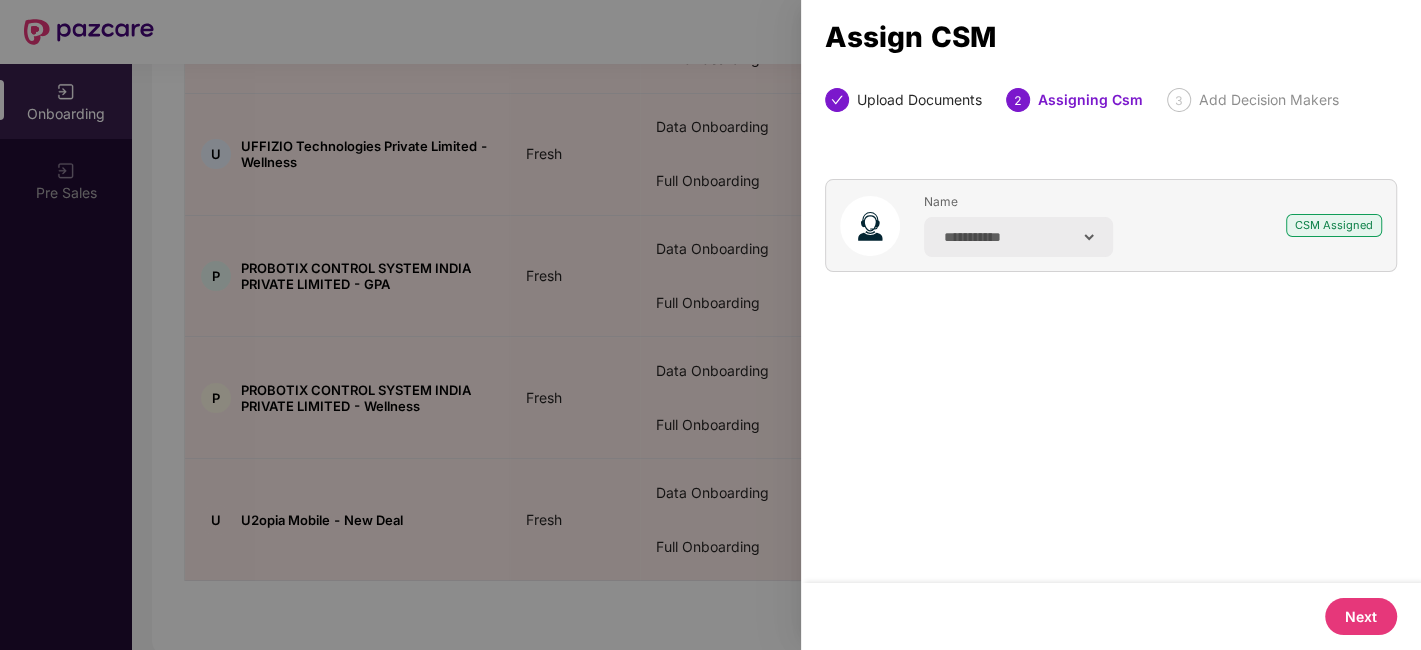 click on "Next" at bounding box center (1361, 616) 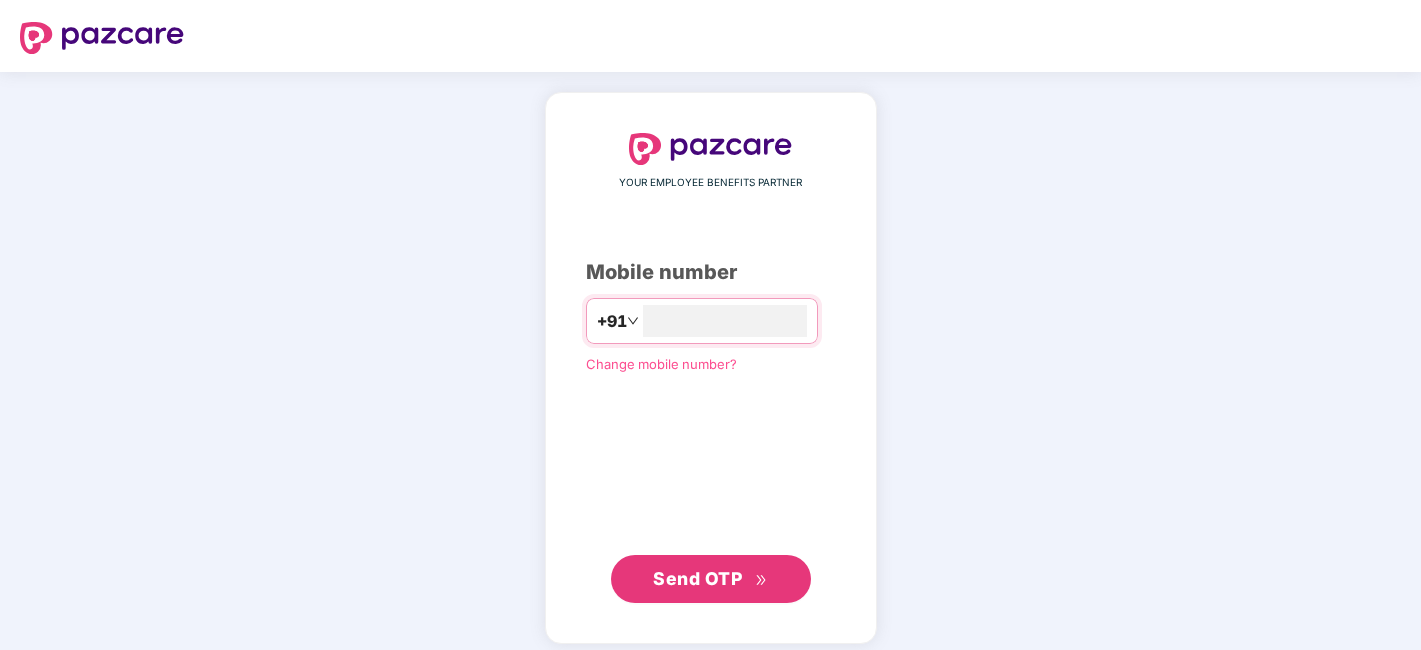 scroll, scrollTop: 0, scrollLeft: 0, axis: both 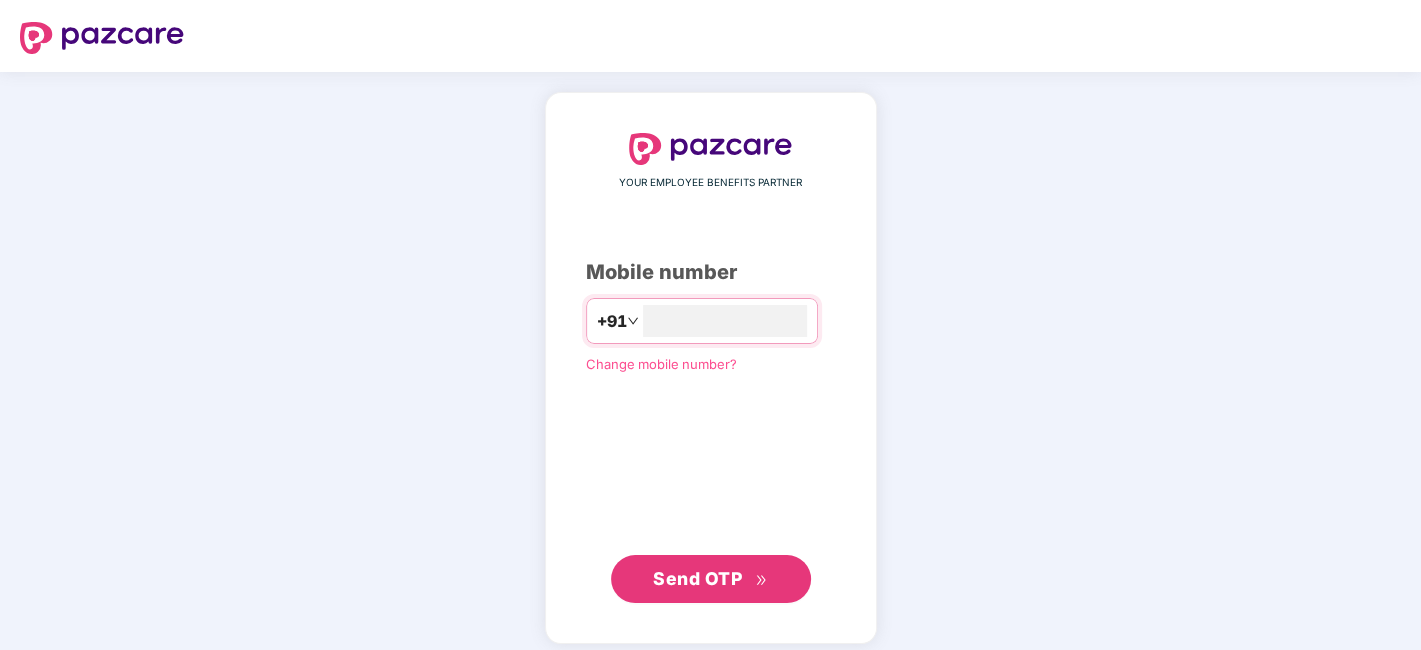 type on "**********" 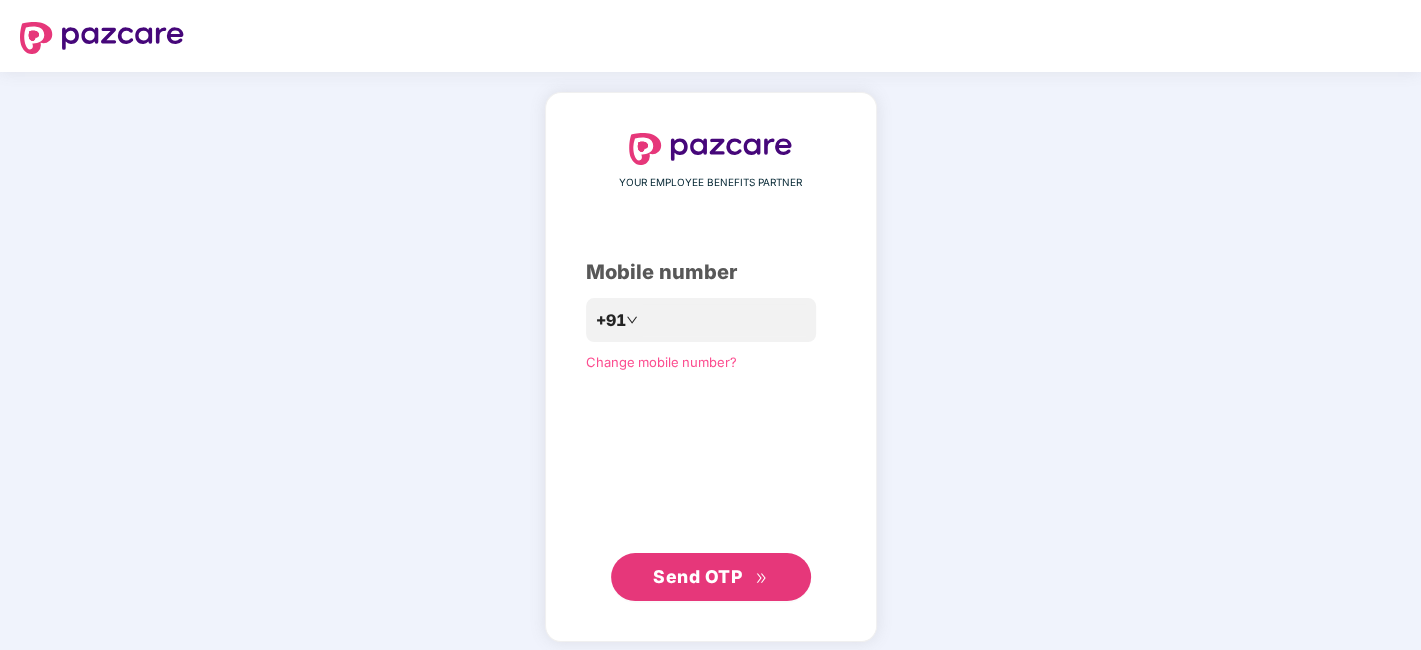 click on "Send OTP" at bounding box center (697, 576) 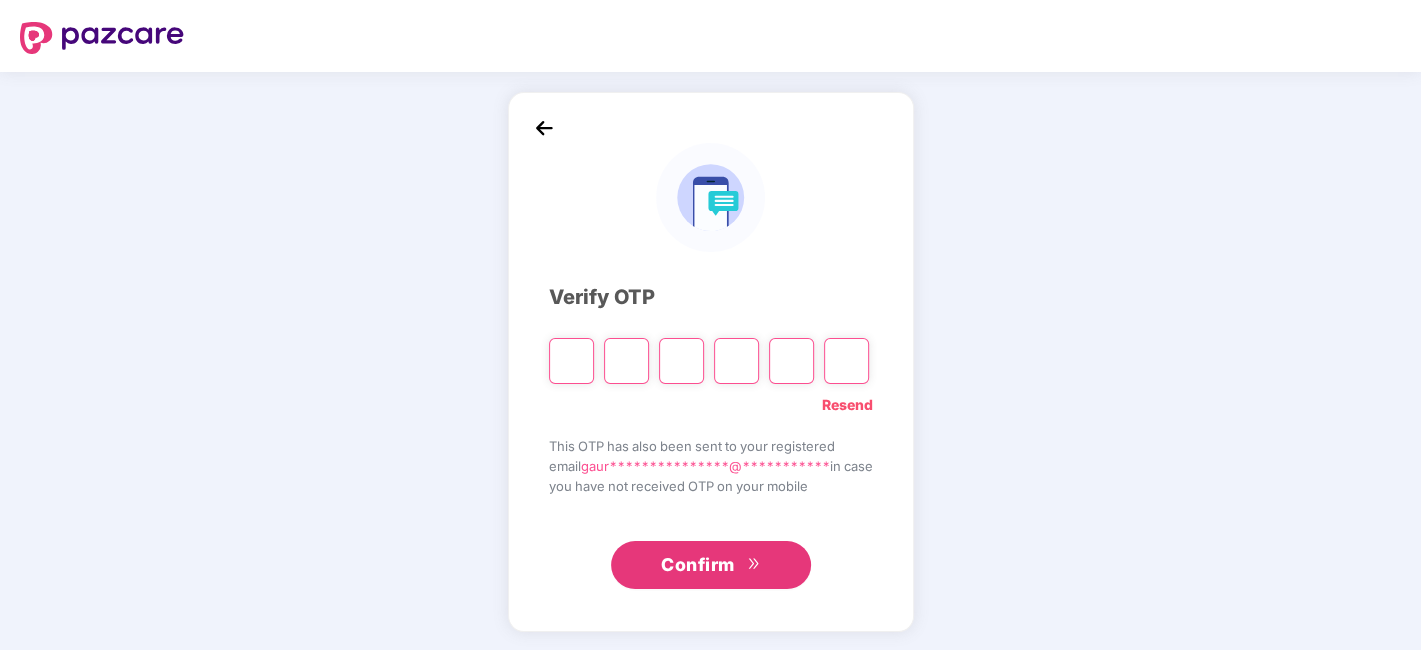 type on "*" 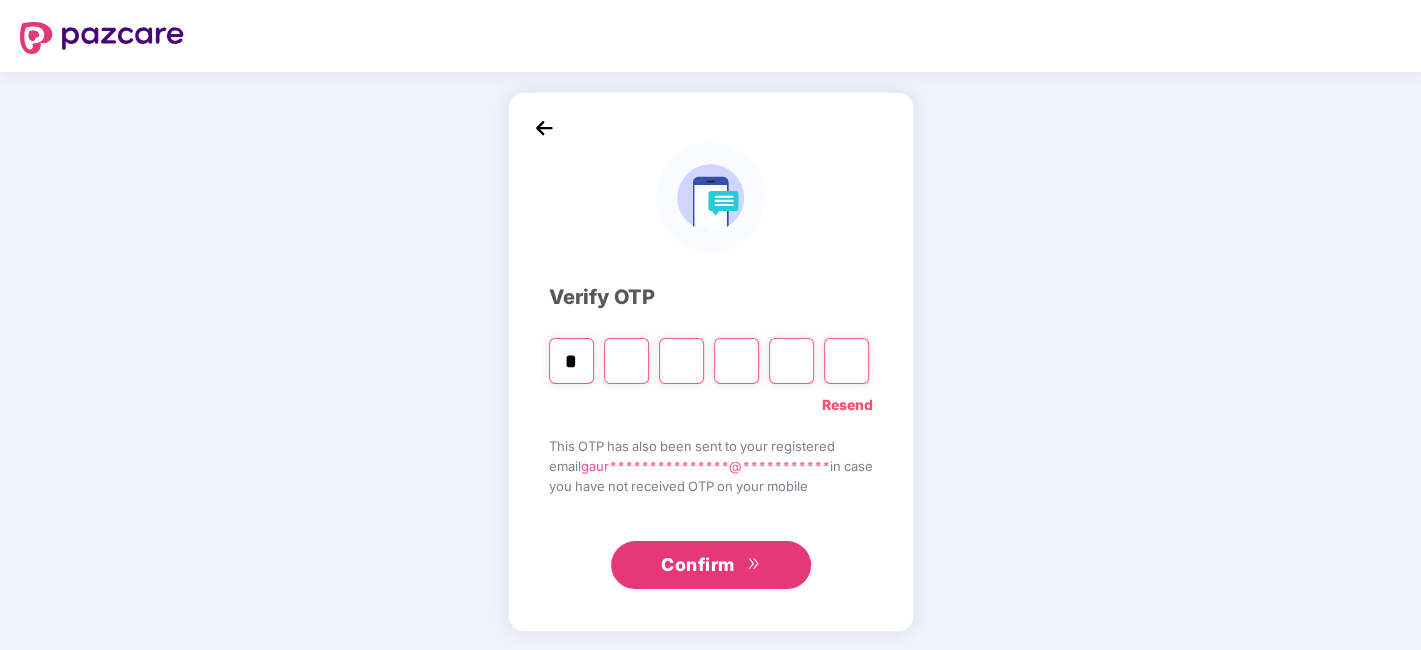 type on "*" 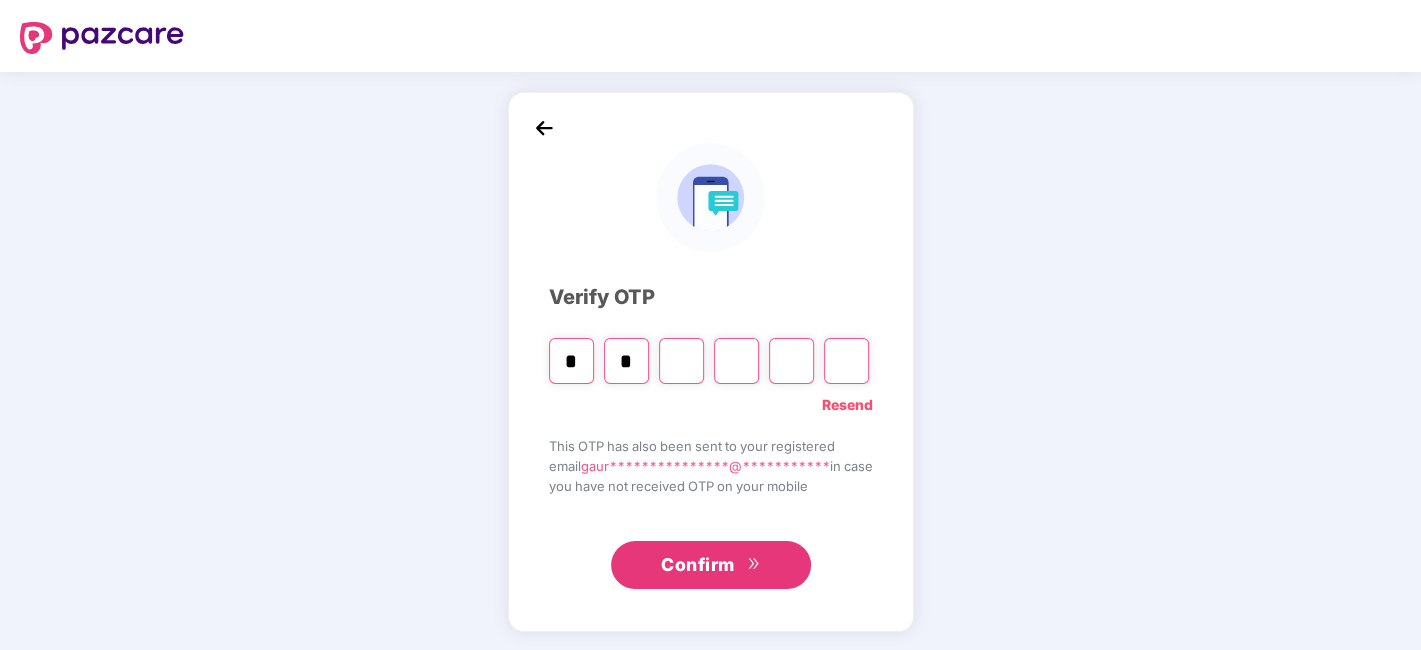 type on "*" 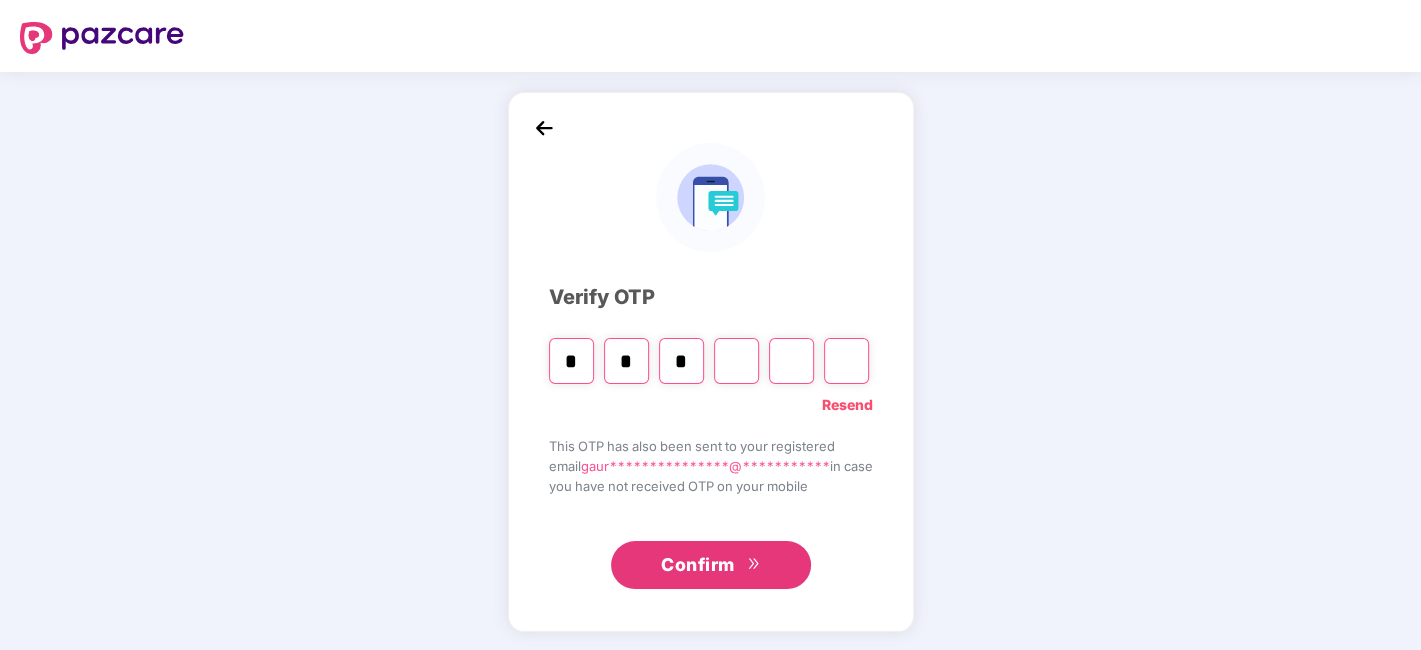 type on "*" 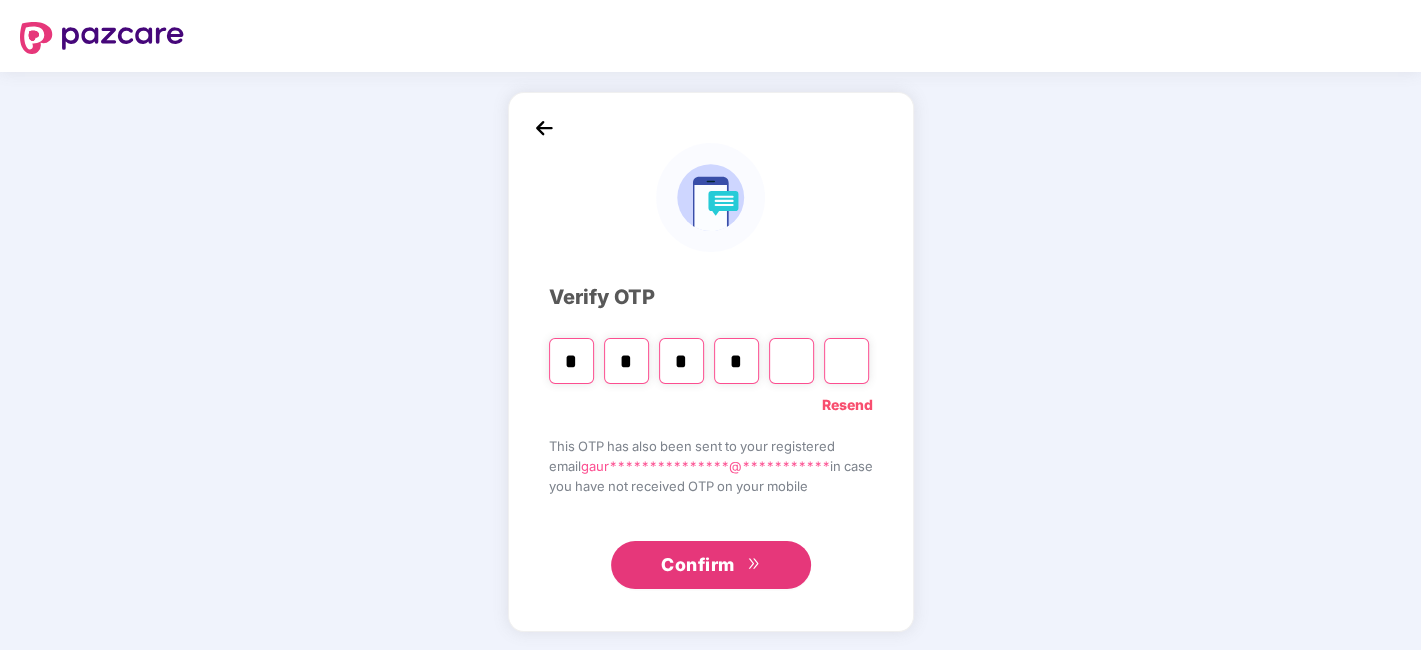 type on "*" 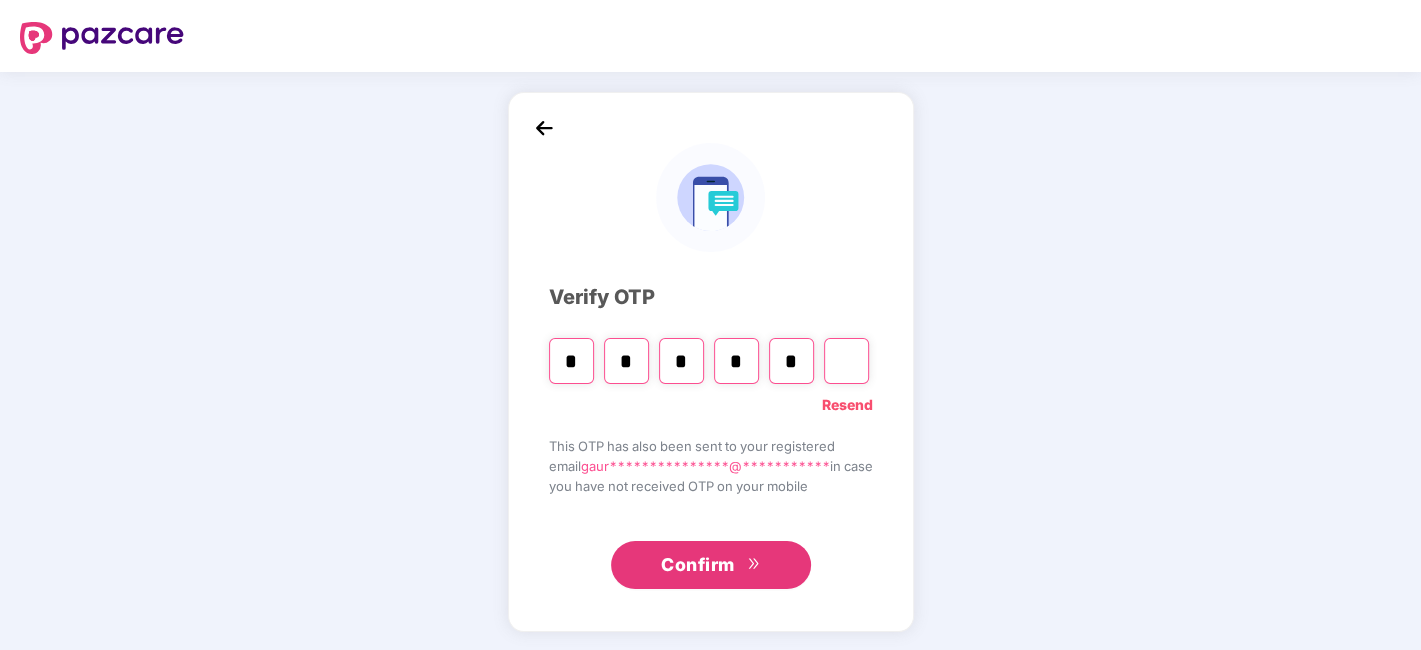 type on "*" 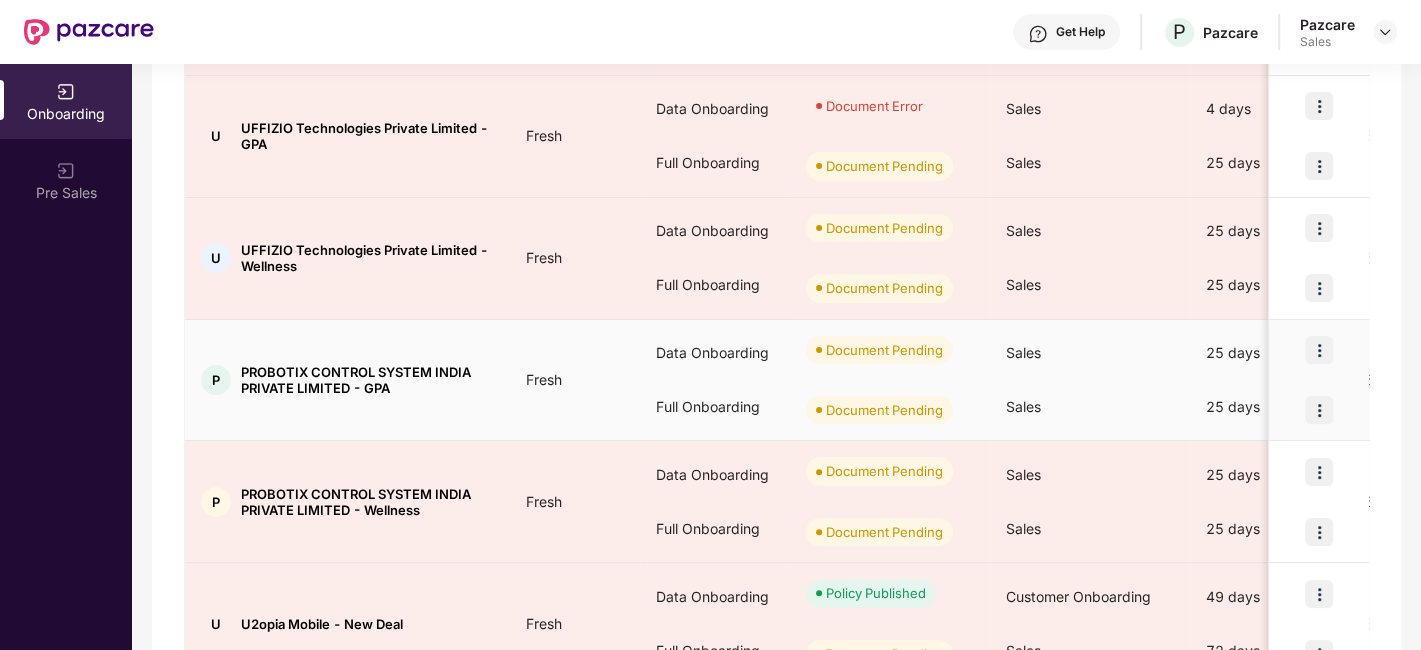 scroll, scrollTop: 656, scrollLeft: 0, axis: vertical 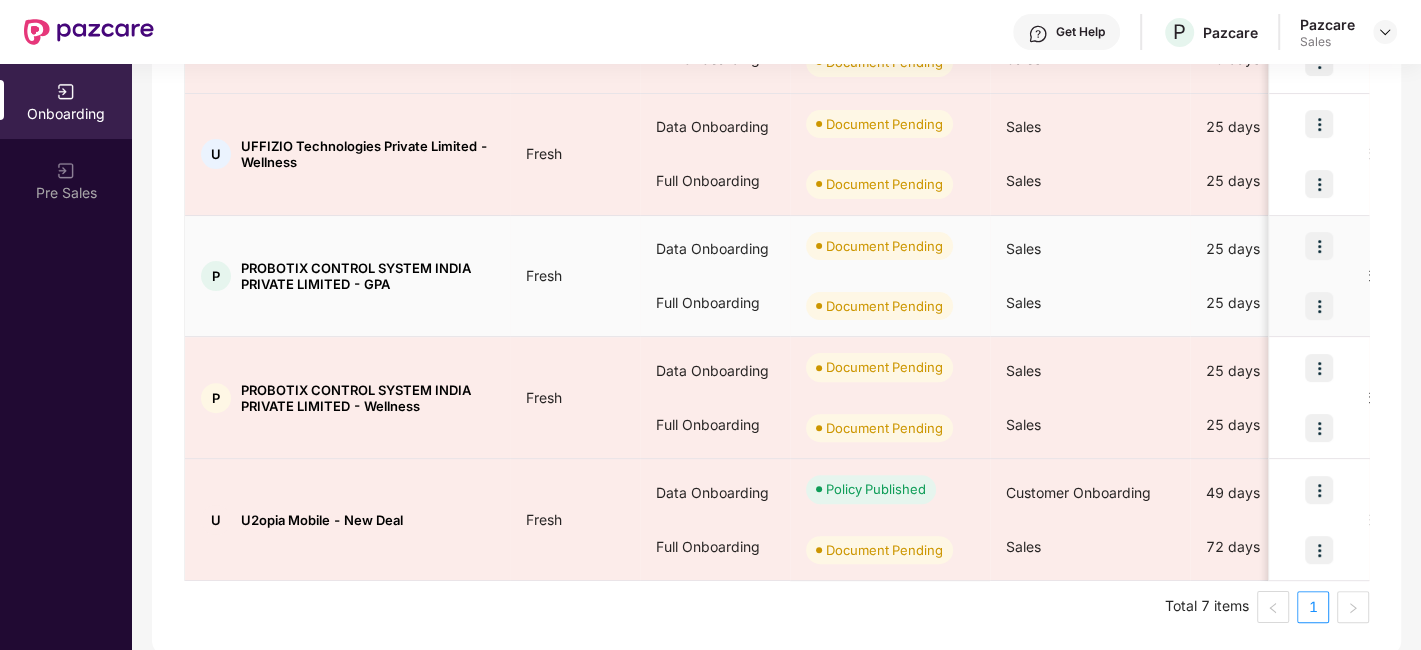 click at bounding box center (1319, 246) 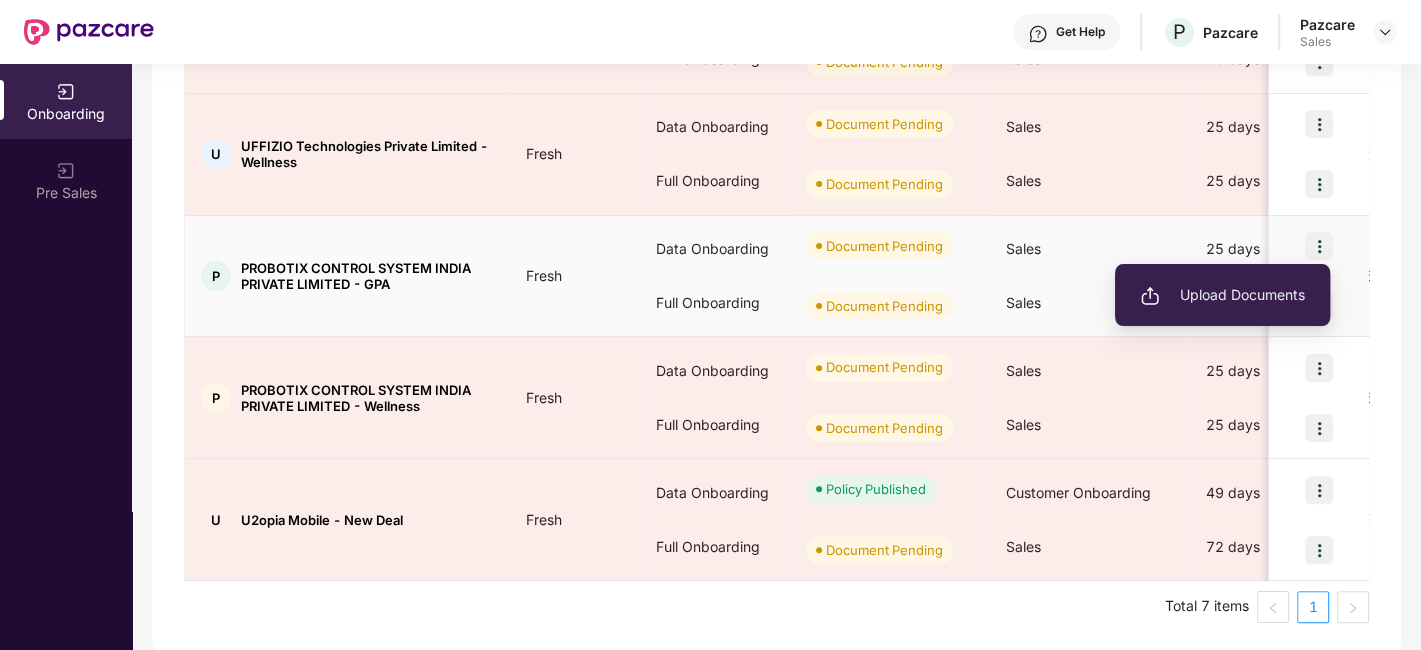 click on "Upload Documents" at bounding box center [1222, 295] 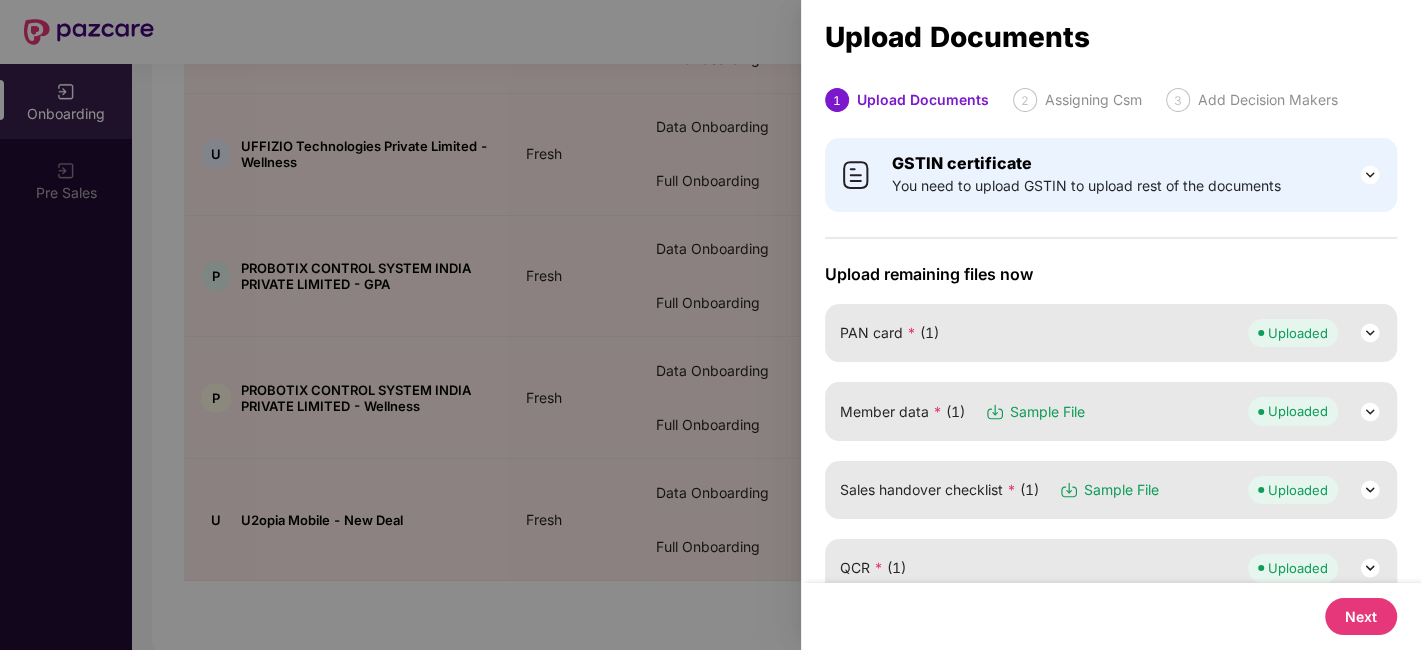click on "Next" at bounding box center [1361, 616] 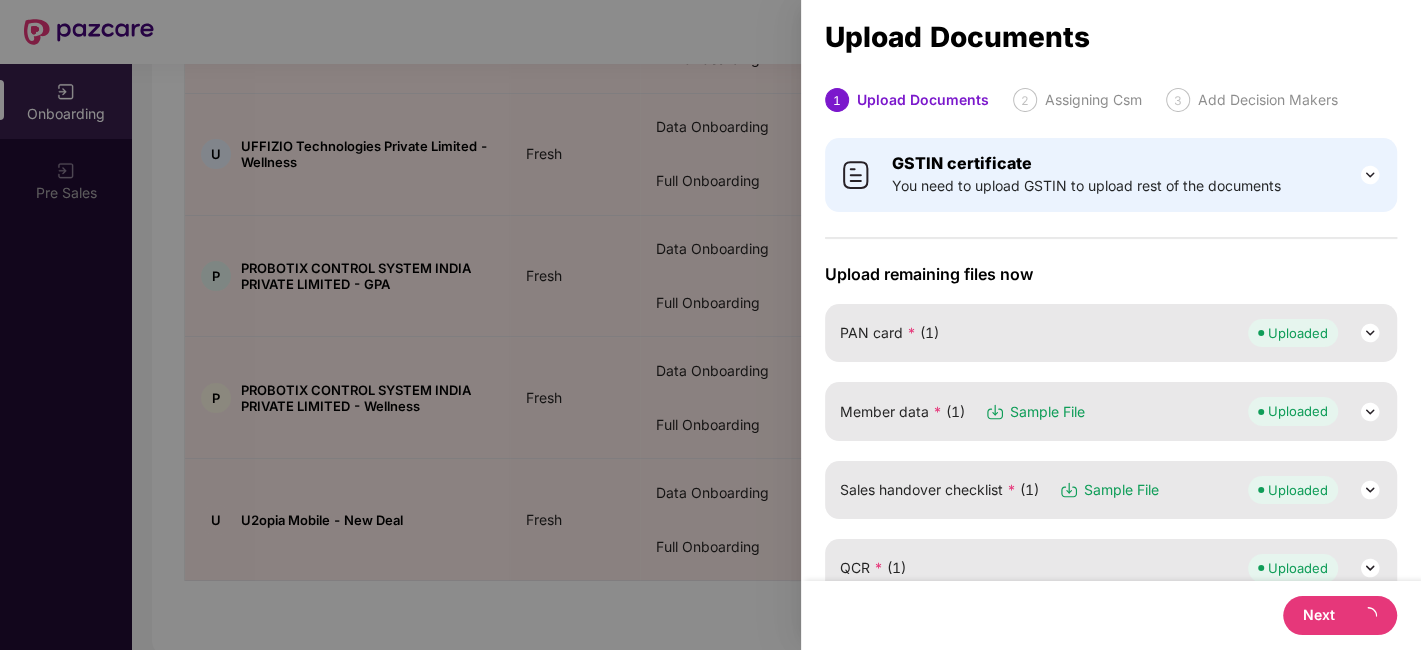 select on "**********" 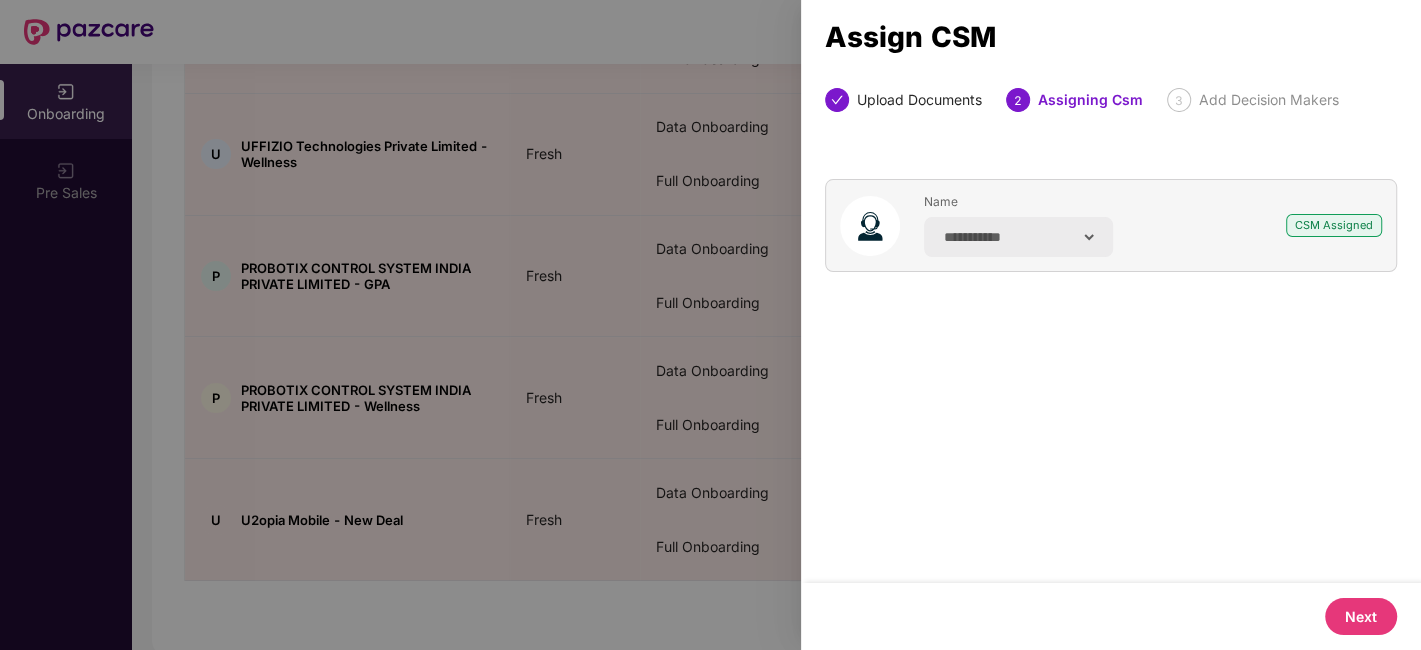 click on "Next" at bounding box center [1361, 616] 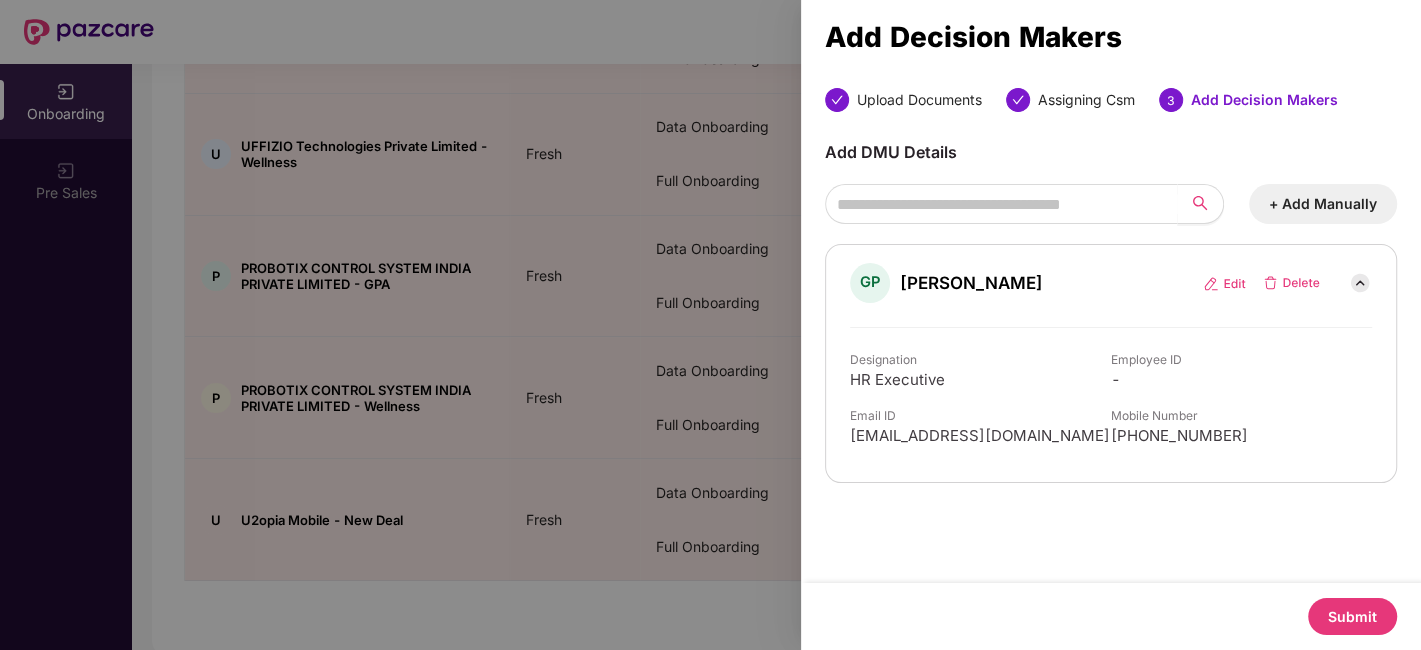 click on "Submit" at bounding box center (1352, 616) 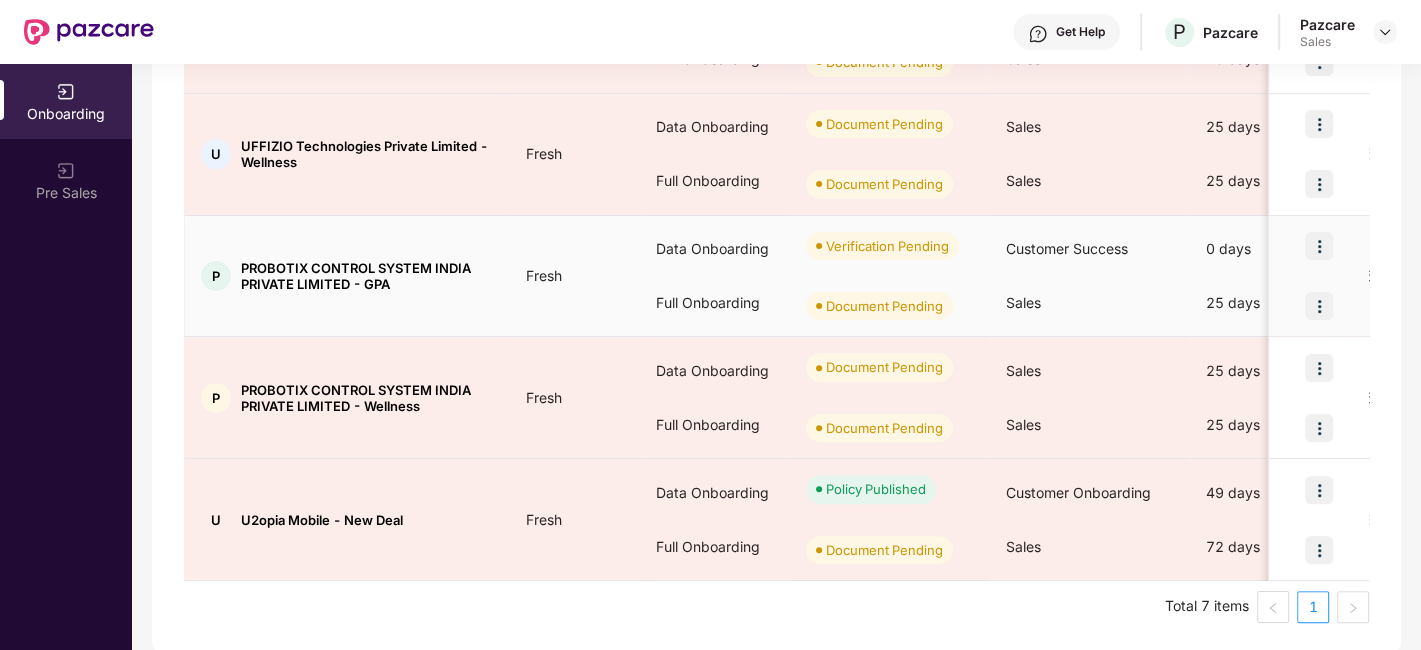 click at bounding box center [1319, 306] 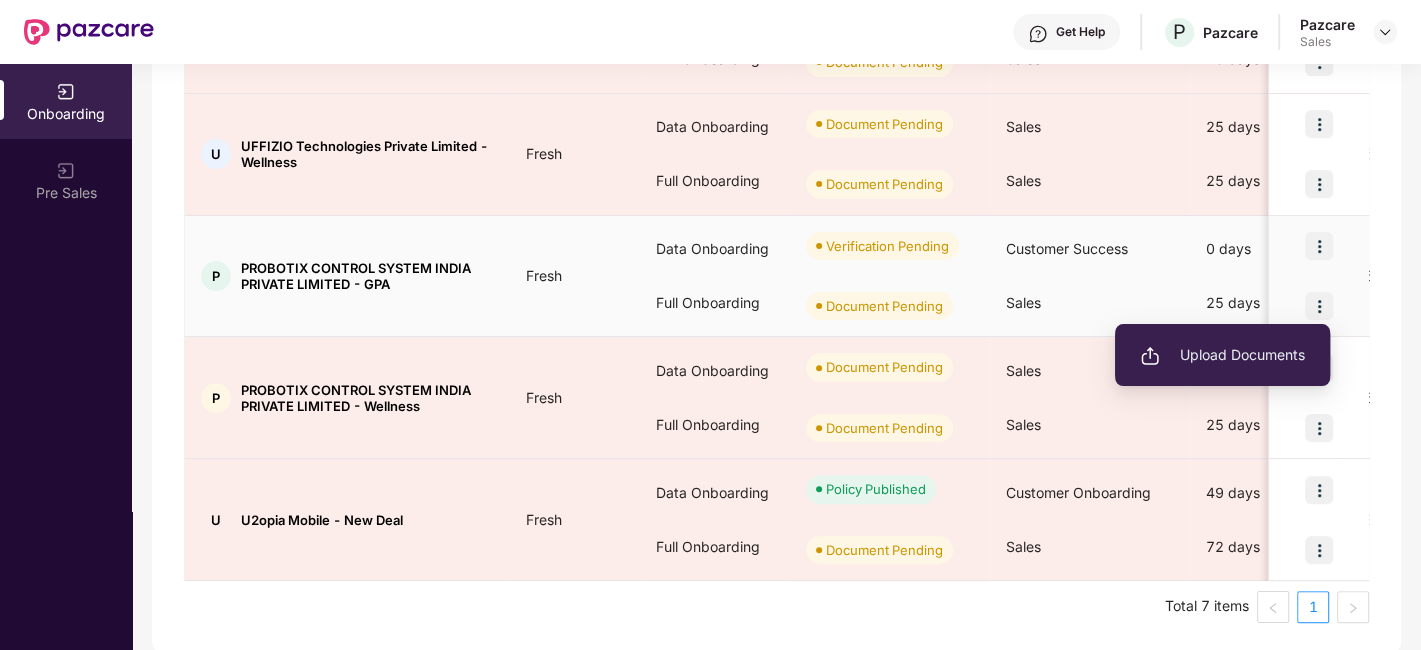 click on "Upload Documents" at bounding box center (1222, 355) 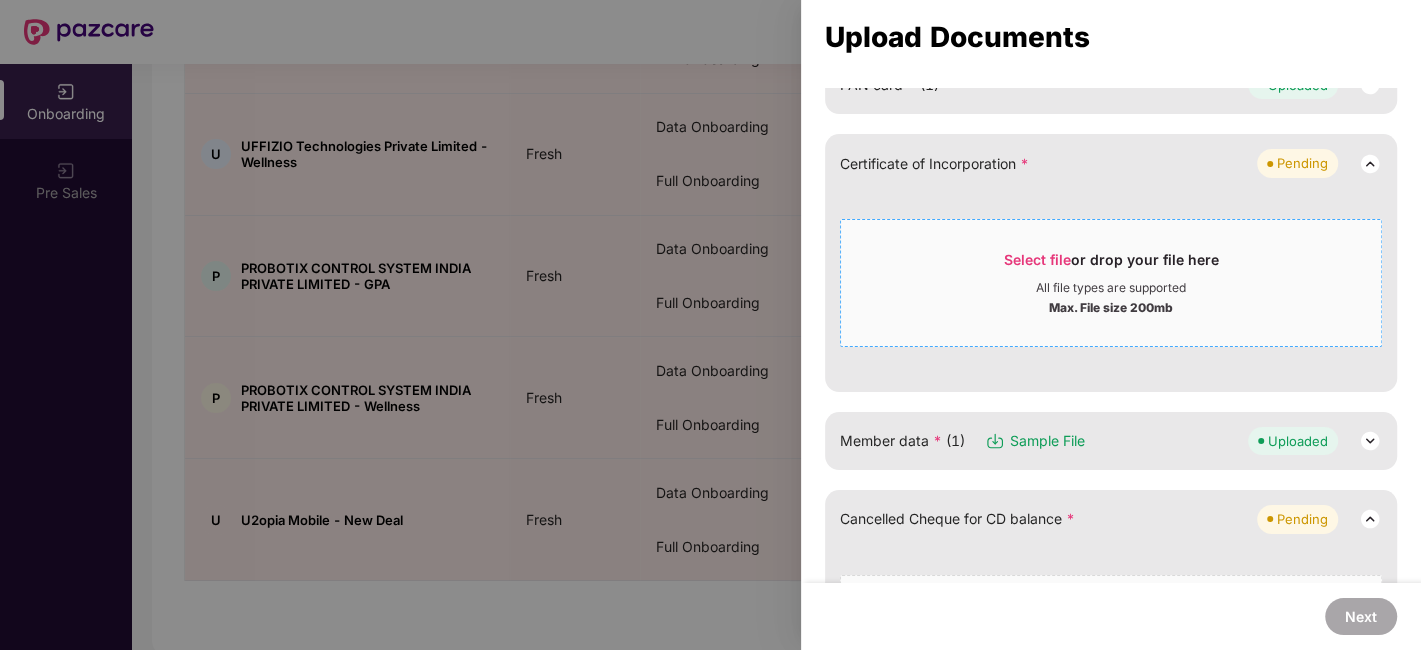 scroll, scrollTop: 248, scrollLeft: 0, axis: vertical 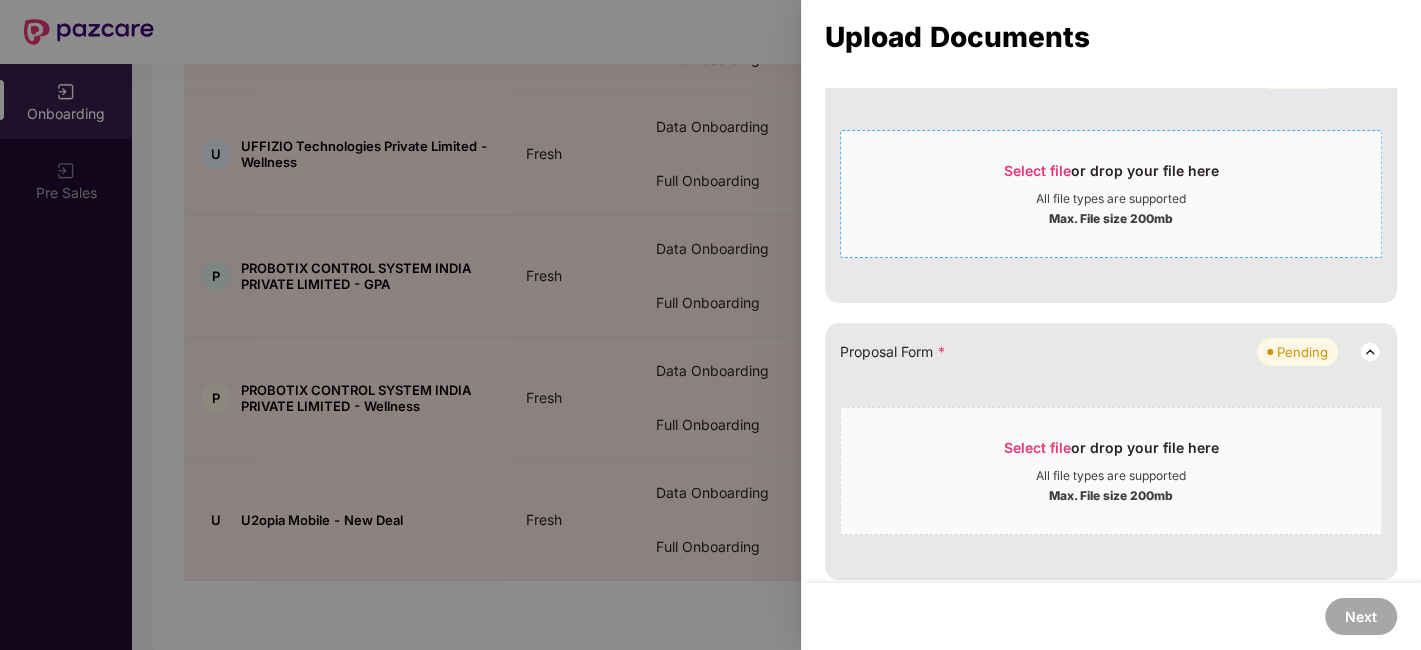 click on "Max. File size 200mb" at bounding box center [1111, 217] 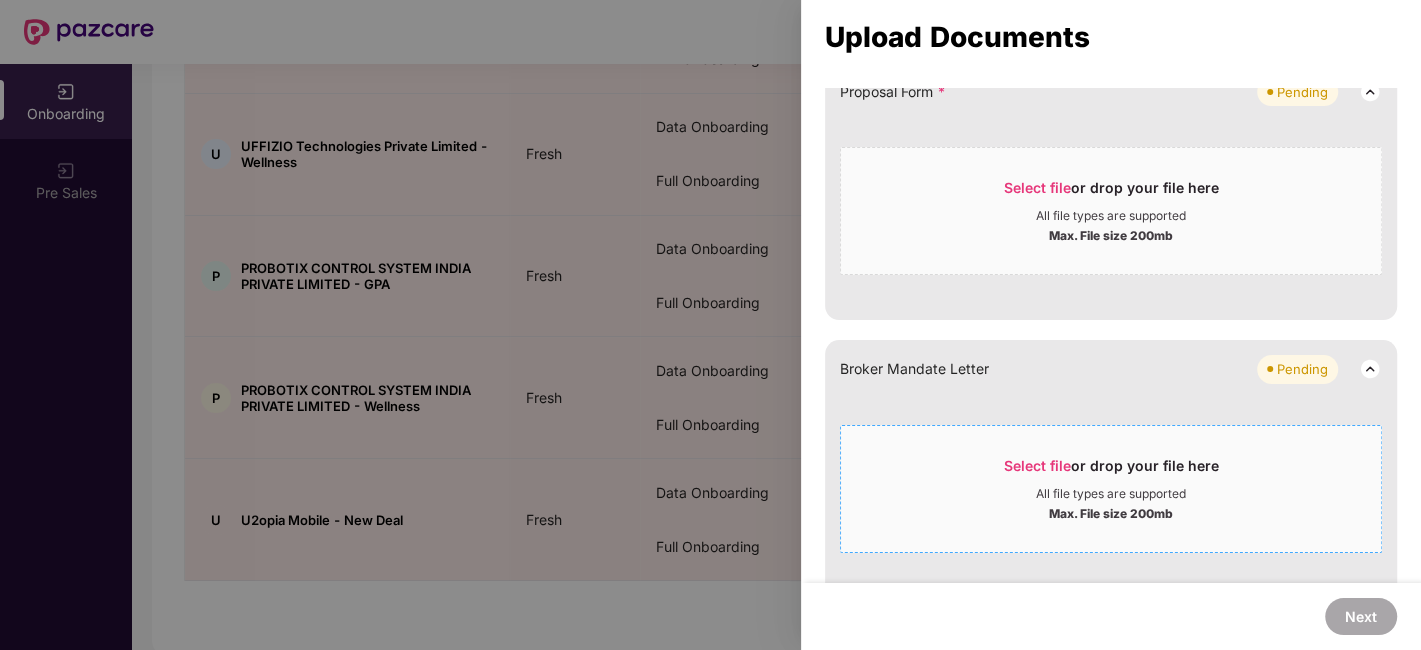 scroll, scrollTop: 552, scrollLeft: 0, axis: vertical 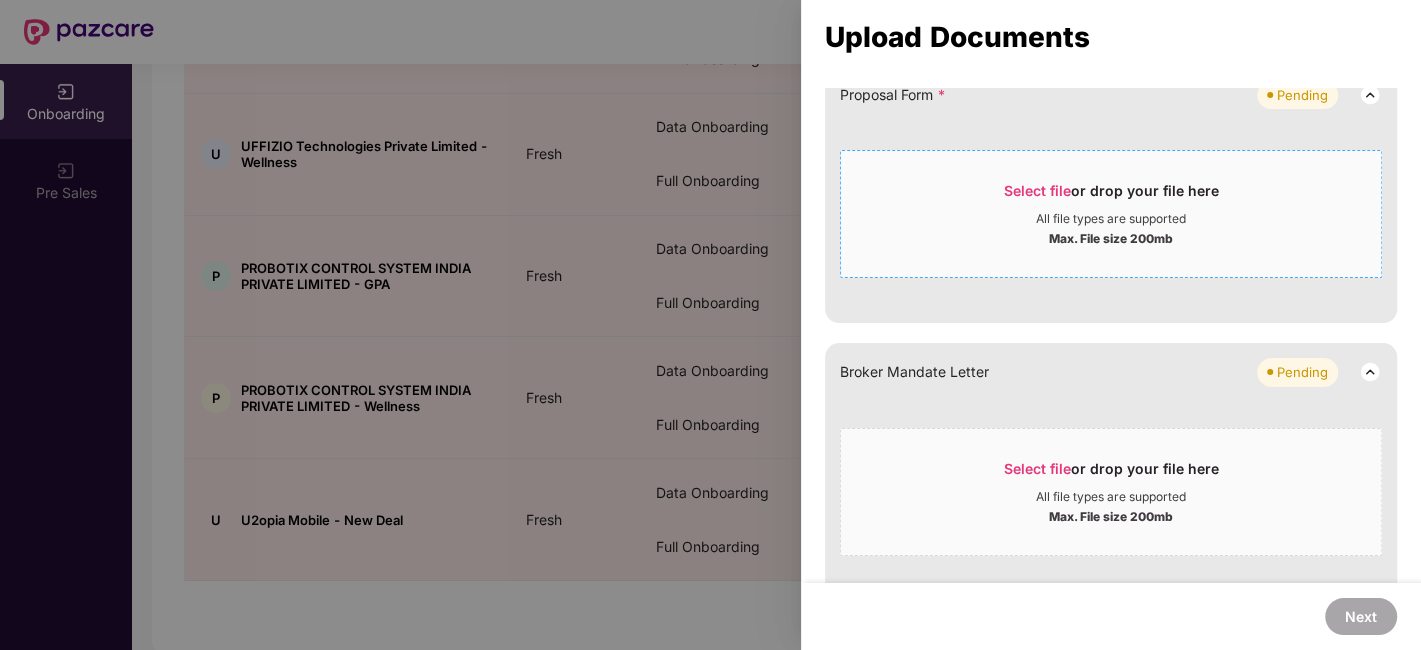 click on "Select file  or drop your file here All file types are supported Max. File size 200mb" at bounding box center [1111, 214] 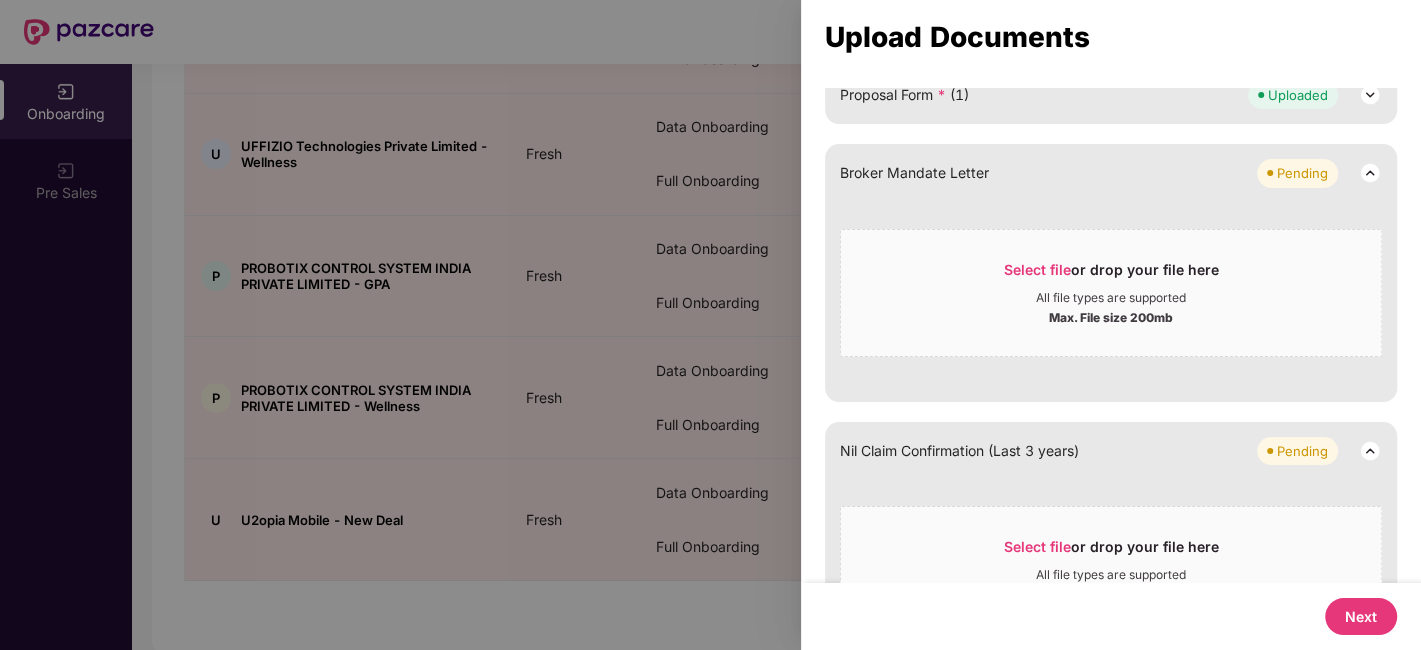 scroll, scrollTop: 655, scrollLeft: 0, axis: vertical 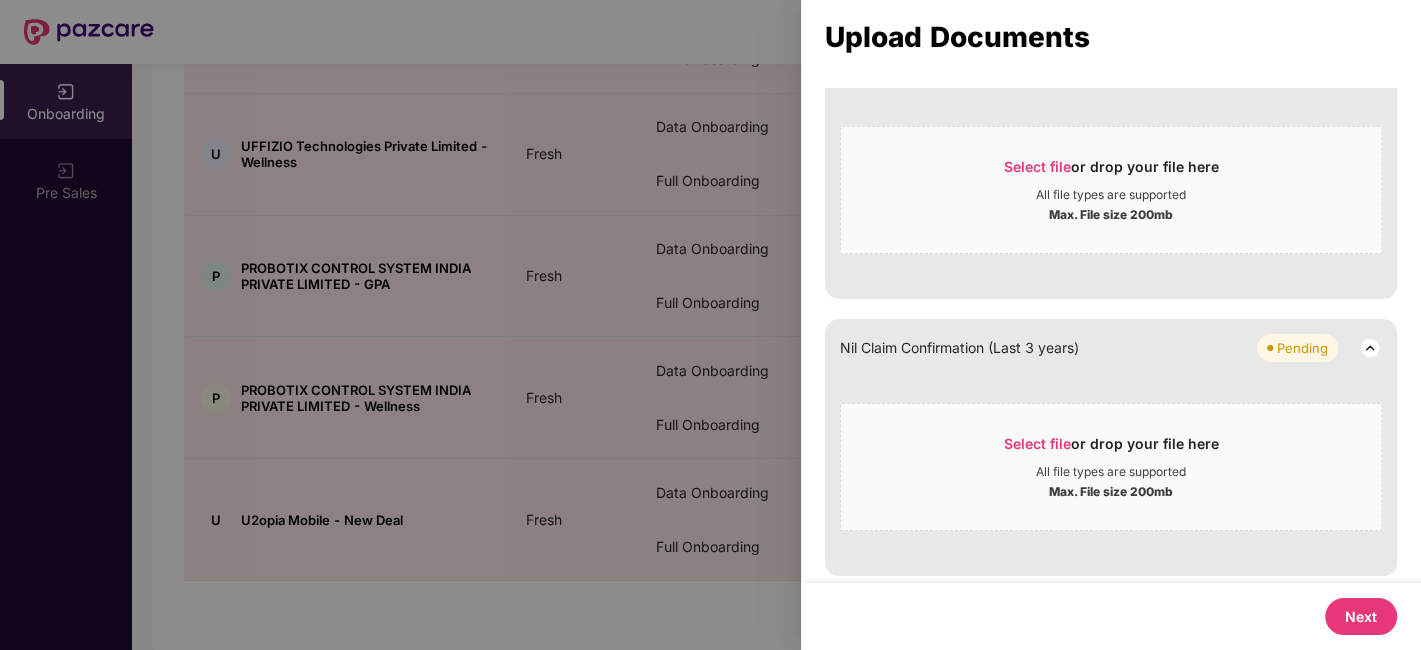 click on "Next" at bounding box center [1361, 616] 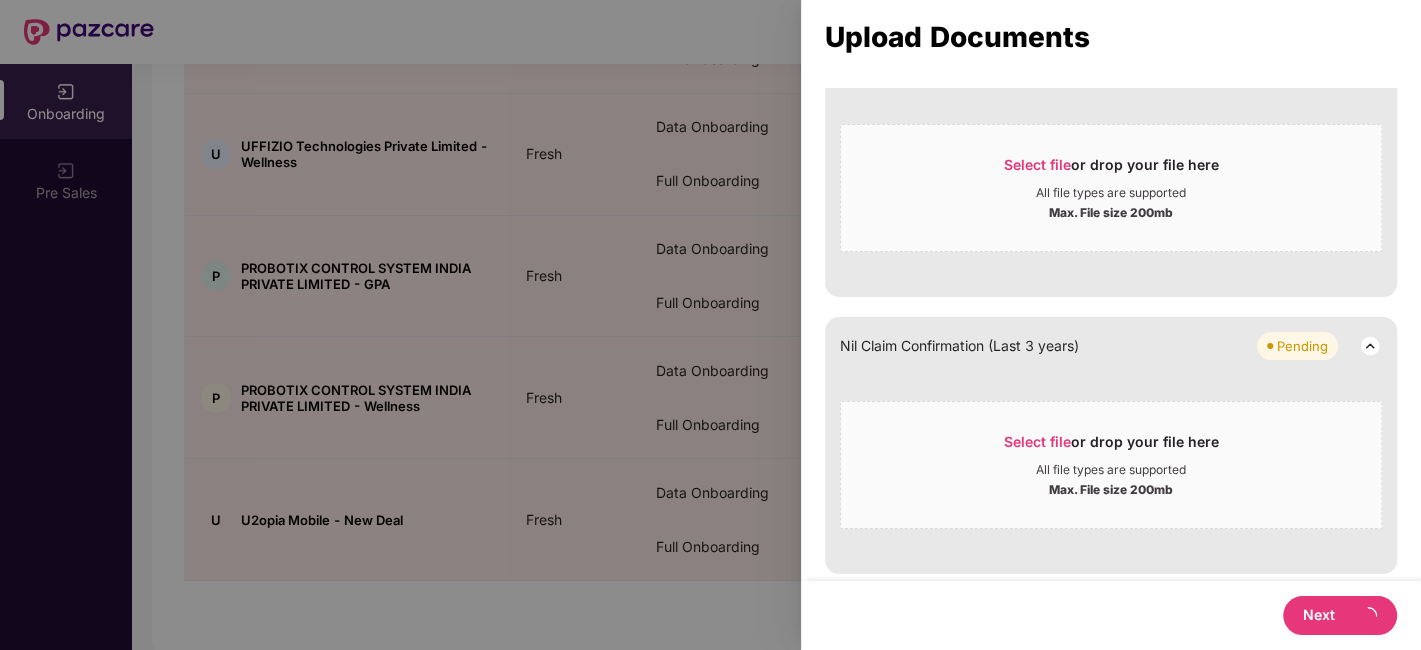 scroll, scrollTop: 0, scrollLeft: 0, axis: both 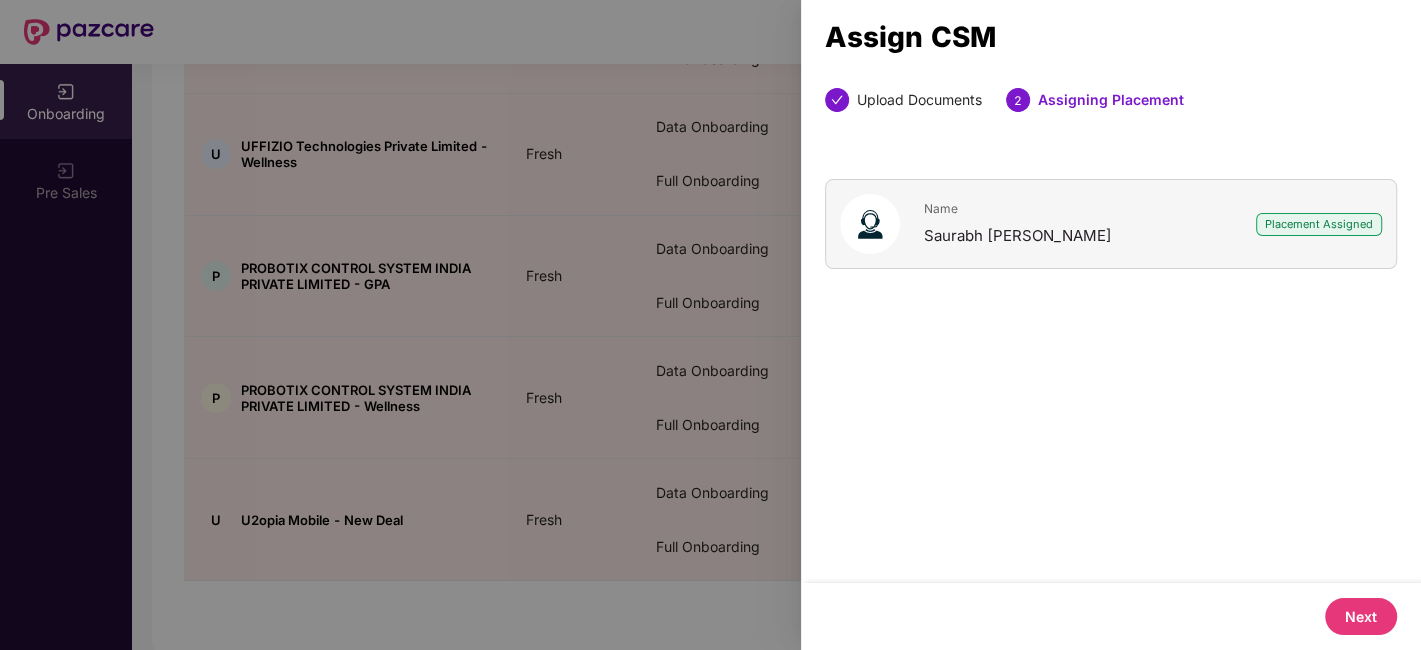 click on "Next" at bounding box center [1361, 616] 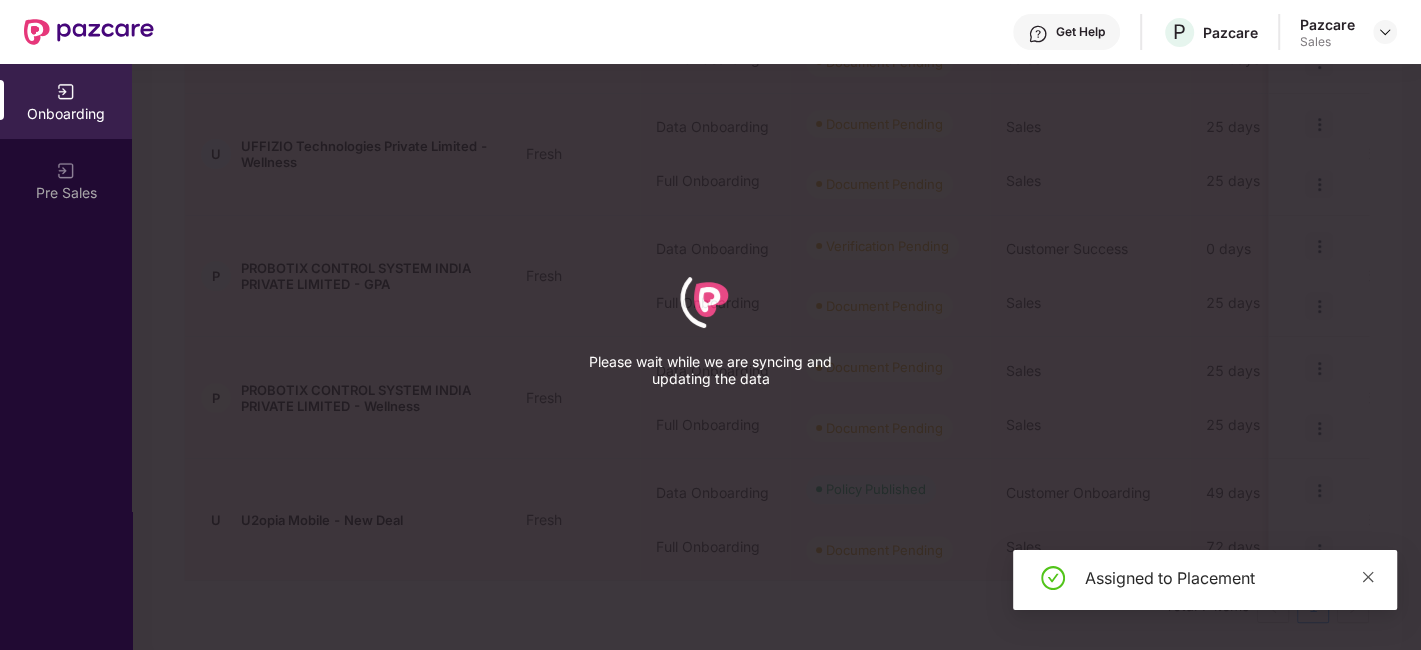 click 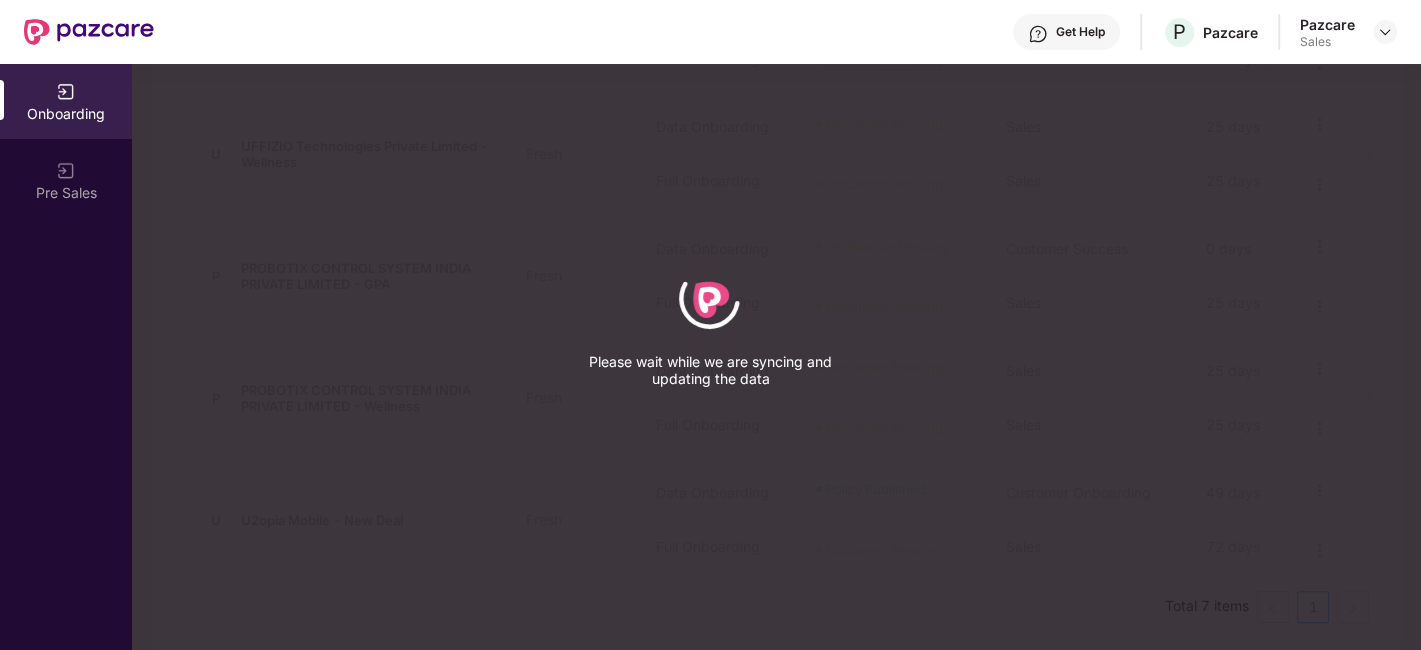 scroll, scrollTop: 534, scrollLeft: 0, axis: vertical 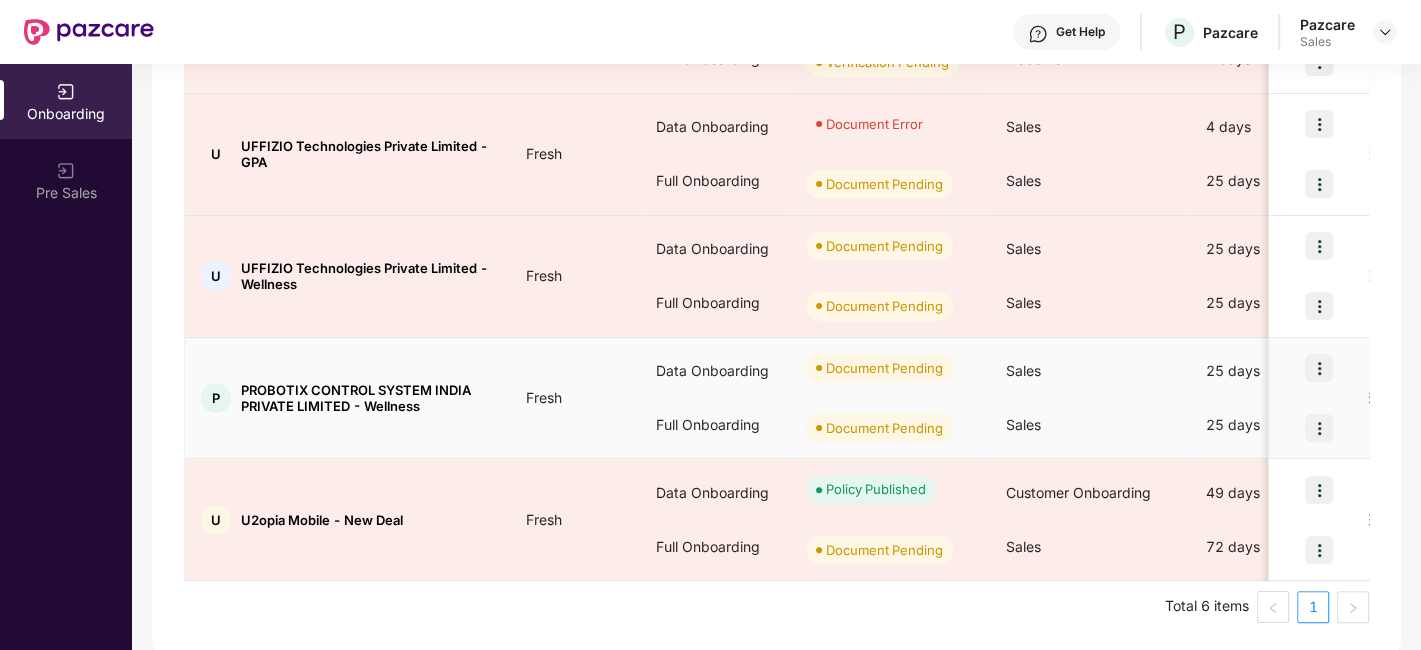 click at bounding box center (1319, 368) 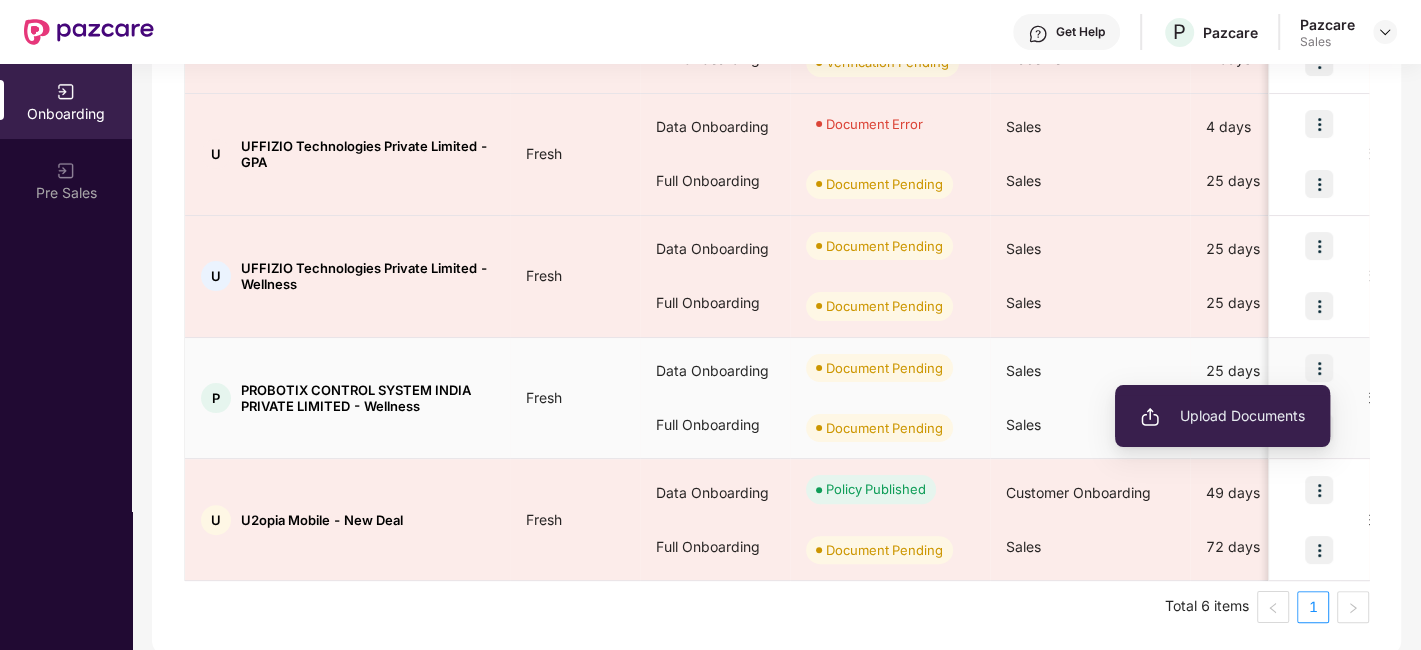 click on "Upload Documents" at bounding box center [1222, 416] 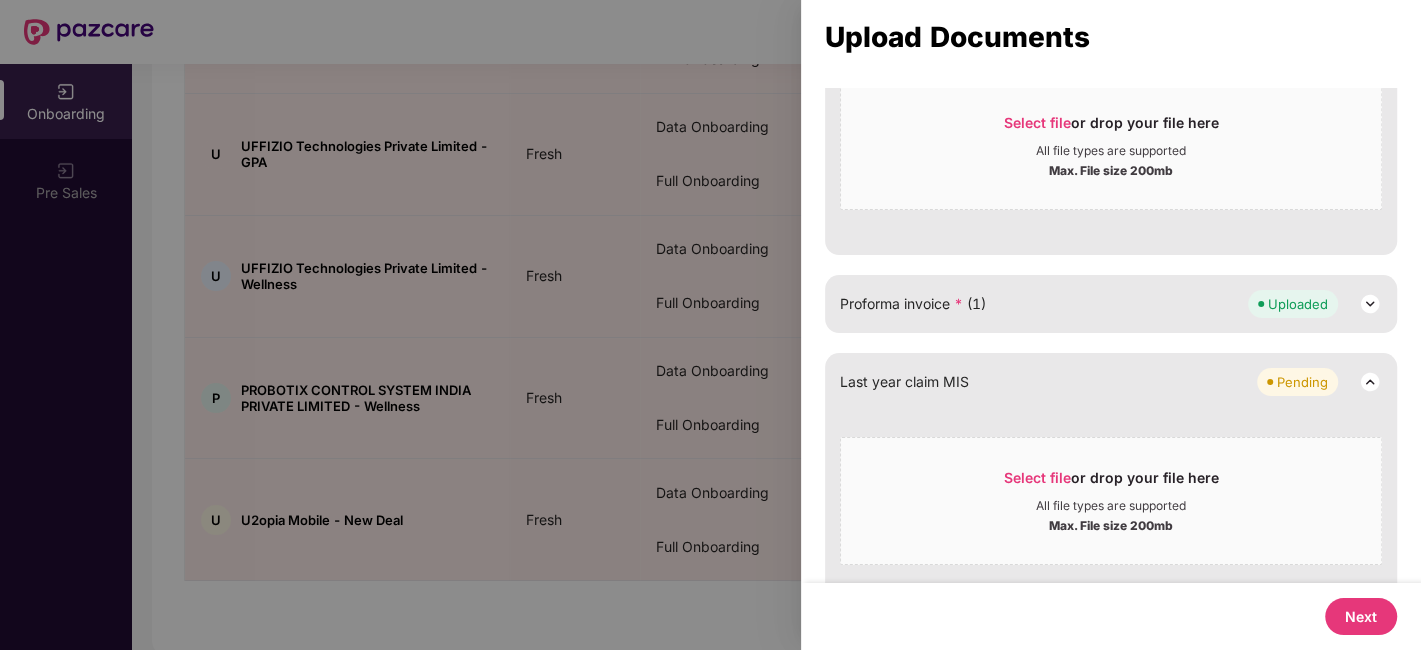 scroll, scrollTop: 704, scrollLeft: 0, axis: vertical 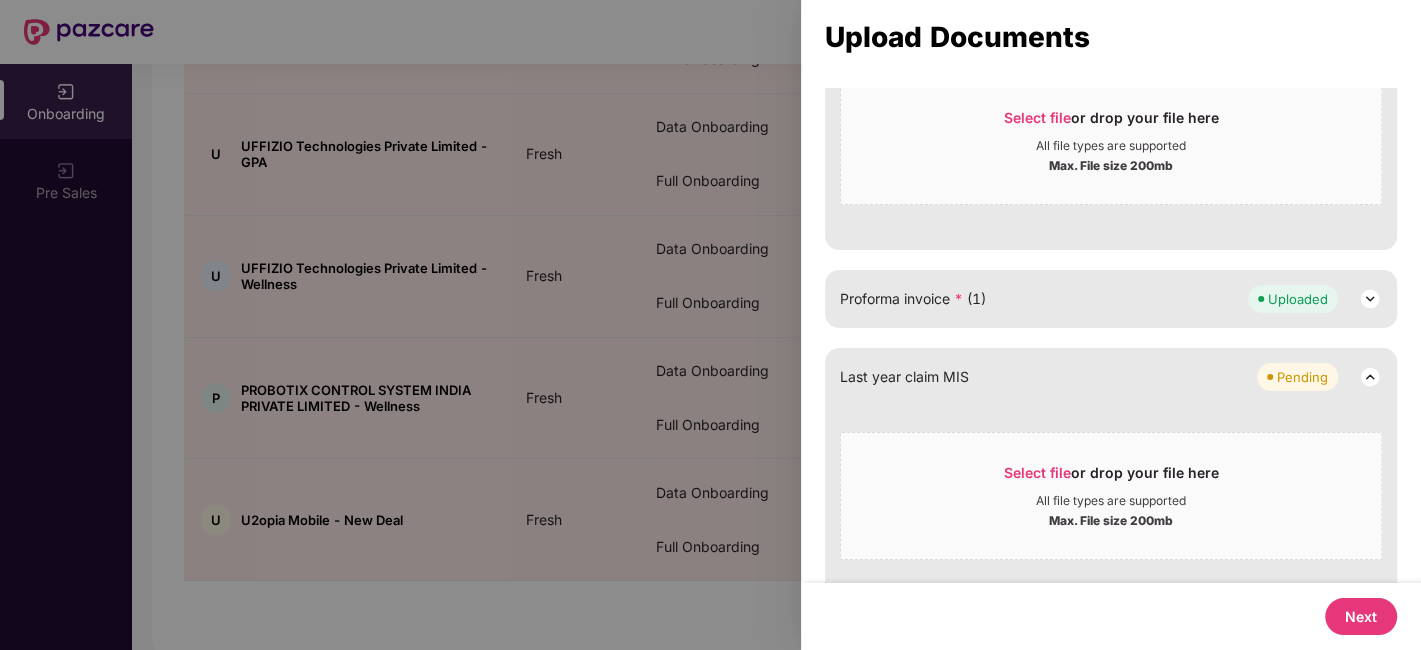 click on "Next" at bounding box center (1361, 616) 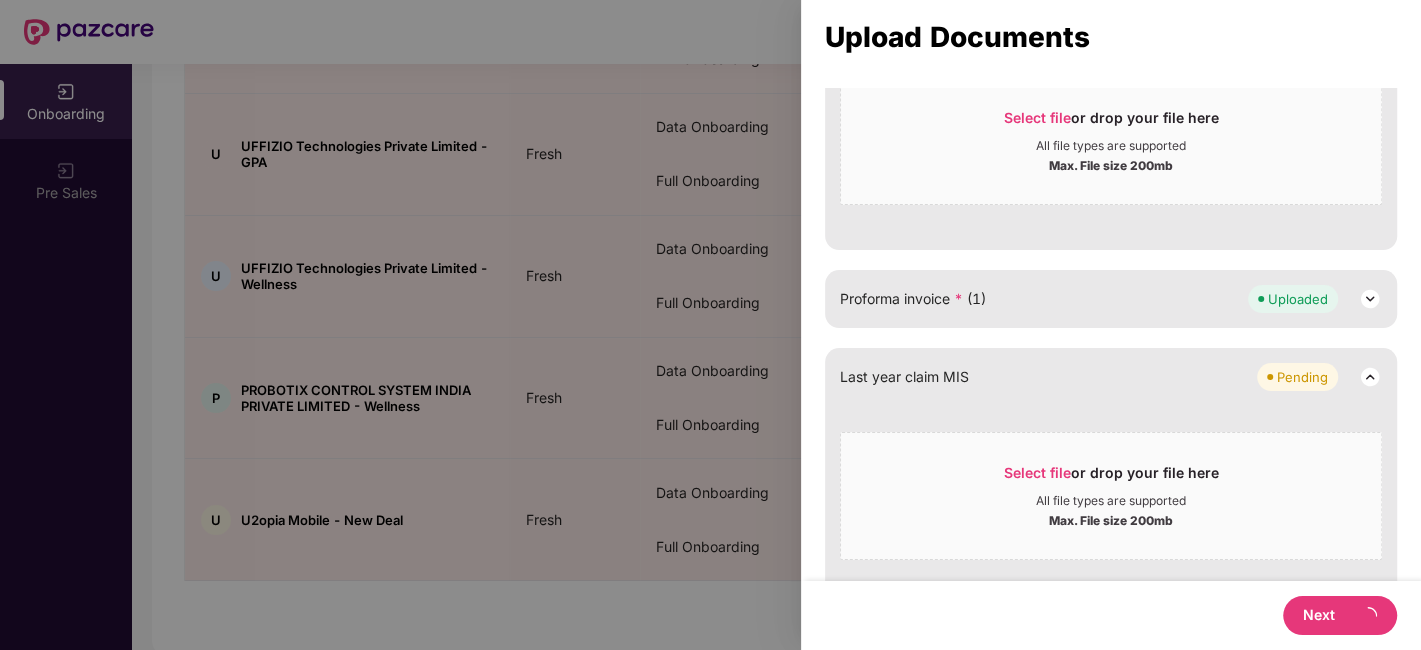 select on "**********" 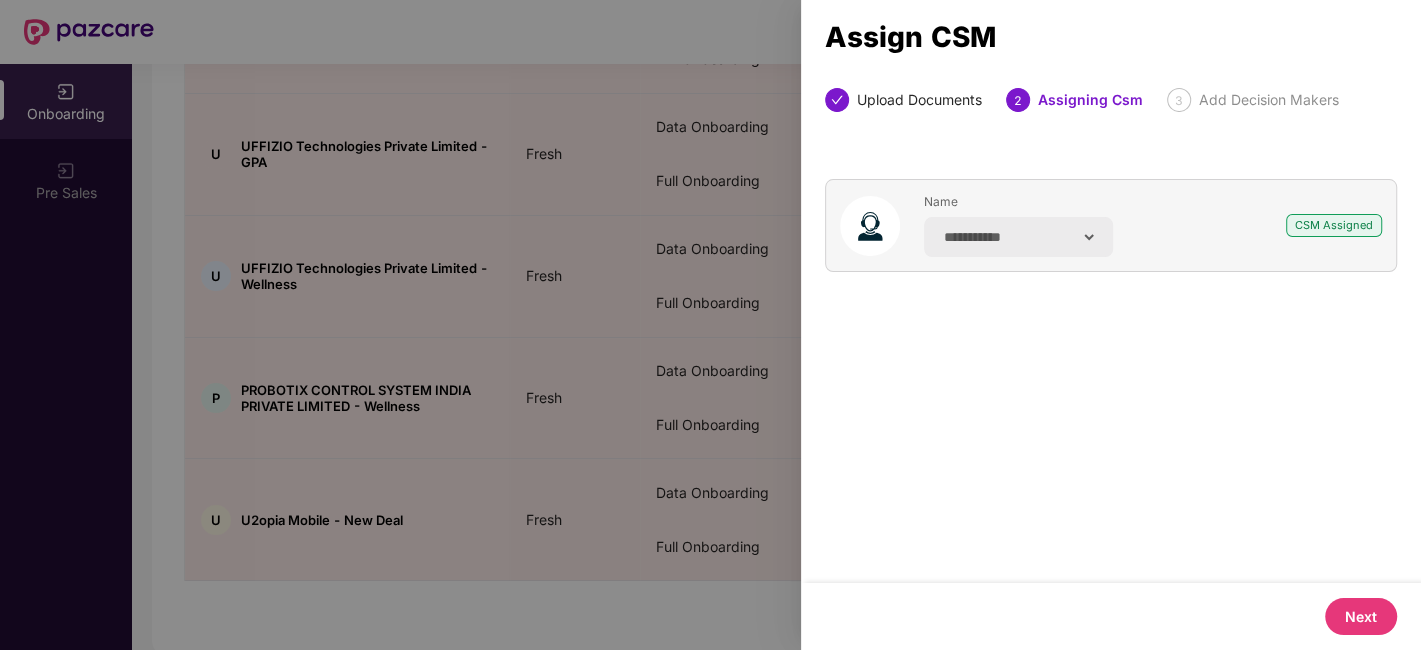 scroll, scrollTop: 0, scrollLeft: 0, axis: both 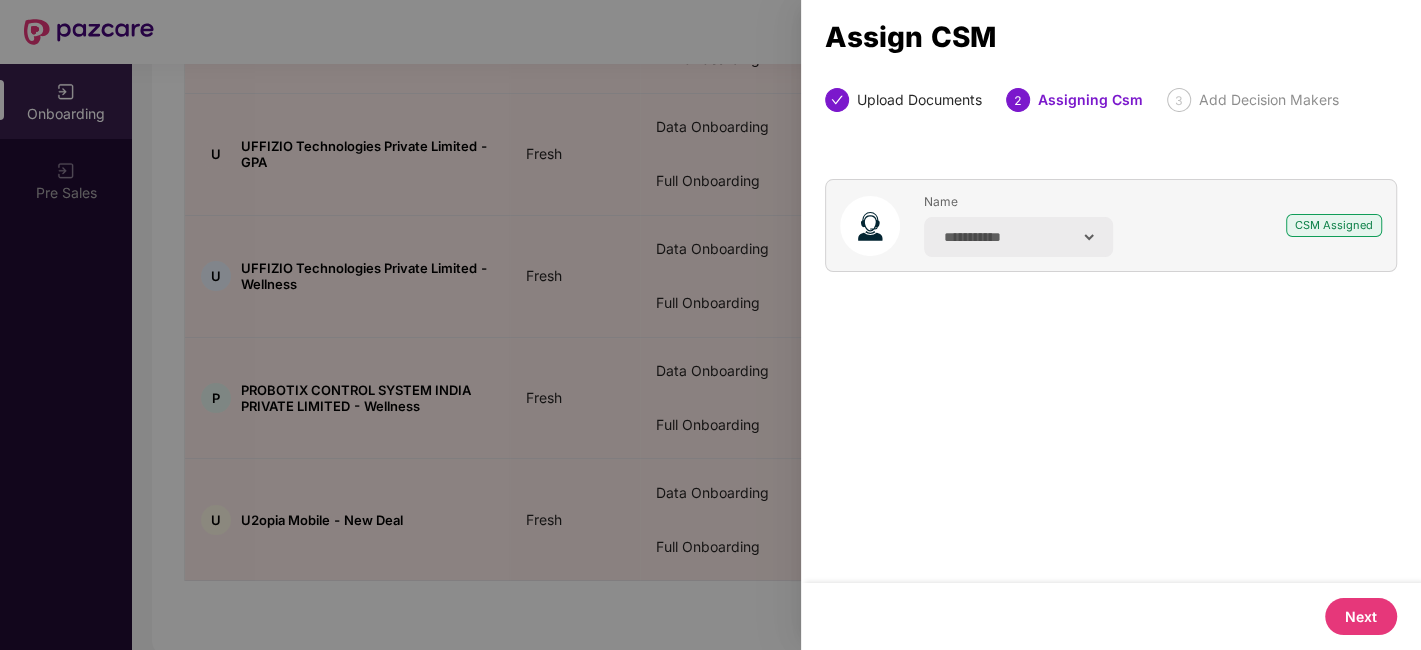 click on "Next" at bounding box center [1361, 616] 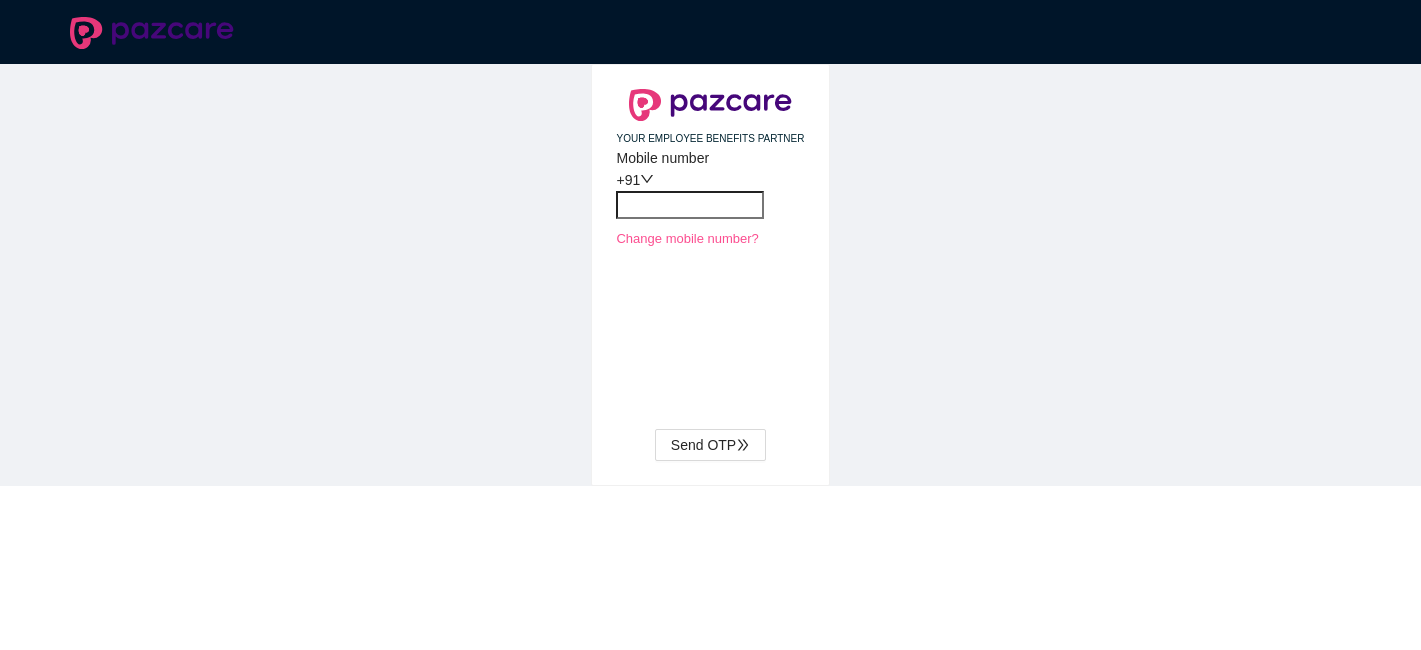scroll, scrollTop: 0, scrollLeft: 0, axis: both 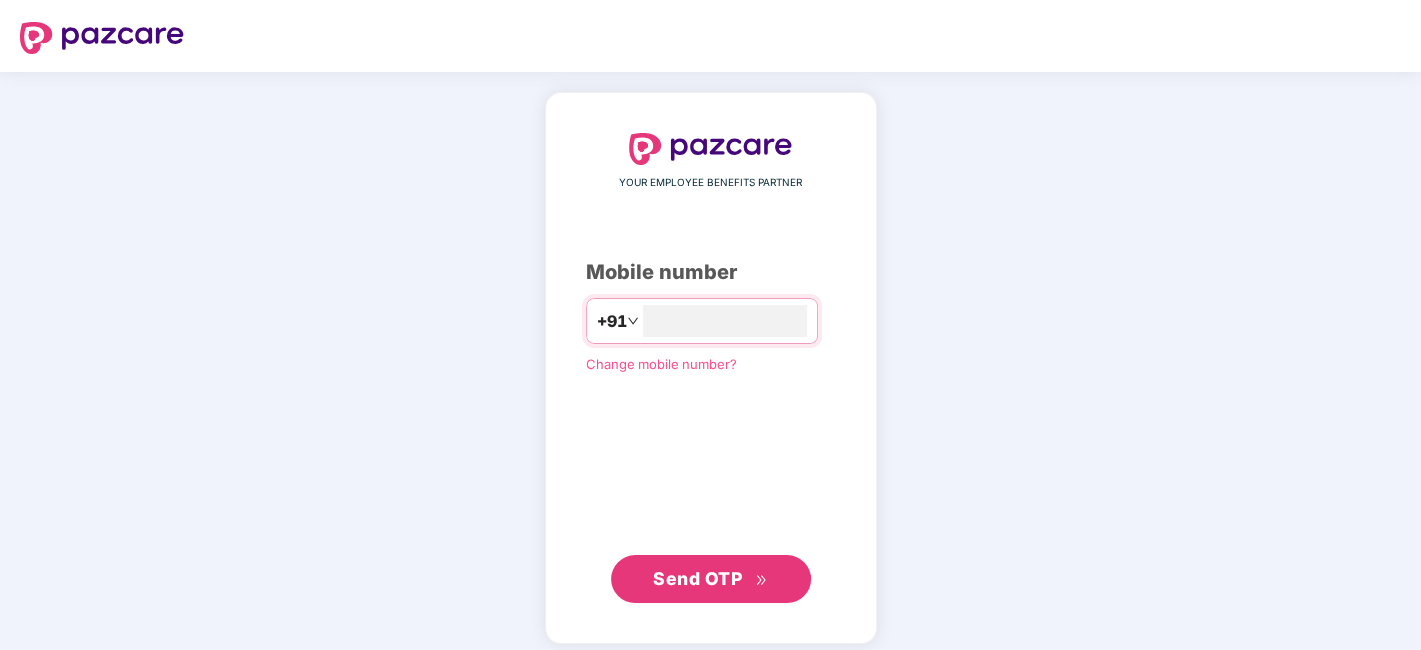 type on "**********" 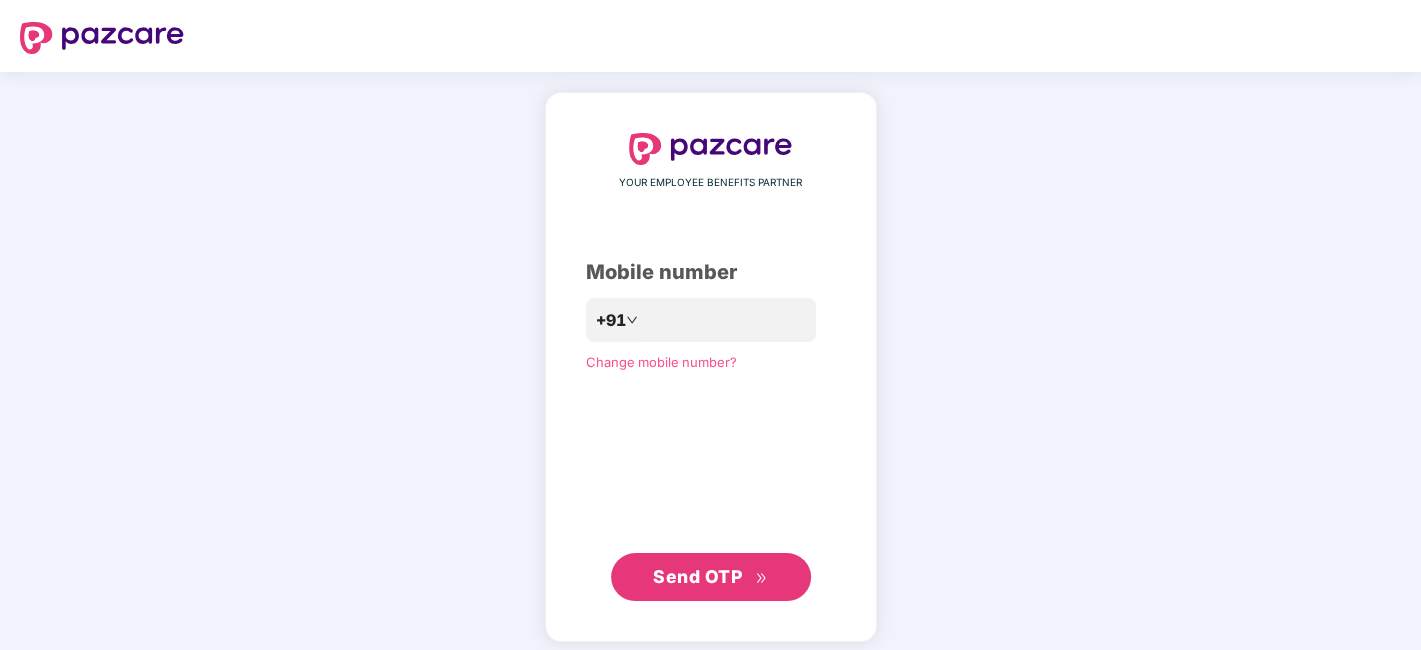 click on "Send OTP" at bounding box center [697, 576] 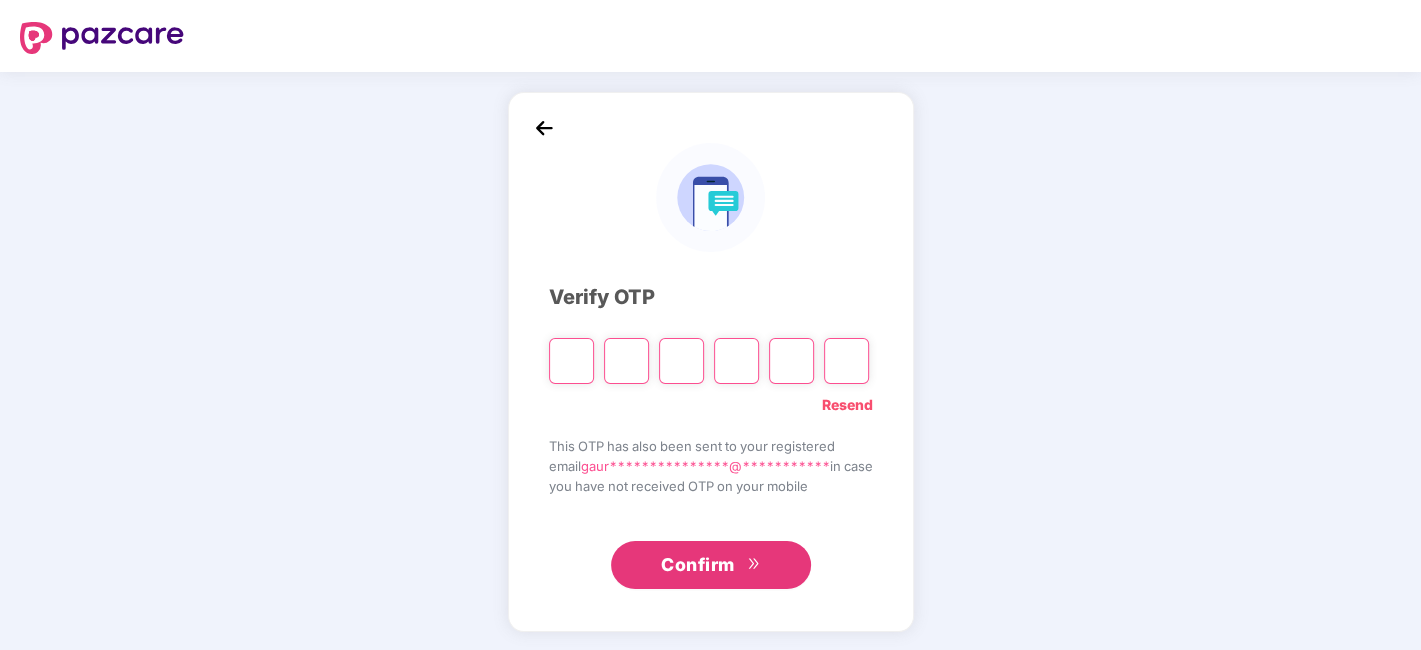 type on "*" 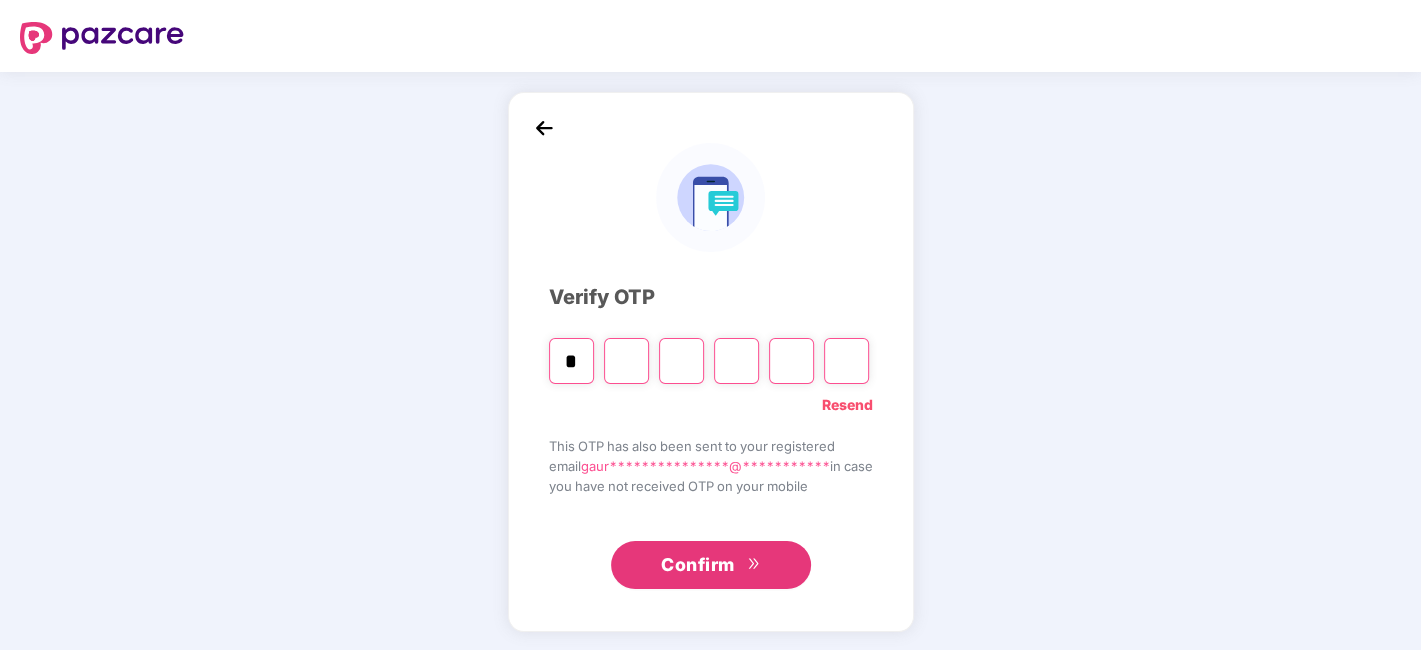 type on "*" 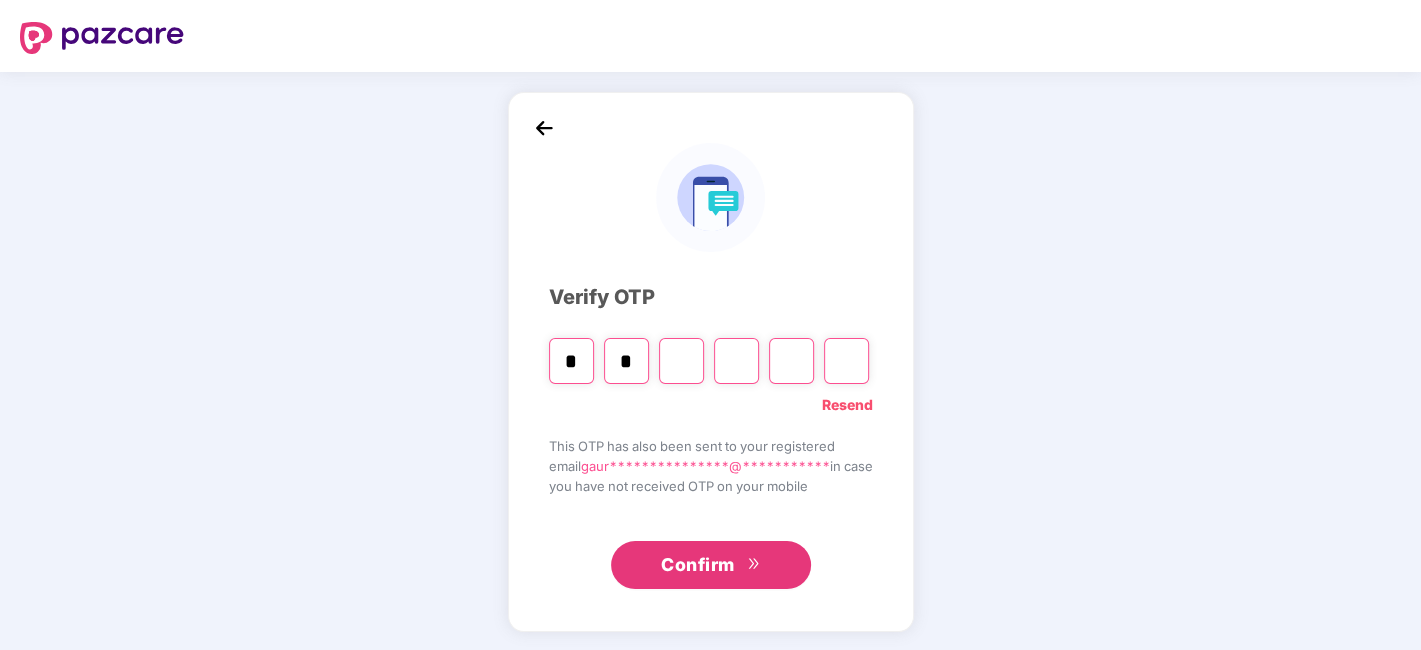 type on "*" 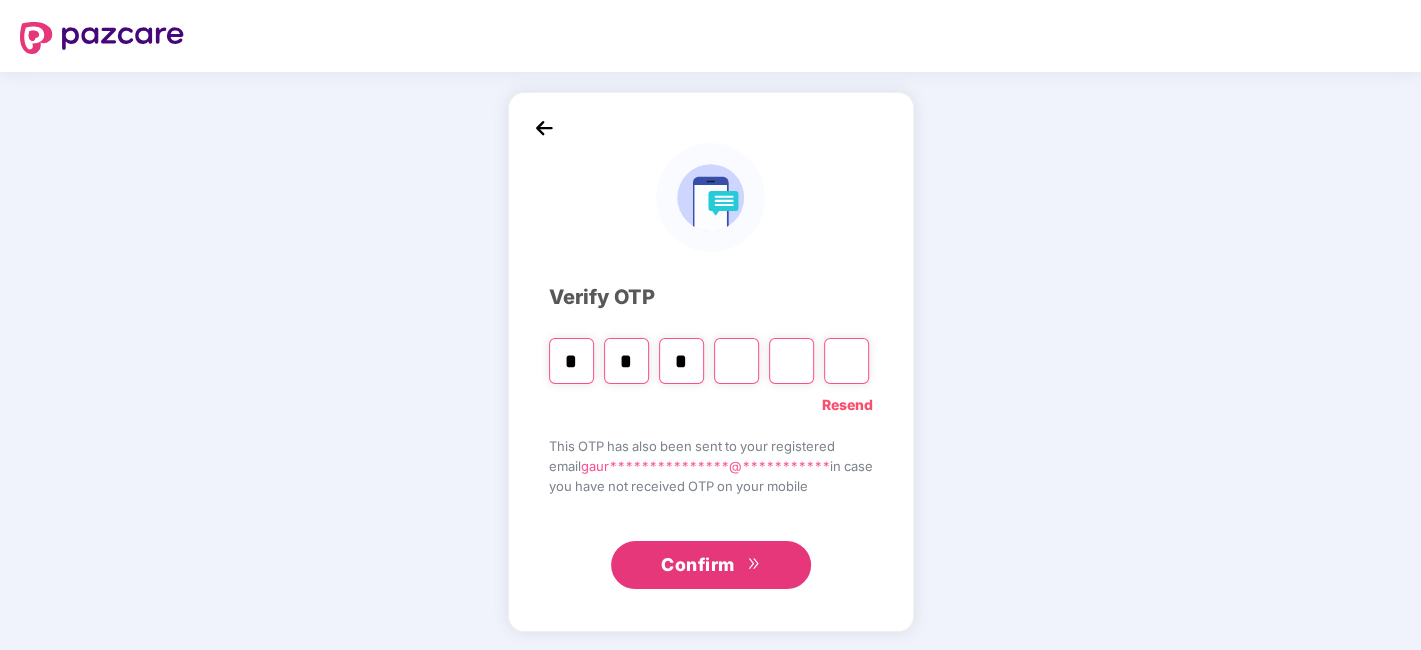 type on "*" 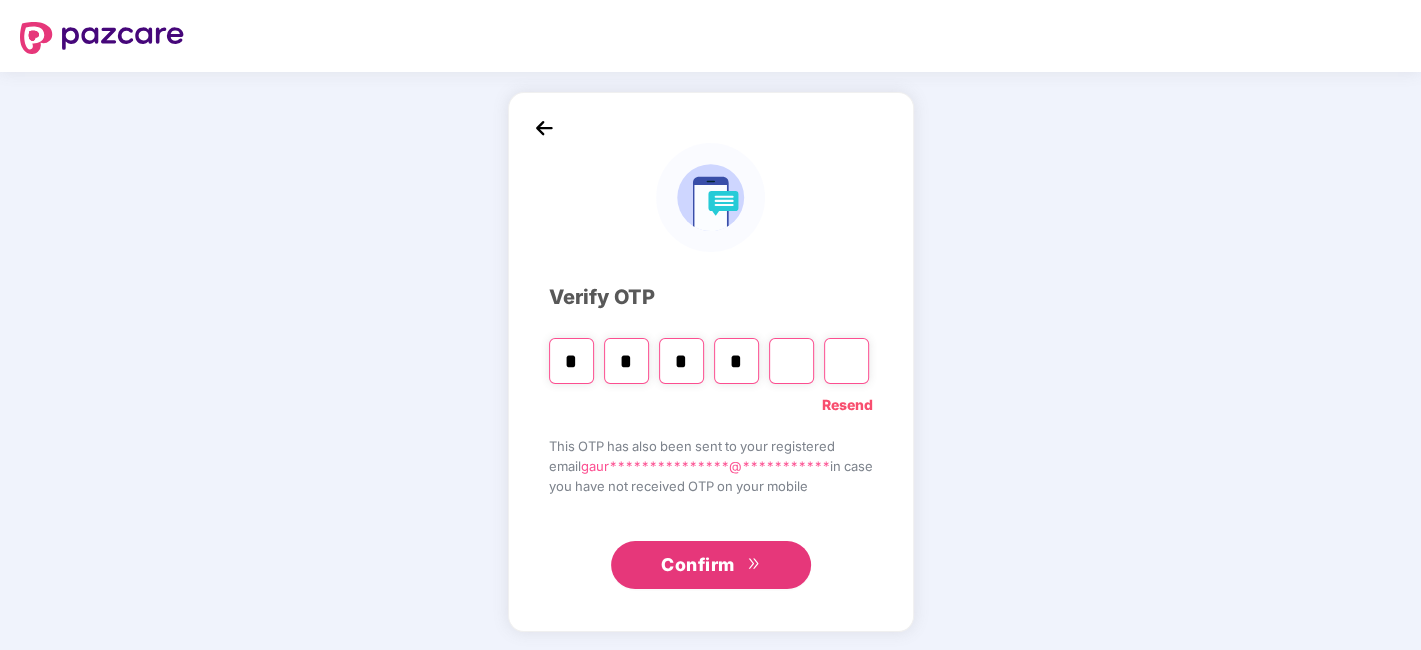 type on "*" 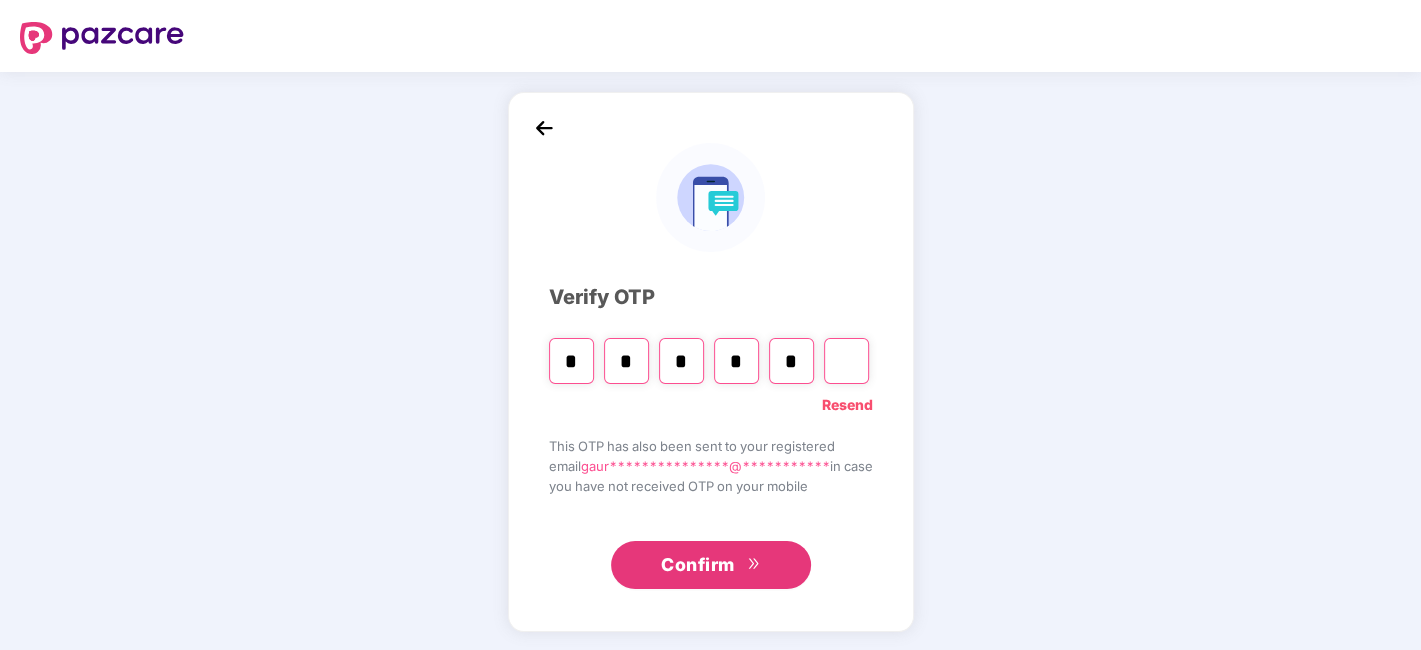 type on "*" 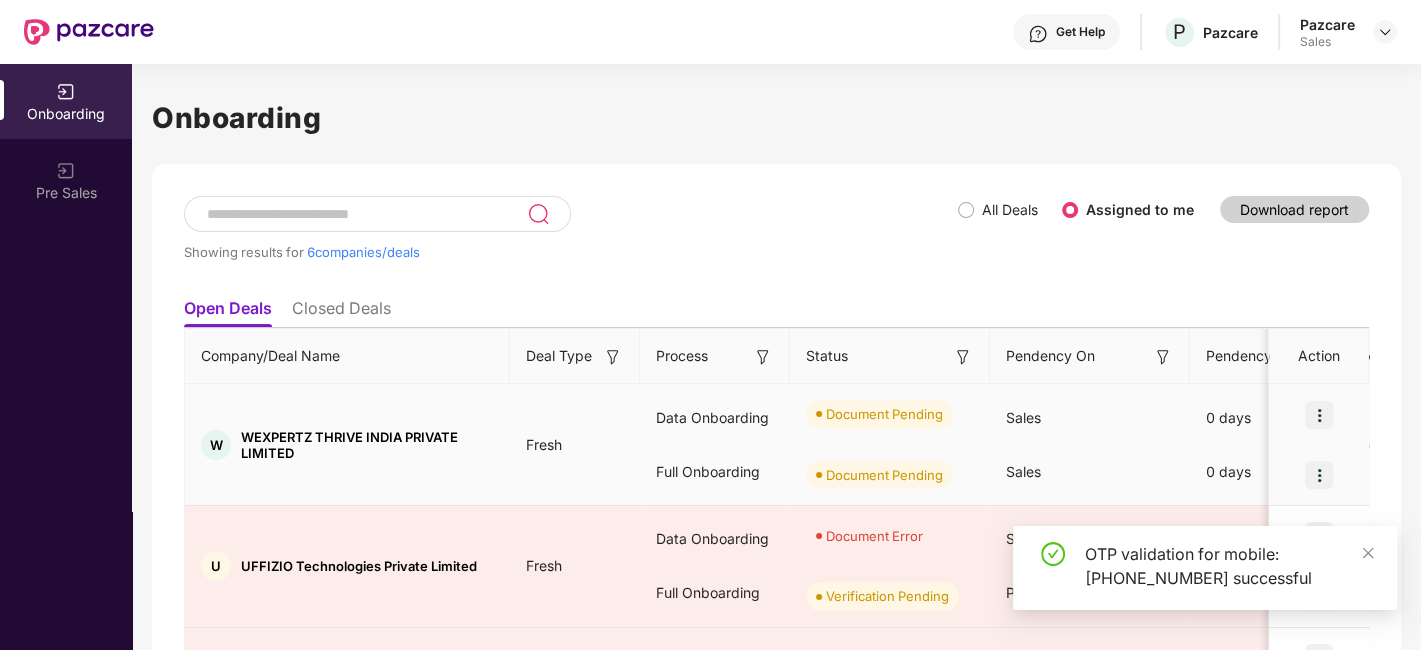scroll, scrollTop: 534, scrollLeft: 0, axis: vertical 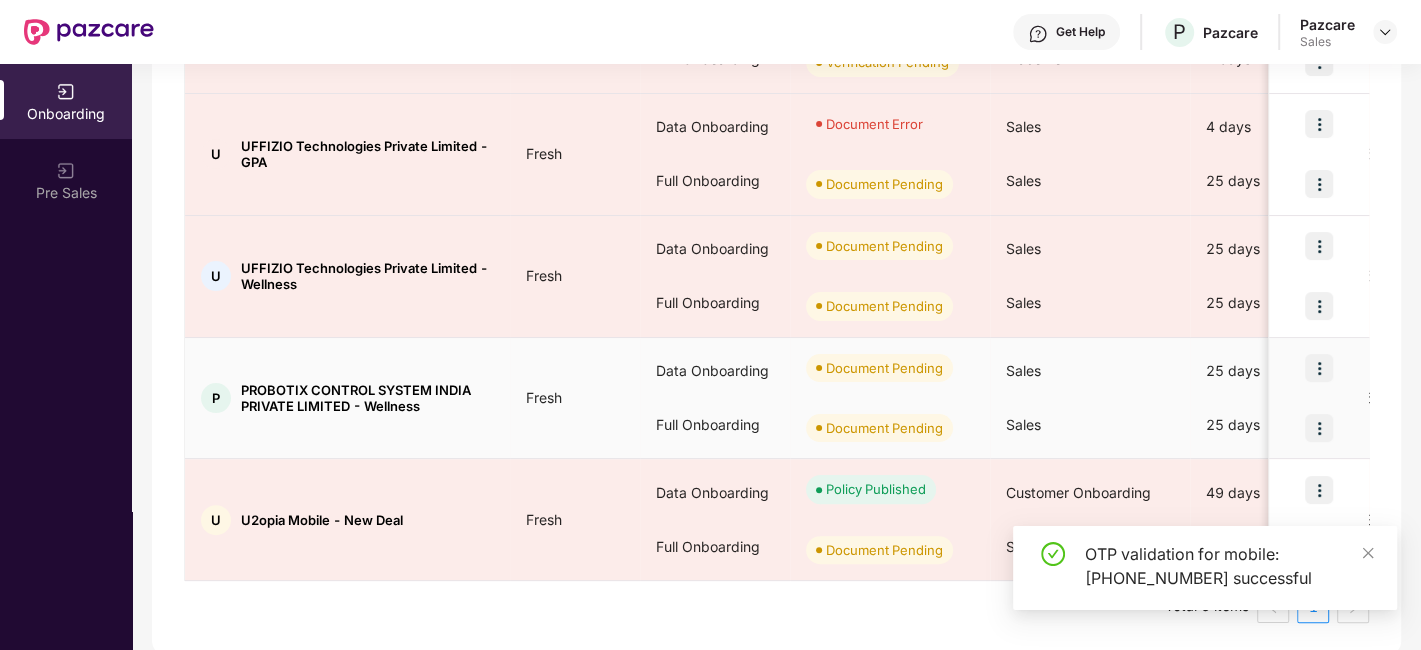 click at bounding box center (1319, 368) 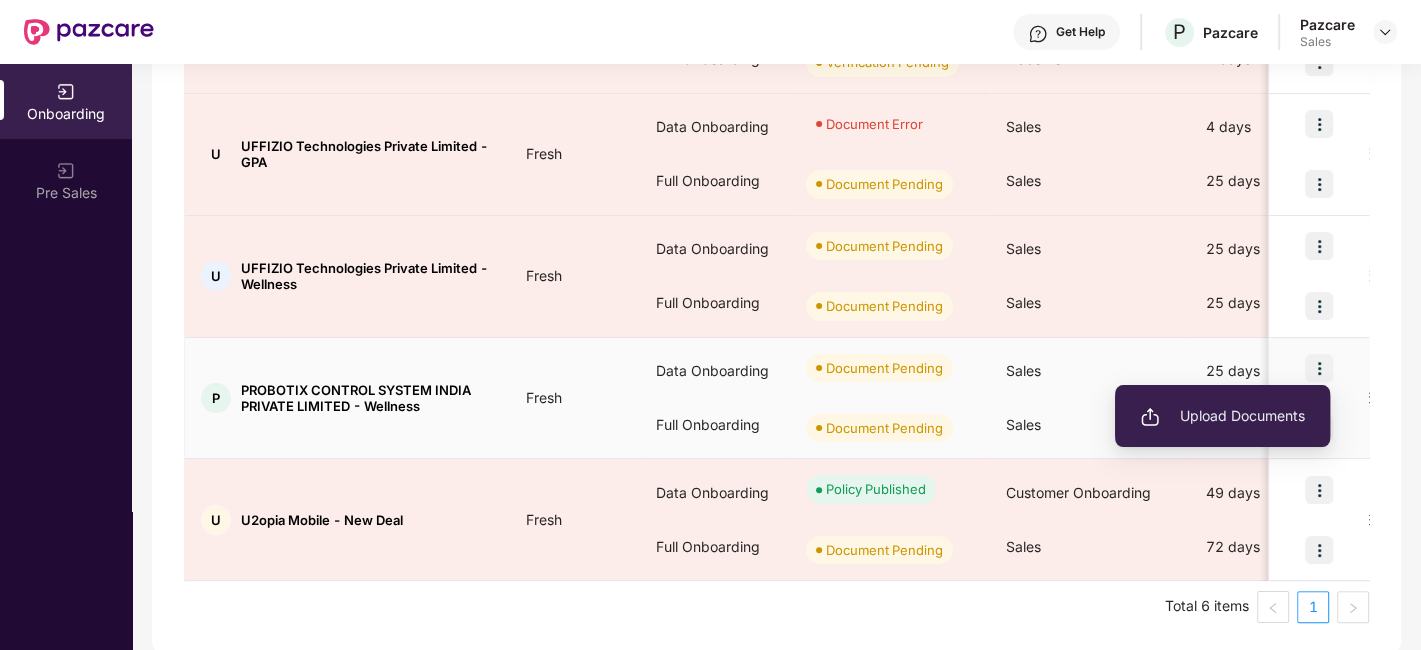 click on "Upload Documents" at bounding box center [1222, 416] 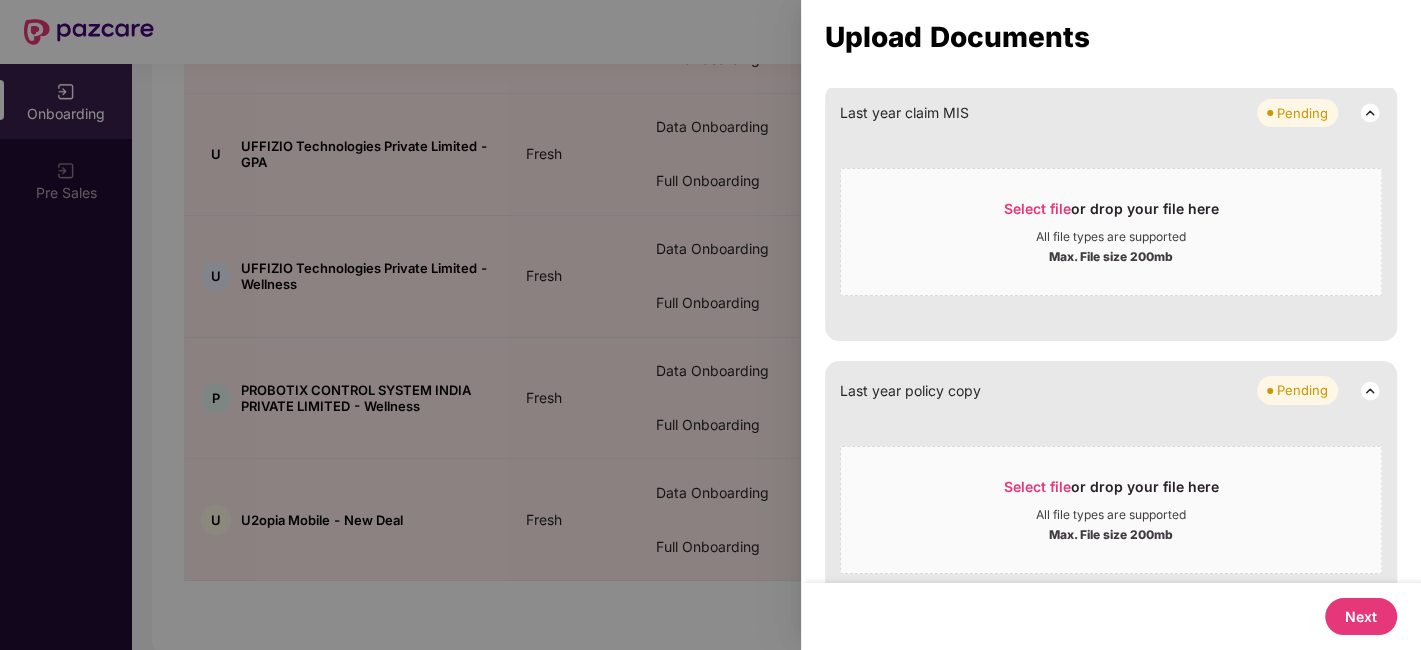 scroll, scrollTop: 1010, scrollLeft: 0, axis: vertical 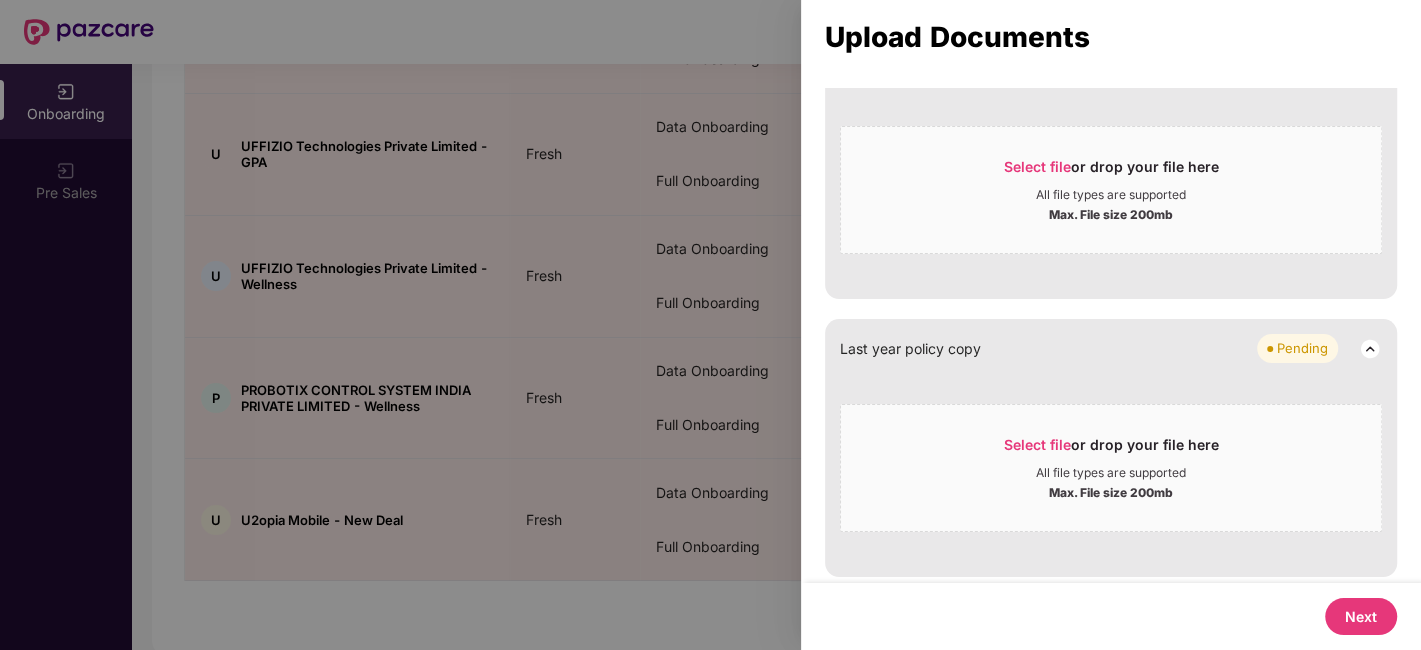 click on "Next" at bounding box center (1361, 616) 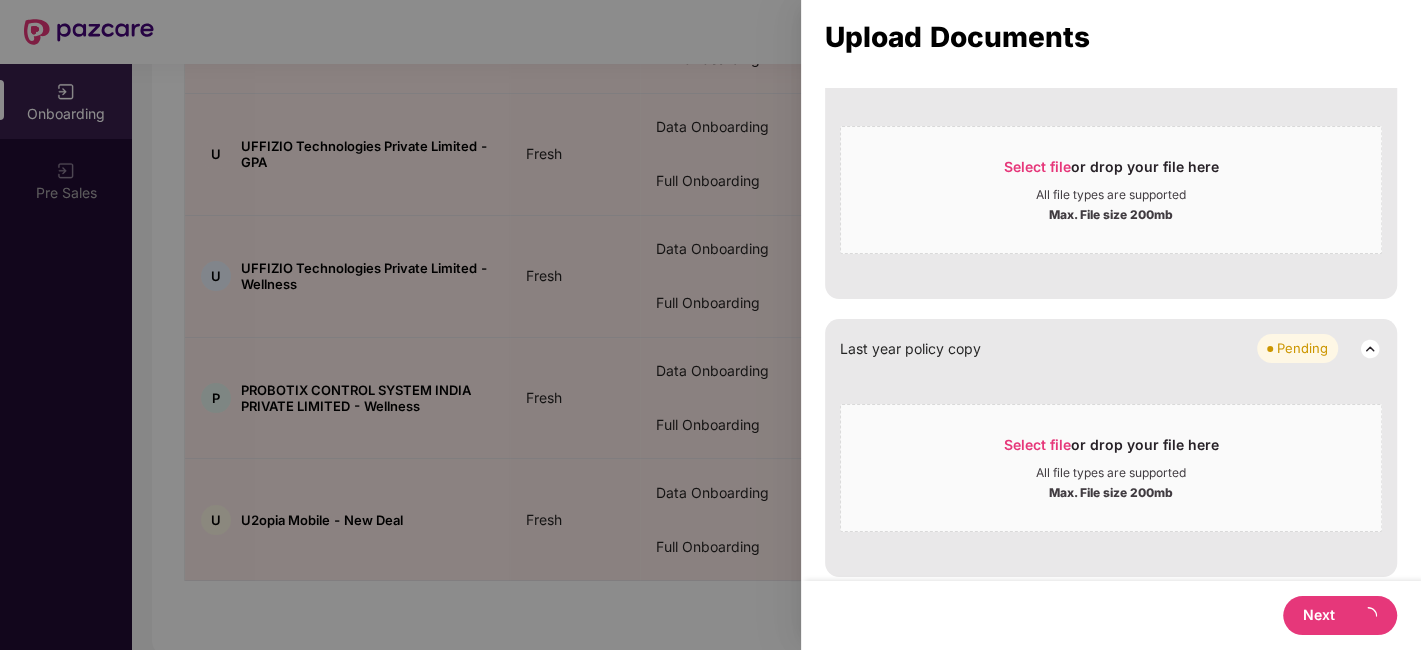 scroll, scrollTop: 0, scrollLeft: 0, axis: both 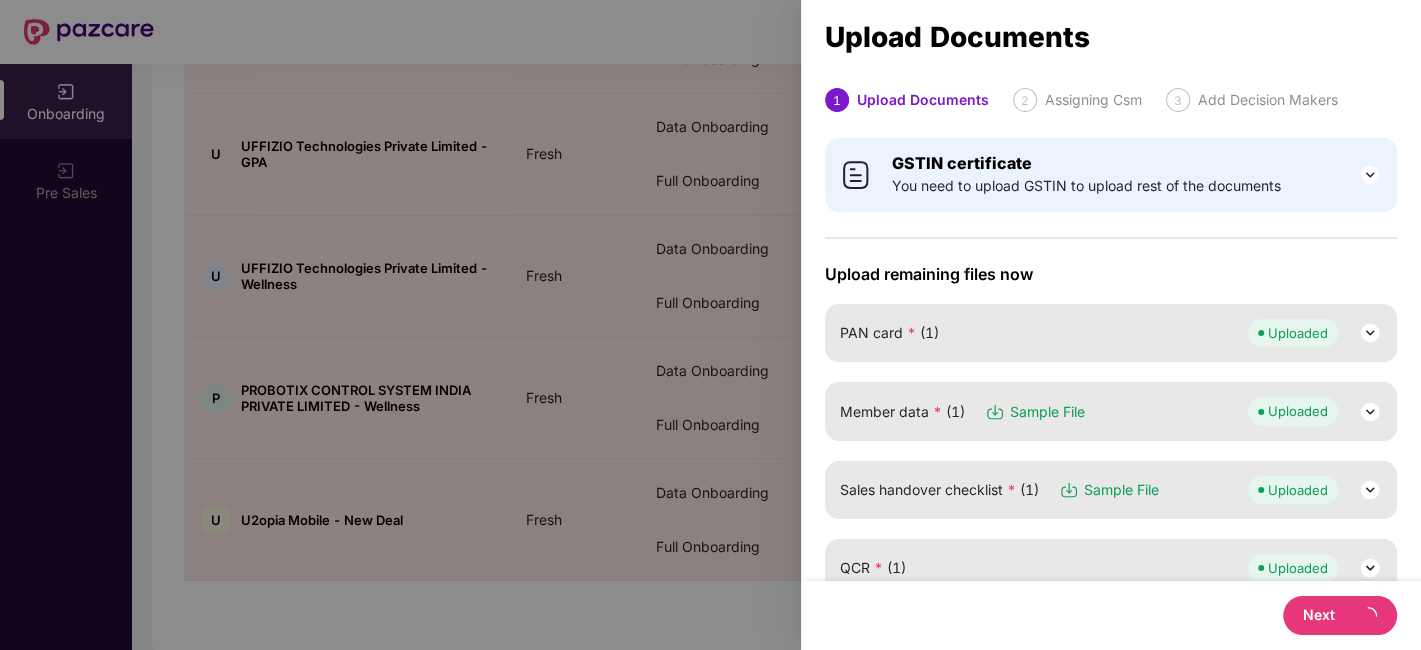 select on "**********" 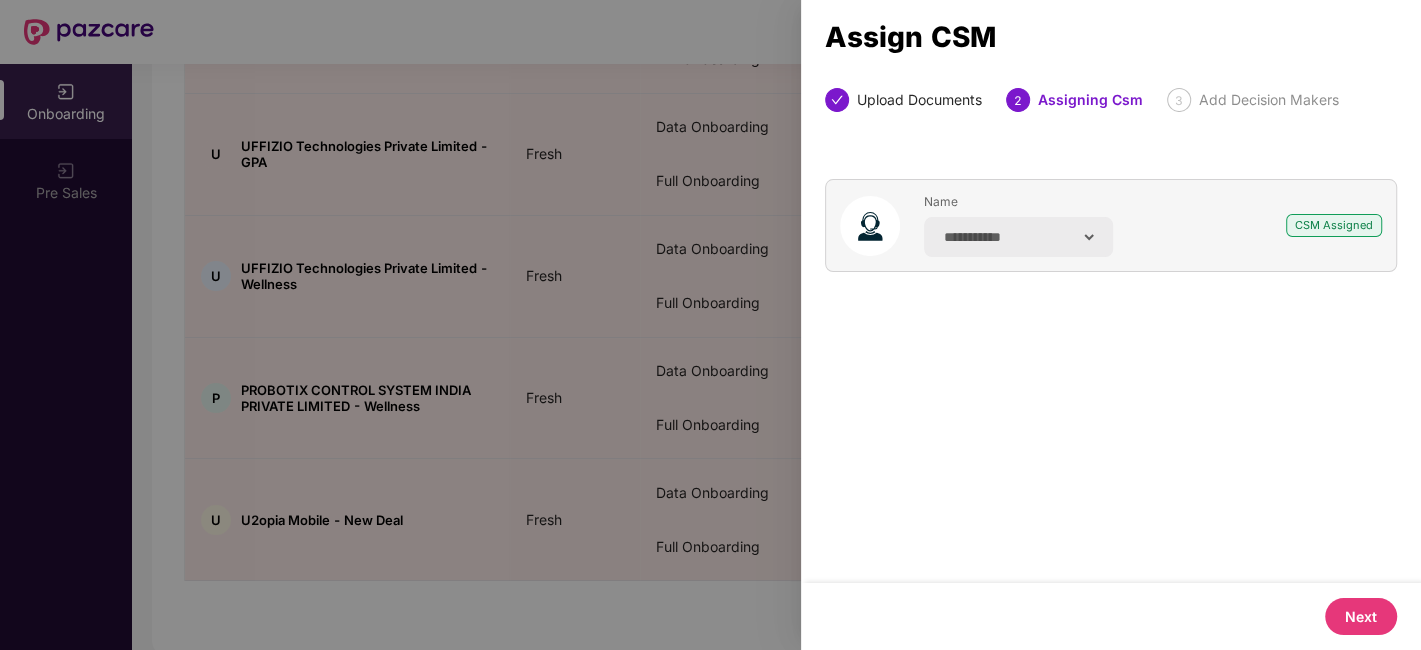 click on "Next" at bounding box center [1361, 616] 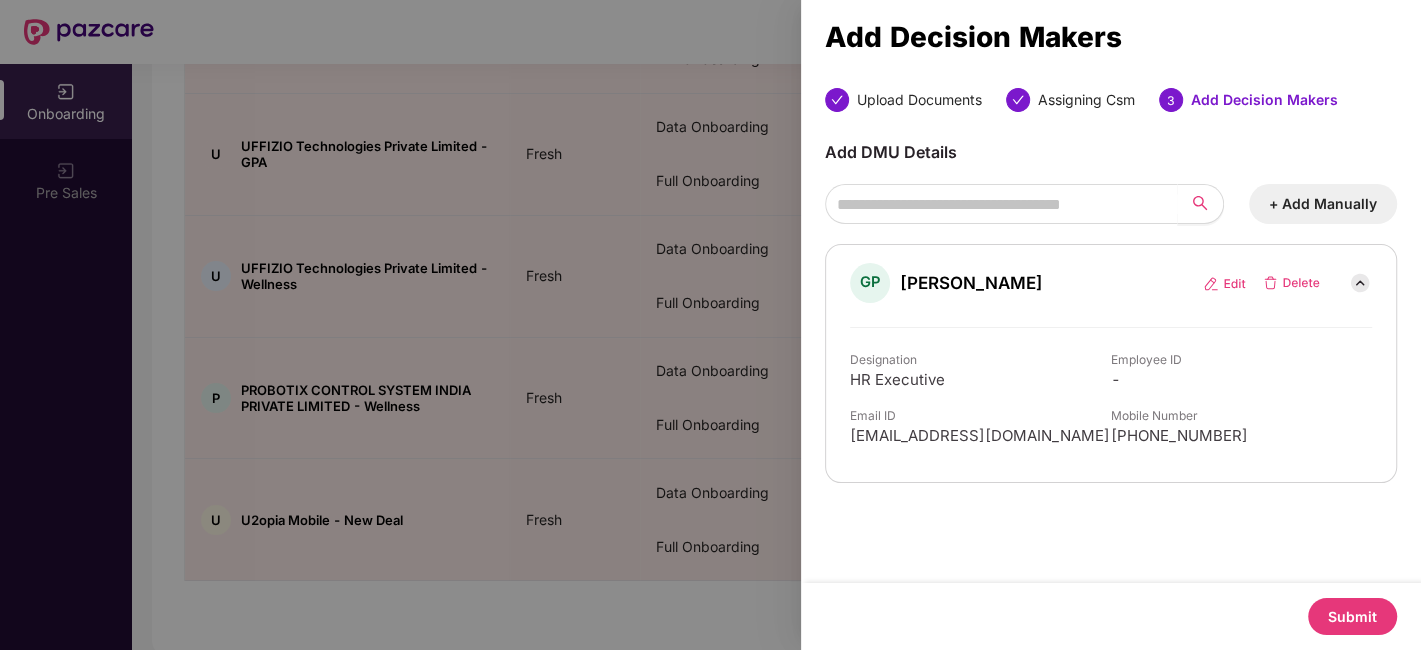 click on "Submit" at bounding box center [1352, 616] 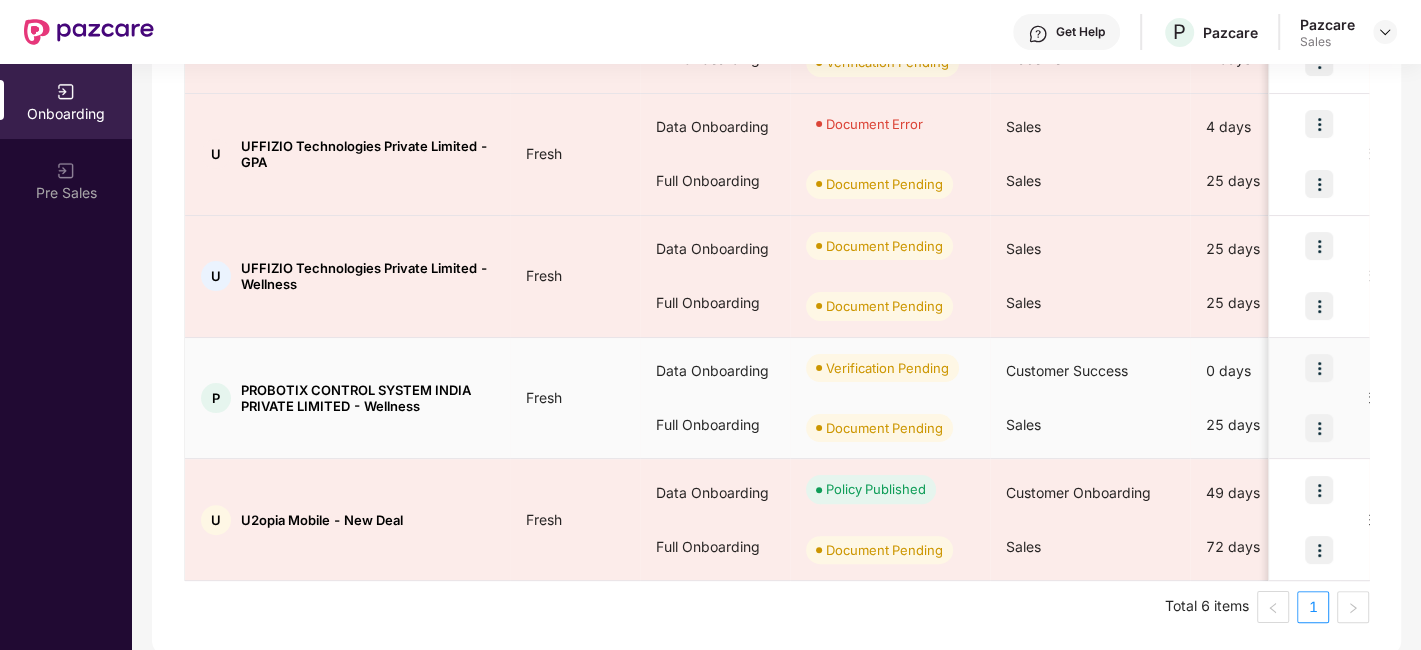 click at bounding box center [1319, 428] 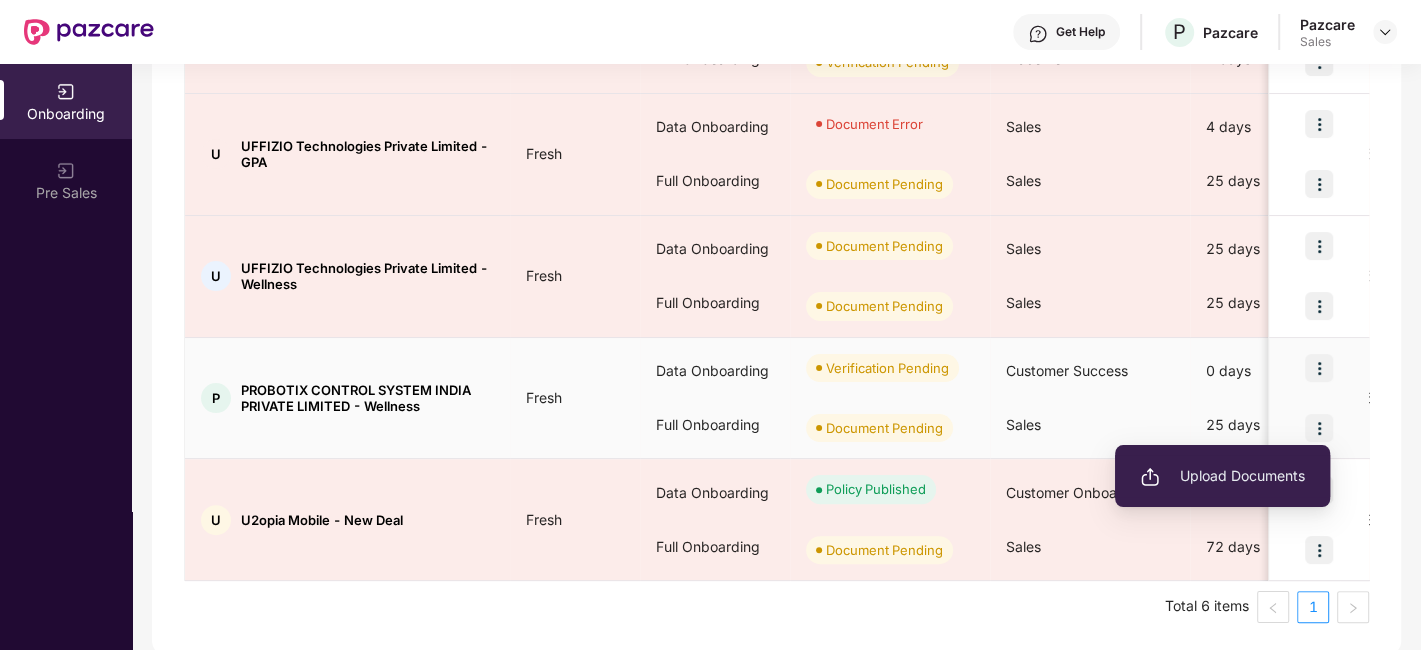 click on "Upload Documents" at bounding box center (1222, 476) 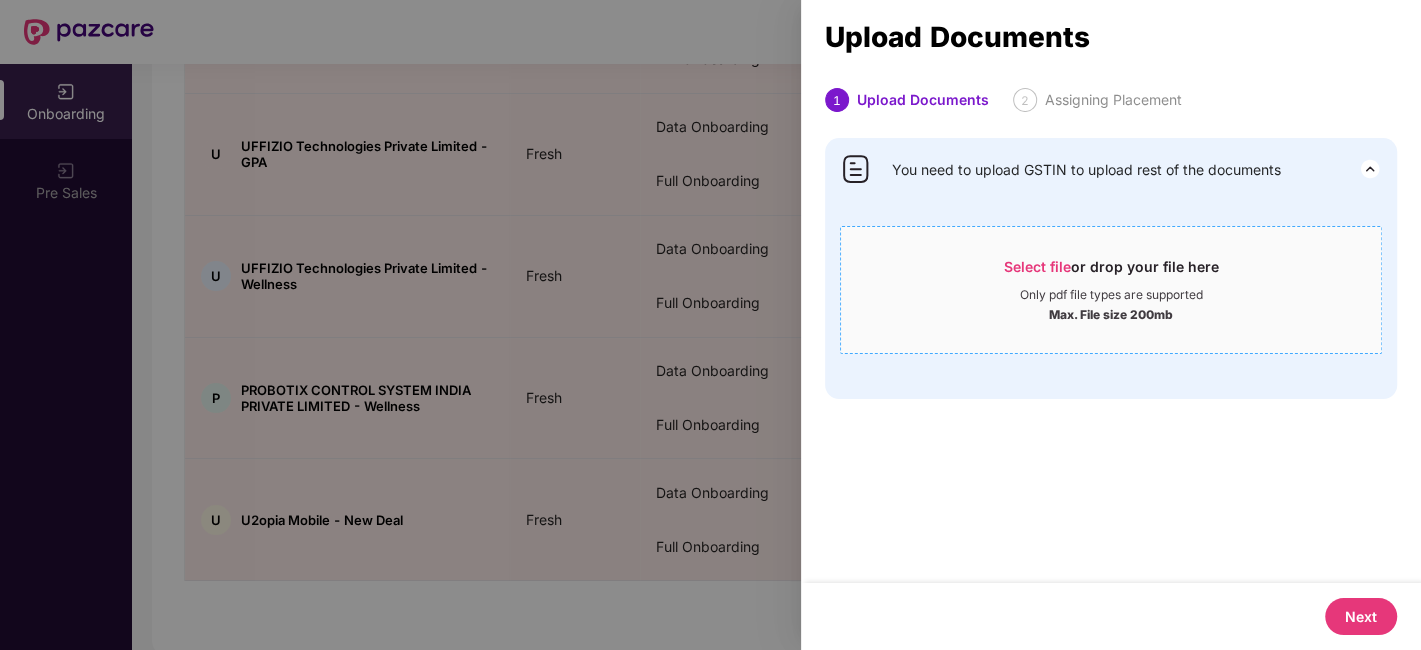 click on "Select file  or drop your file here" at bounding box center [1111, 272] 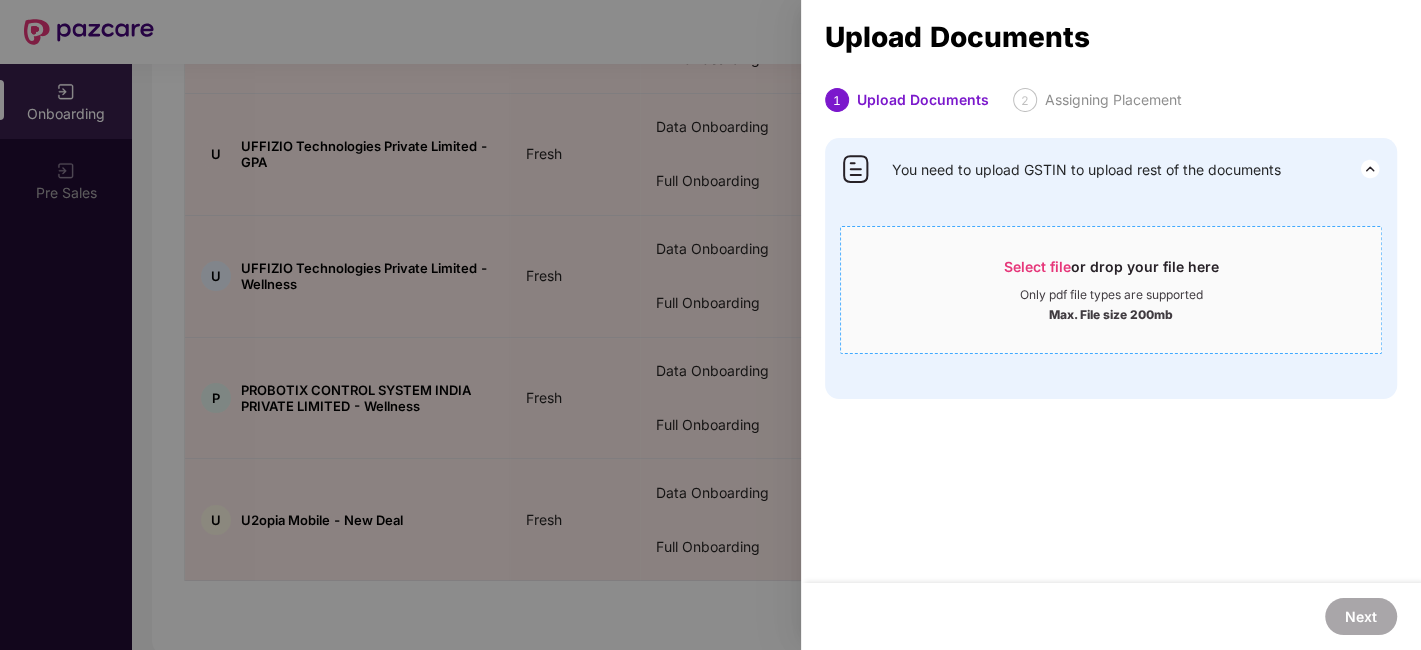 click on "Max. File size 200mb" at bounding box center (1111, 313) 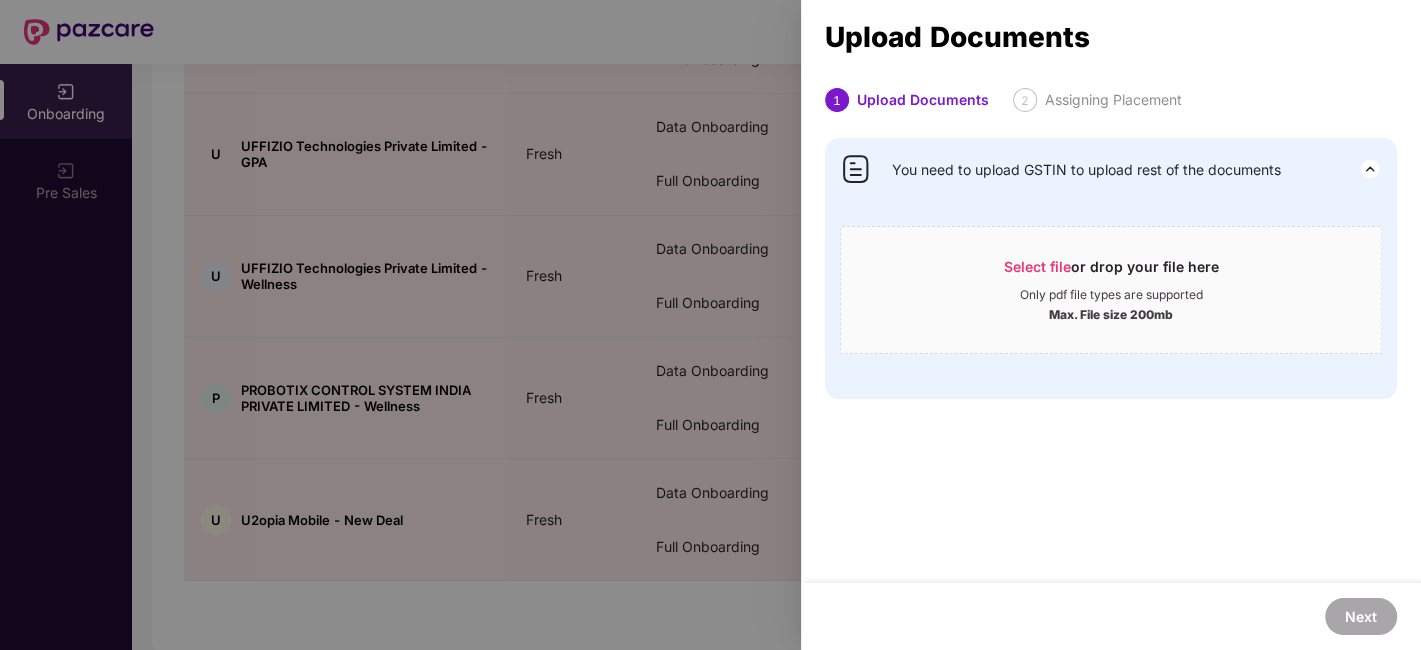 click at bounding box center [710, 325] 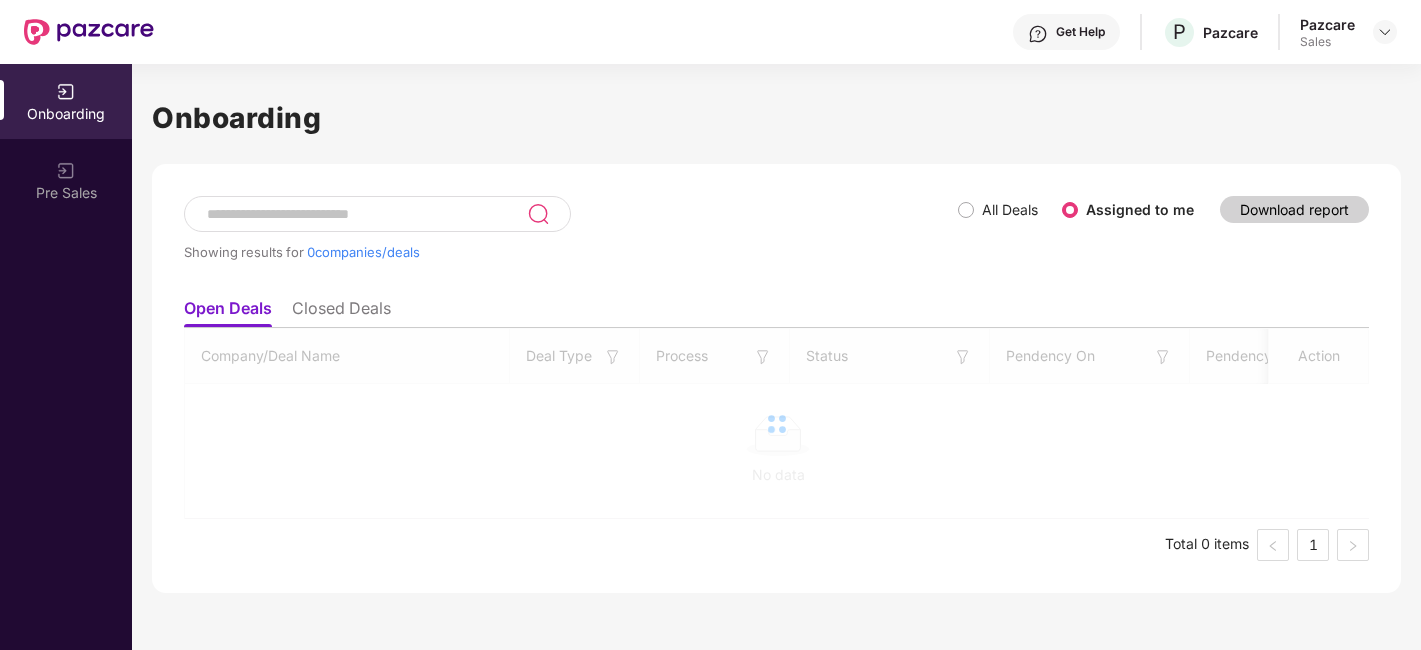 scroll, scrollTop: 0, scrollLeft: 0, axis: both 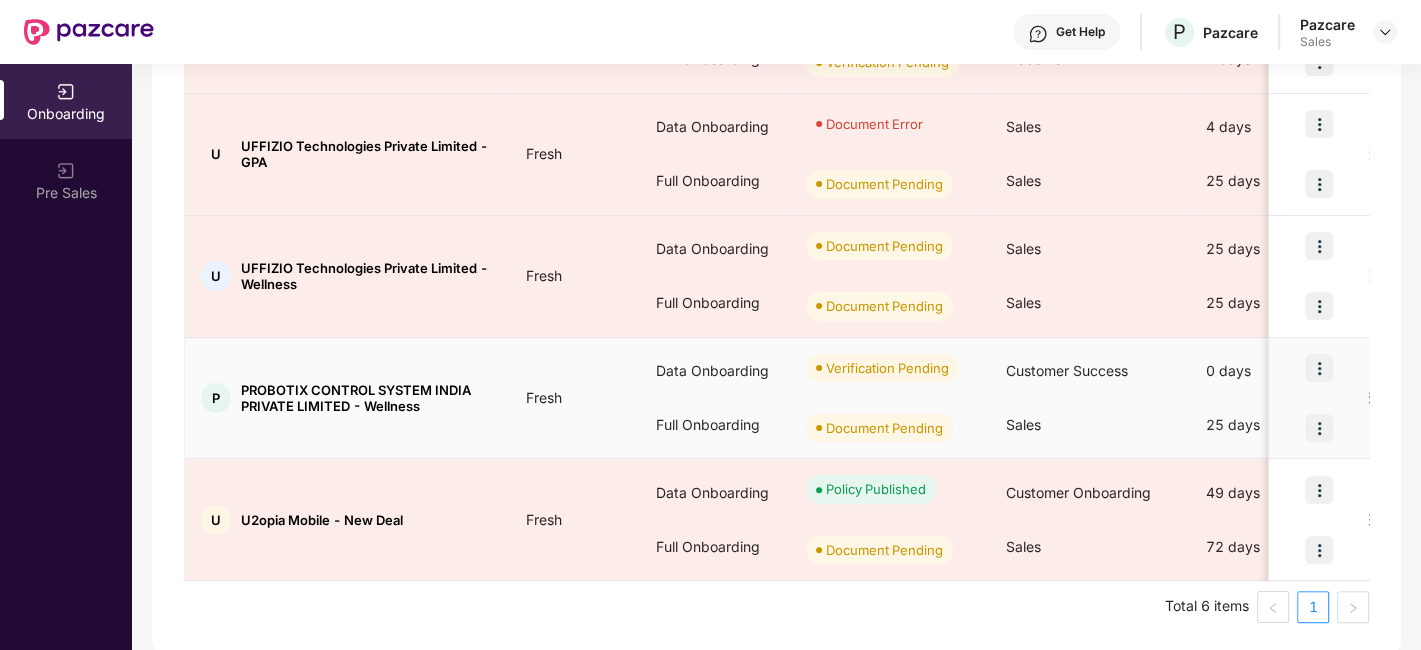 click at bounding box center (1319, 428) 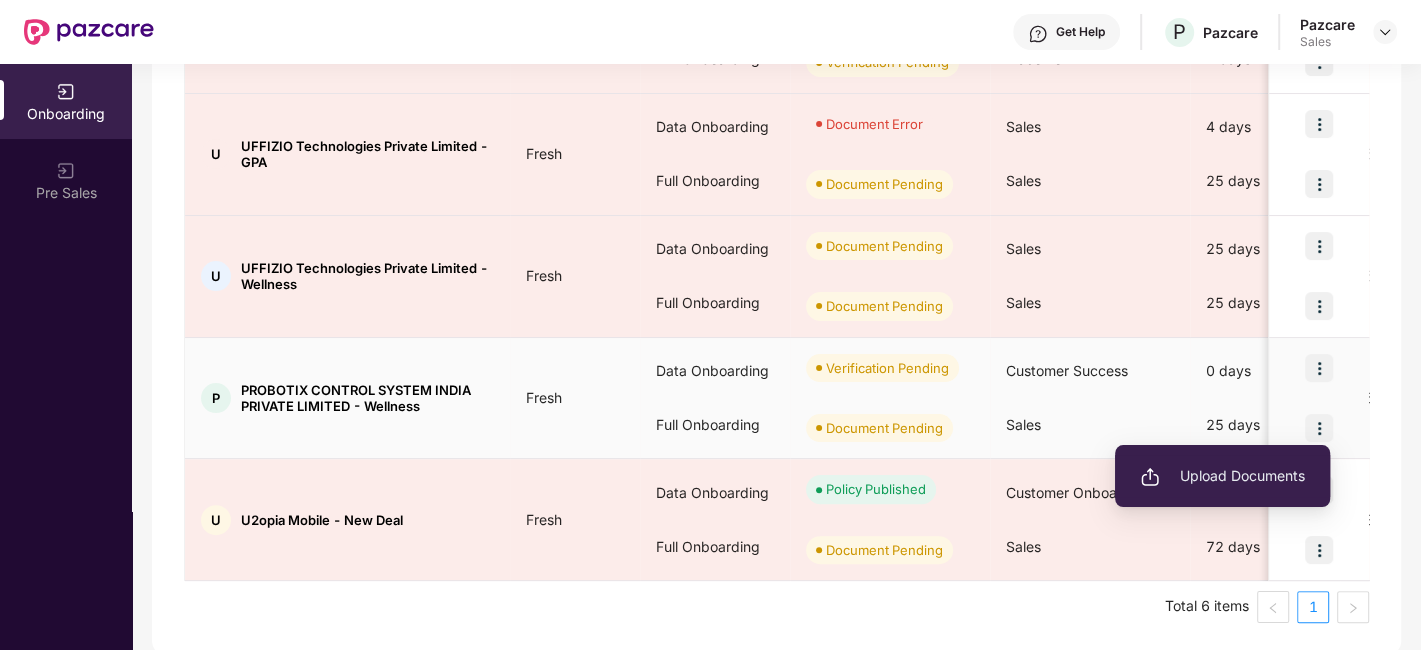 click on "Upload Documents" at bounding box center [1222, 476] 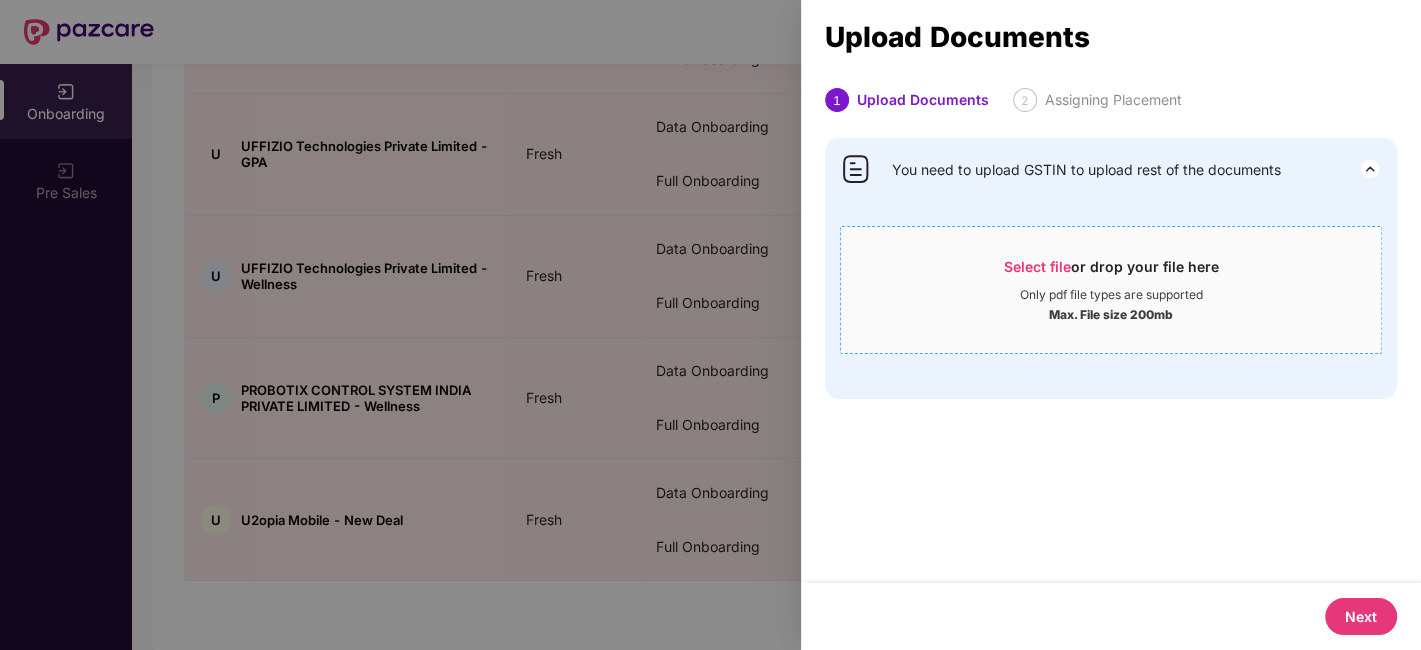click on "Select file  or drop your file here" at bounding box center (1111, 272) 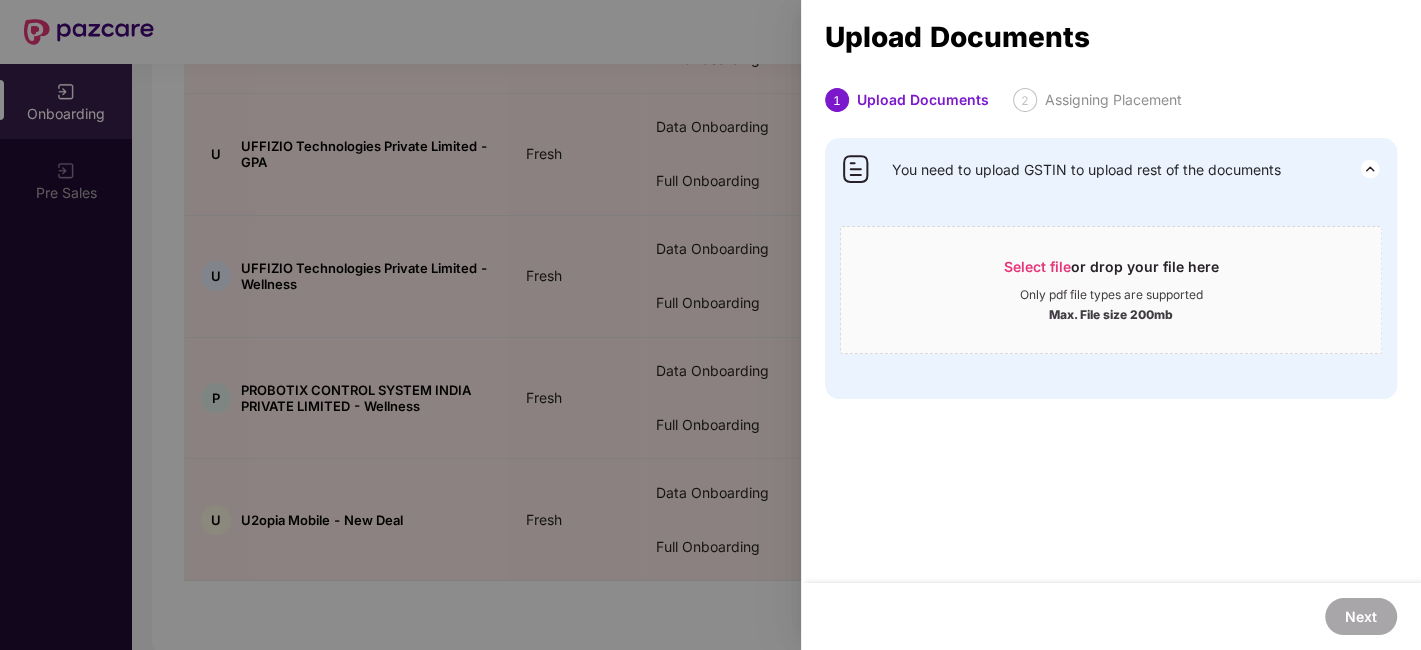 click at bounding box center [710, 325] 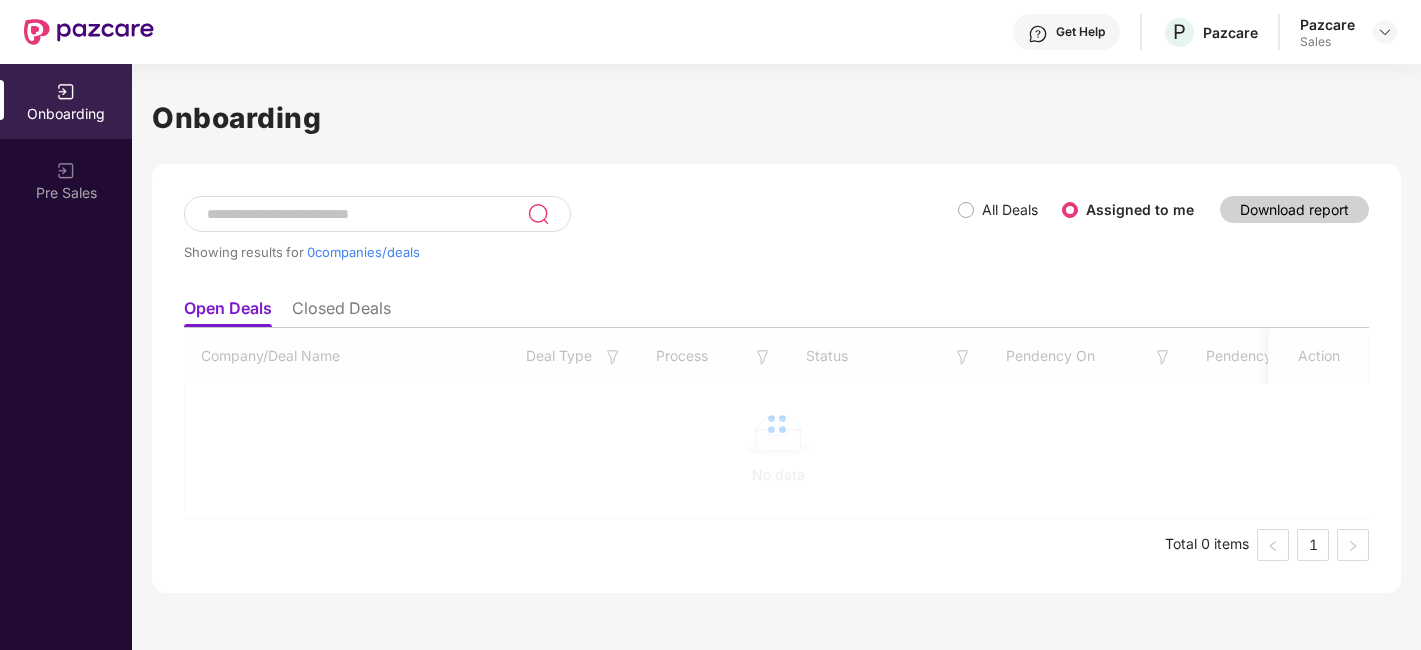 scroll, scrollTop: 0, scrollLeft: 0, axis: both 